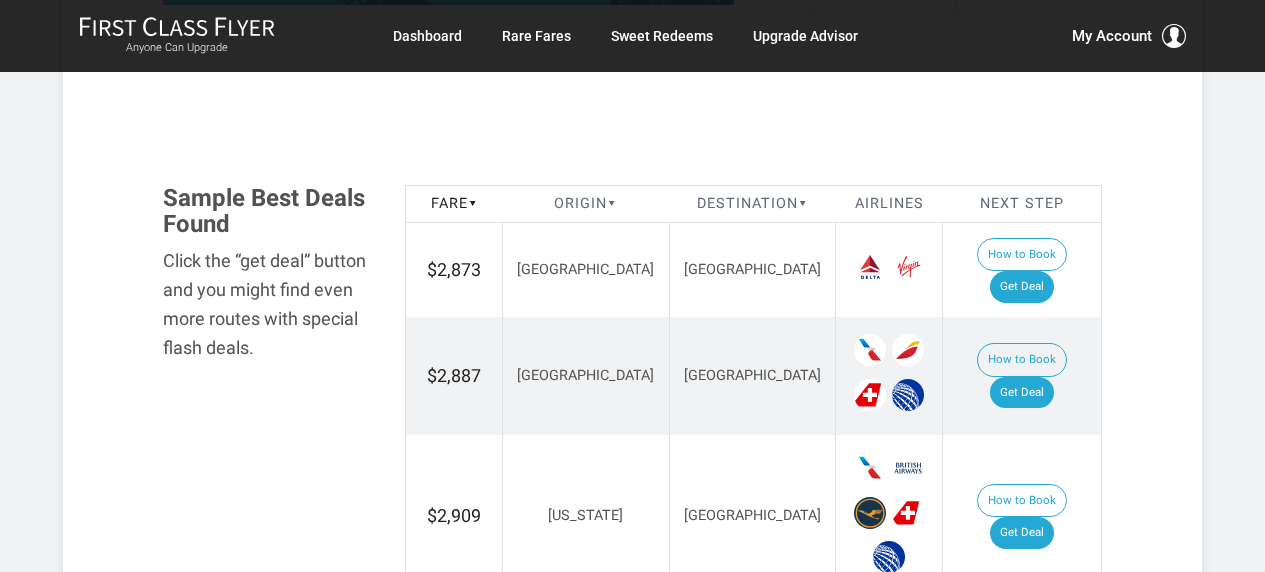 scroll, scrollTop: 1092, scrollLeft: 0, axis: vertical 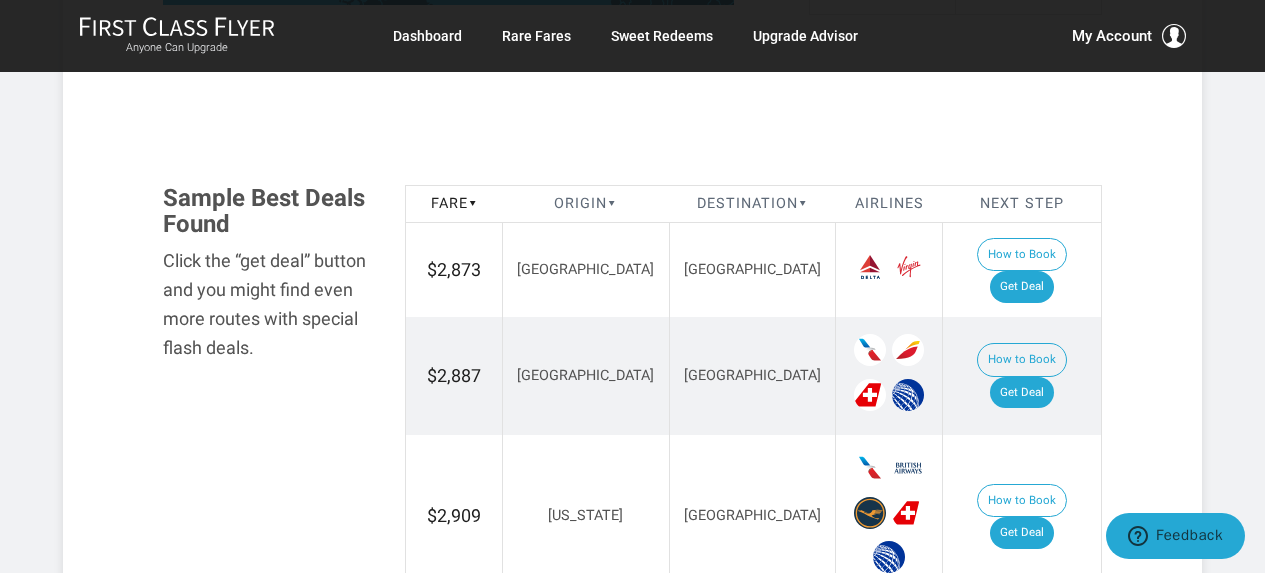 click on "Flash Deal Summary   Sample Savings : Atlanta to Copenhagen goes for $2,873 round-trip. Compared to regular published fares of about $3,200 to $5,000. Show More    Example Deal Routes   If you can, follow the deal…       From  Washington DC             Atlanta       Miami       New York       Boston       Orlando       Los Angeles       Seattle       Chicago       Detroit       Dallas       Charlotte       Washington DC       Las Vegas       Houston       San Francisco       Denver       Phoenix                   To  Copenhagen             JavaScript chart by amCharts 3.20.9   Deal Availability   Fly at other times and pay double or triple.       Oct '25   Nov '25   Dec '25   Jan '26   Feb '26   Mar '26   Apr '26   May '26         Sample Best Deals Found   Click the “get deal” button and you might find even more routes with special flash deals.
Fare                             ▾
Origin                             ▾   ▾       $2,873" at bounding box center (632, 881) 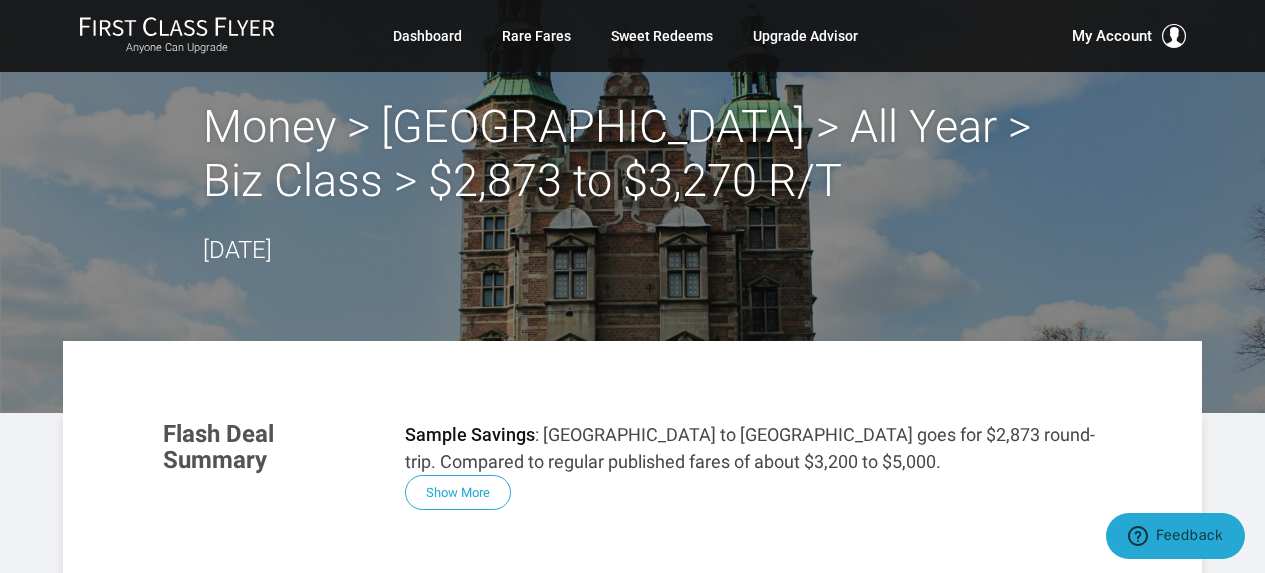 scroll, scrollTop: 0, scrollLeft: 0, axis: both 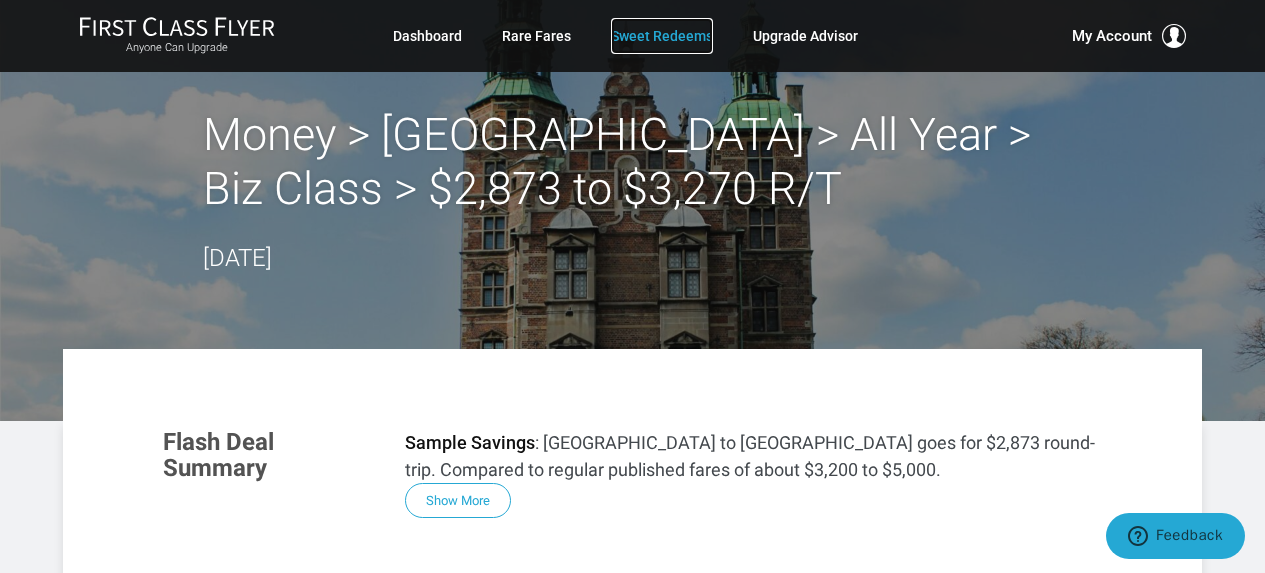 click on "Sweet Redeems" at bounding box center [662, 36] 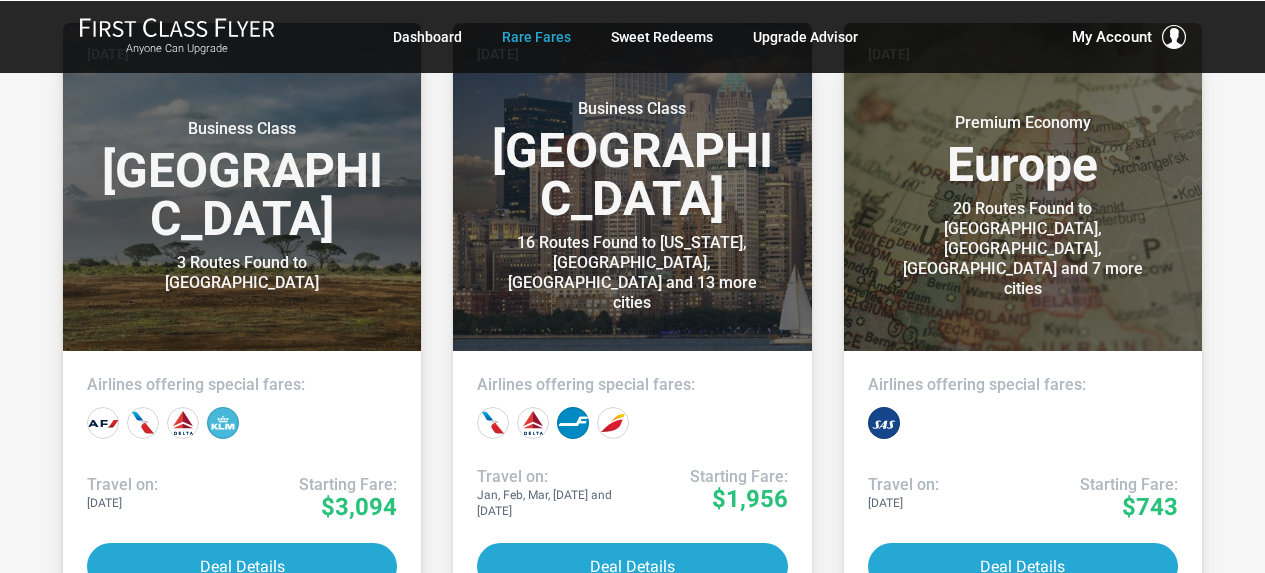 scroll, scrollTop: 500, scrollLeft: 0, axis: vertical 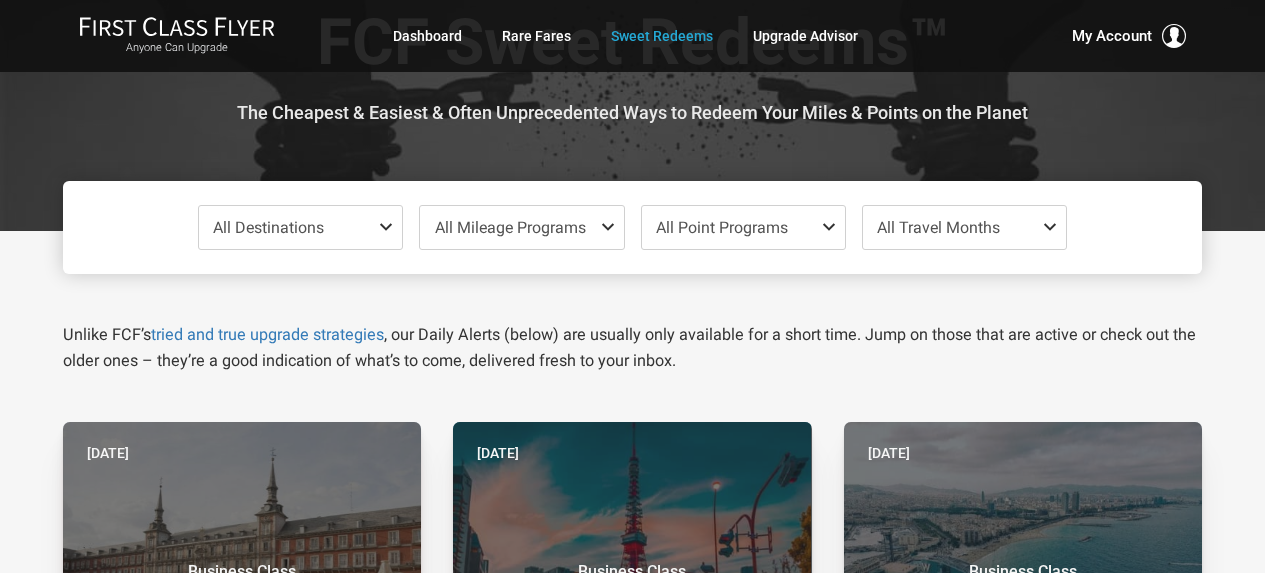 click on "All Mileage Programs" at bounding box center [510, 227] 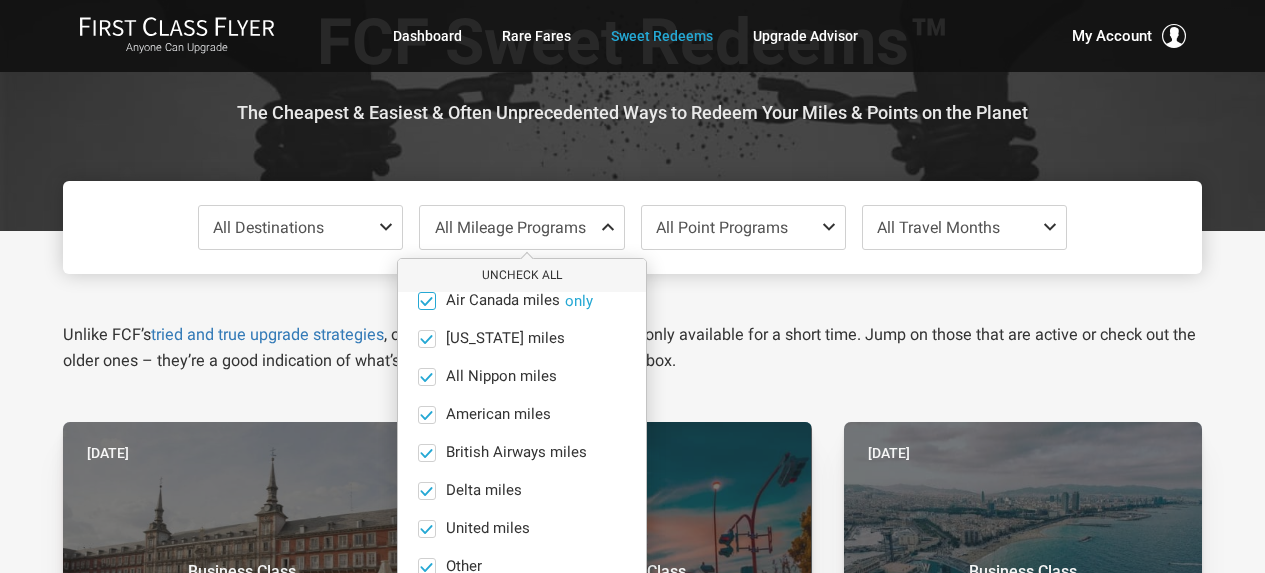 scroll, scrollTop: 39, scrollLeft: 0, axis: vertical 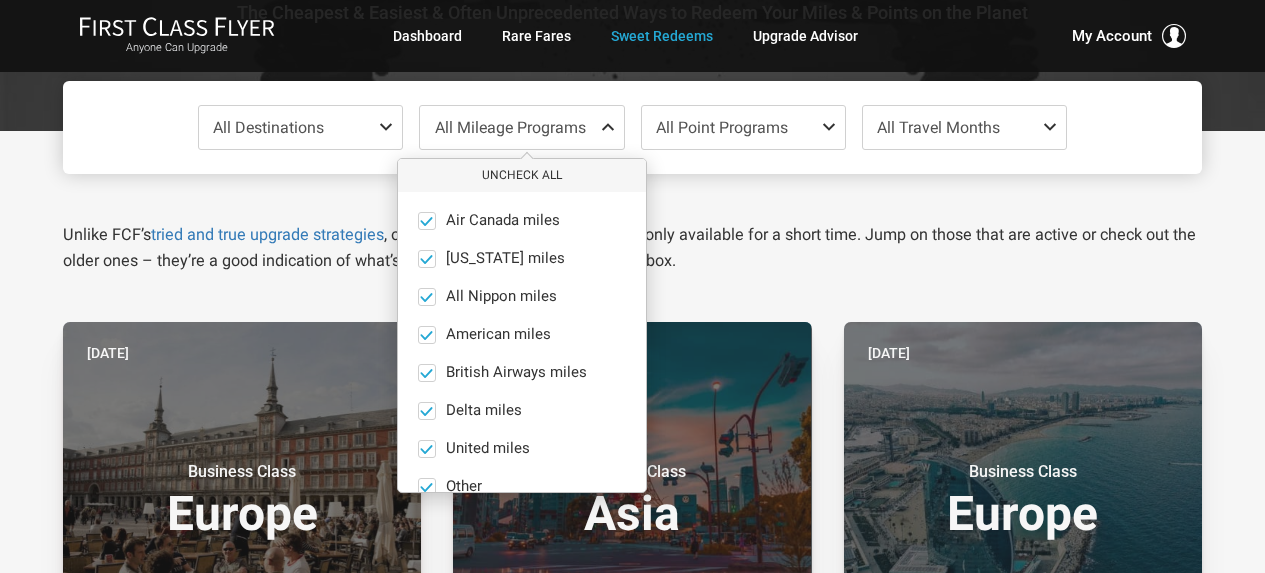 click on "All Destinations Uncheck All Africa  only  Asia  only  Caribbean  only  Europe  only  Hawaii  only  India  only  Mexico  only  Middle East  only  North America  only  South America  only  South Pacific  only  All Mileage Programs Uncheck All Air Canada miles  only  Alaska miles  only  All Nippon miles  only  American miles  only  British Airways miles  only  Delta miles  only  United miles  only  Other  only  All Point Programs Uncheck All Amex points  only  Chase points  only  Citi points  only  ITA Airways (Volare) points  only  Marriott points  only  All Travel Months Check All Jul Aug Sep Oct Nov Dec Jan Feb Mar Apr May Jun  Unlike FCF’s  tried and true upgrade strategies , our Daily Alerts (below) are usually only available for a short time. Jump on those that are active or check out the older ones – they’re a good indication of what’s to come, delivered fresh to your inbox.  Two days ago Business Class  Europe  Use These Miles / Points: Travel on: Aug 2025 Mileage Savings Up To: 110,000  Asia" at bounding box center (632, 1515) 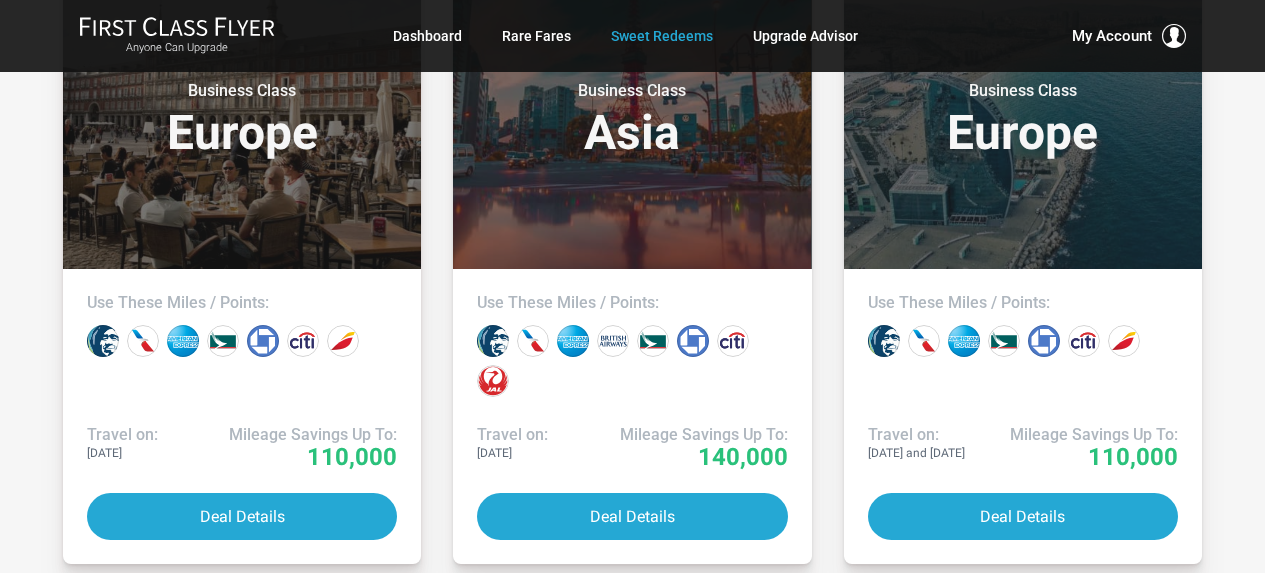 scroll, scrollTop: 600, scrollLeft: 0, axis: vertical 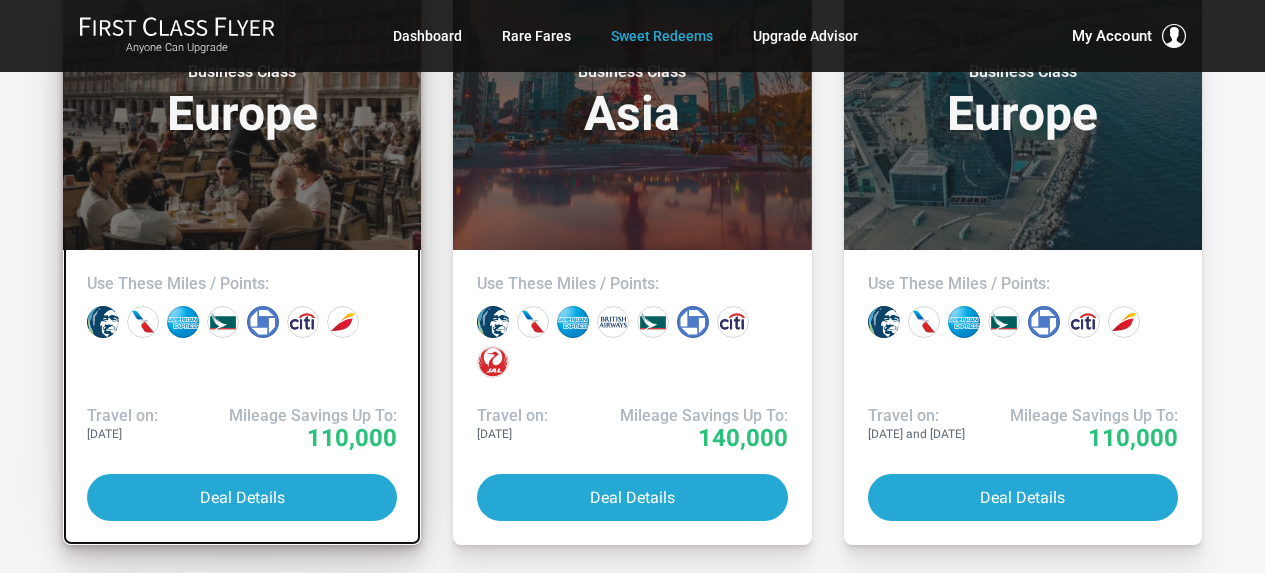 click on "Two days ago Business Class  Europe" at bounding box center [242, 86] 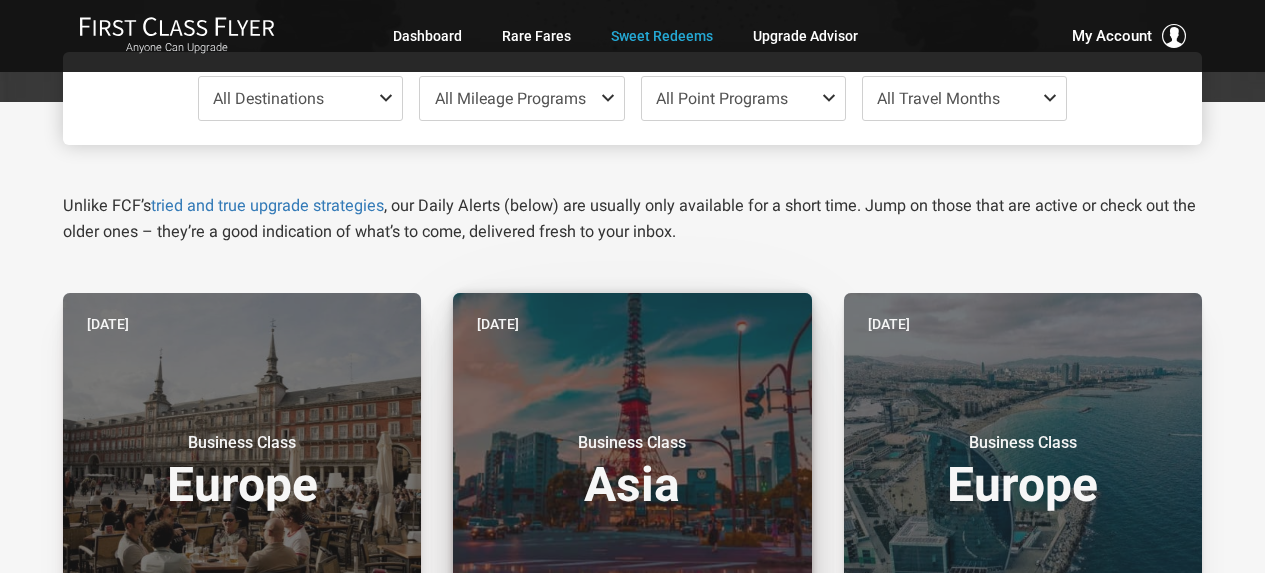scroll, scrollTop: 0, scrollLeft: 0, axis: both 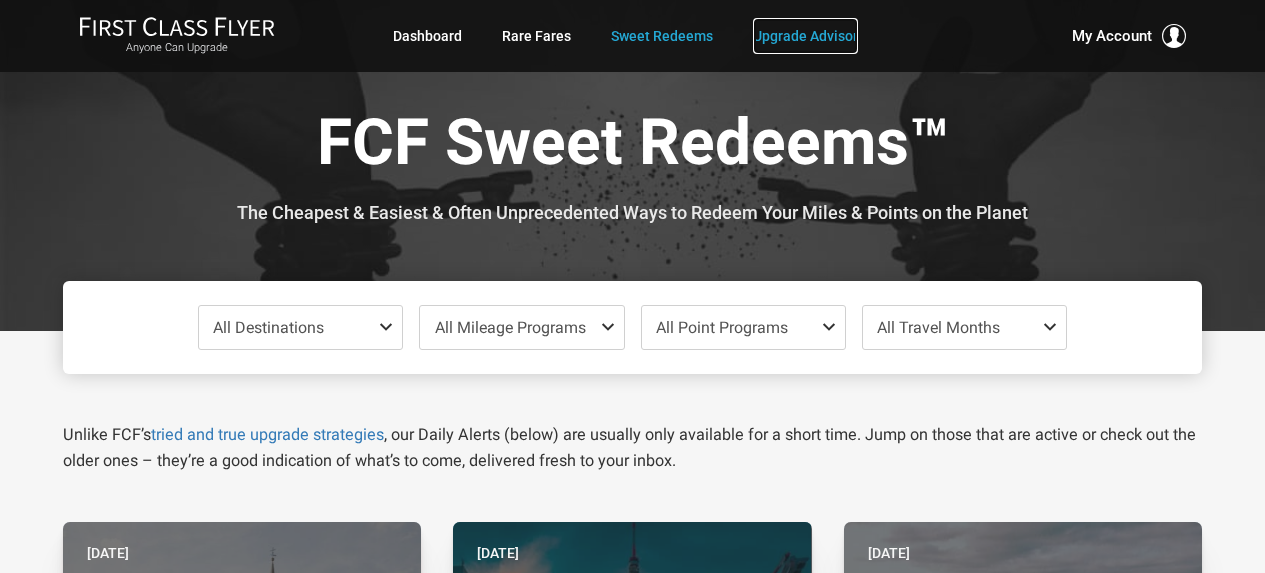 click on "Upgrade Advisor" at bounding box center (805, 36) 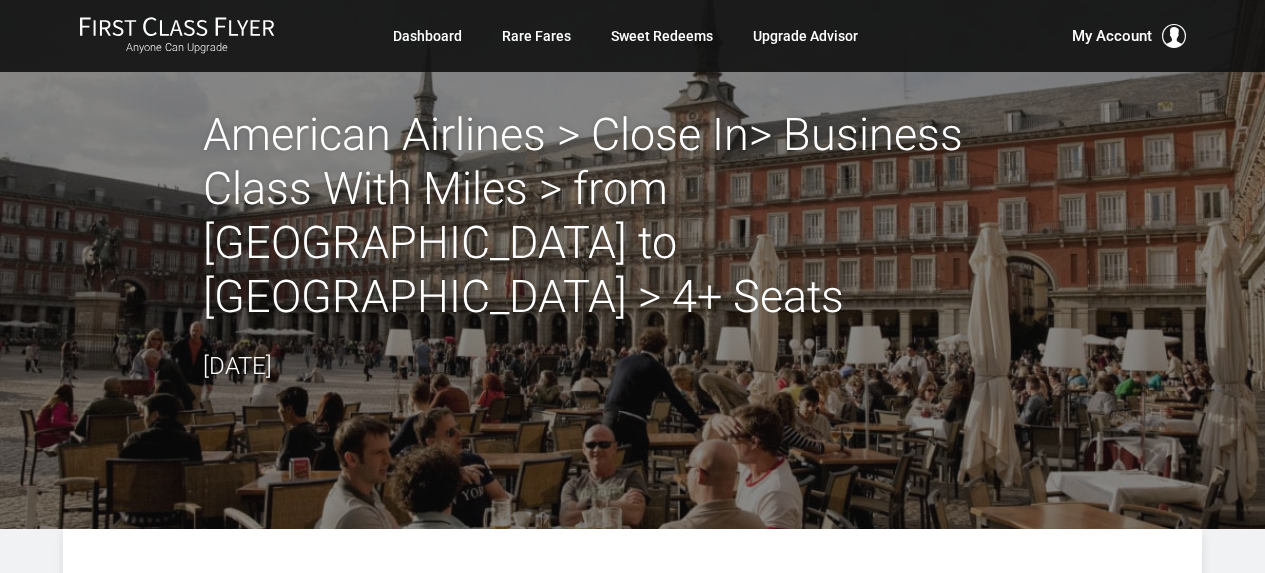 scroll, scrollTop: 0, scrollLeft: 0, axis: both 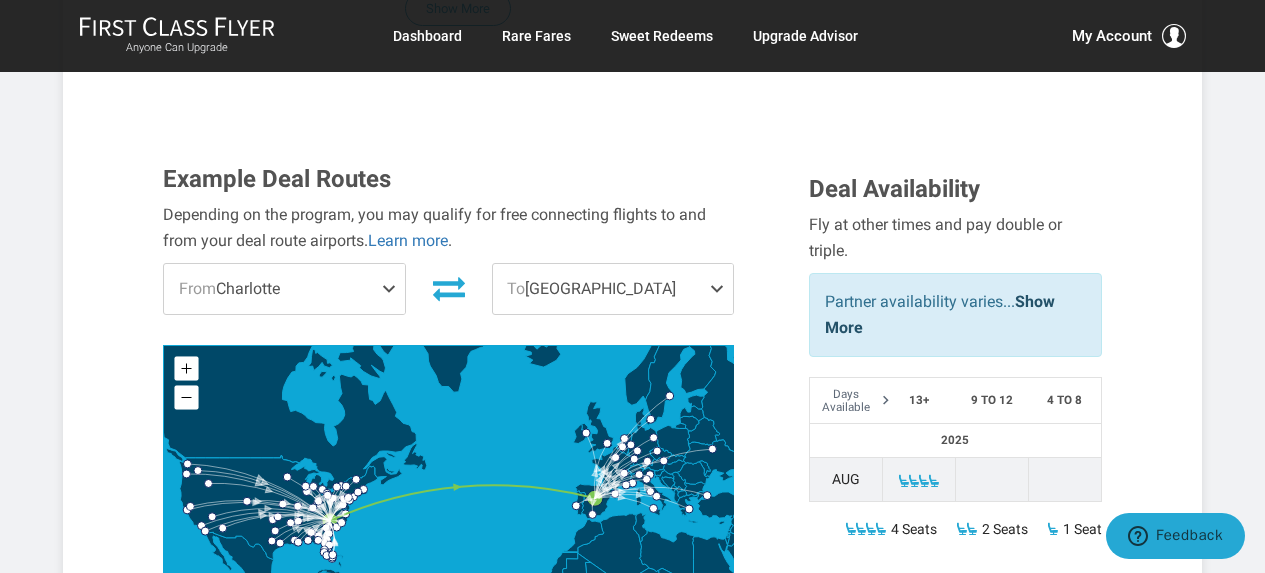 click on "From  Charlotte" at bounding box center (284, 289) 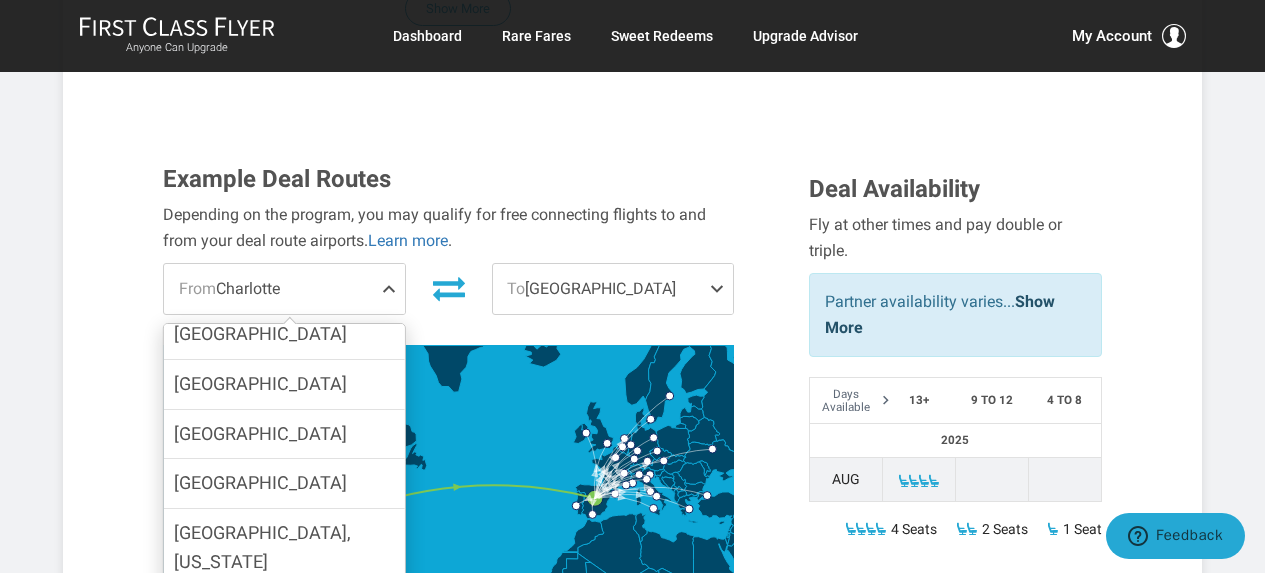scroll, scrollTop: 1400, scrollLeft: 0, axis: vertical 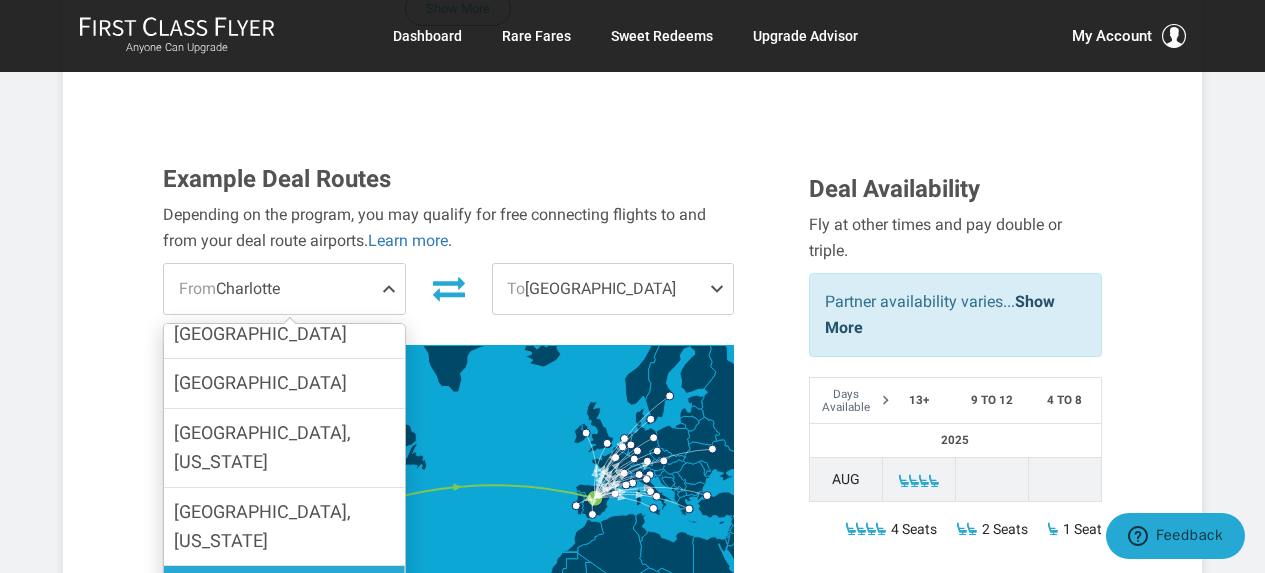 click on "Kansas City" at bounding box center [284, 605] 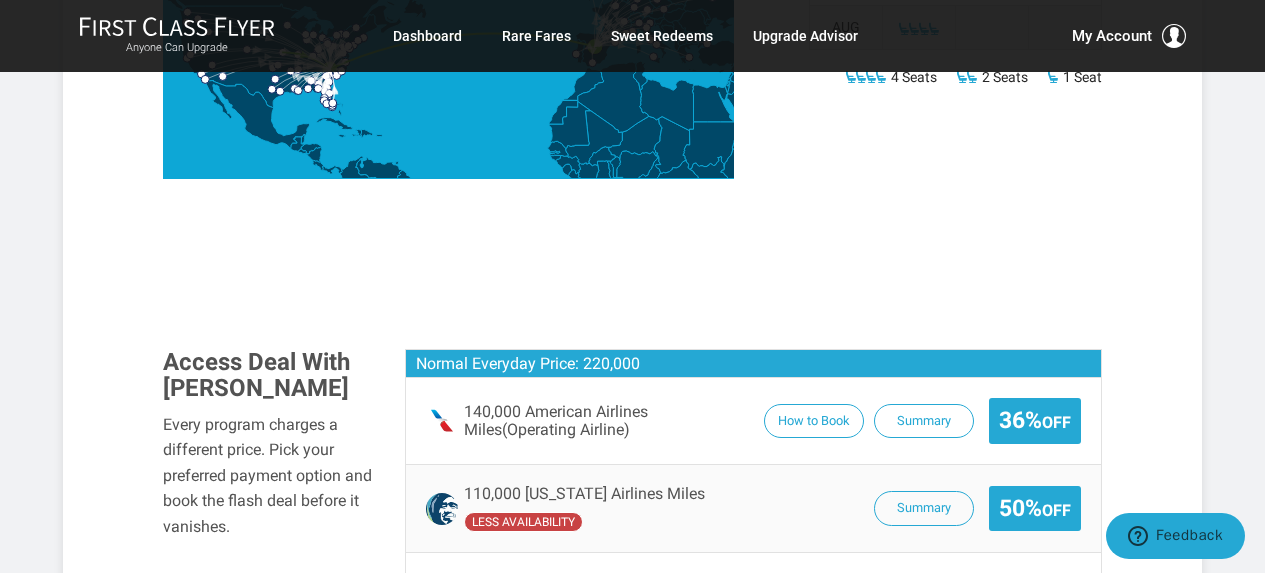 scroll, scrollTop: 1100, scrollLeft: 0, axis: vertical 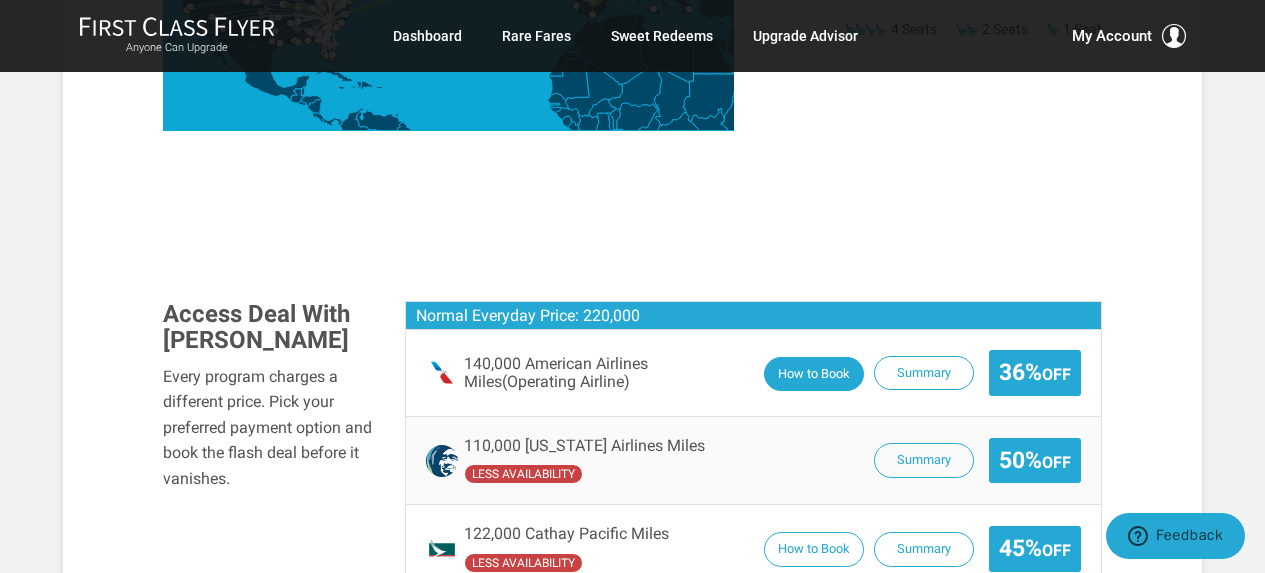 click on "How to Book" at bounding box center [814, 374] 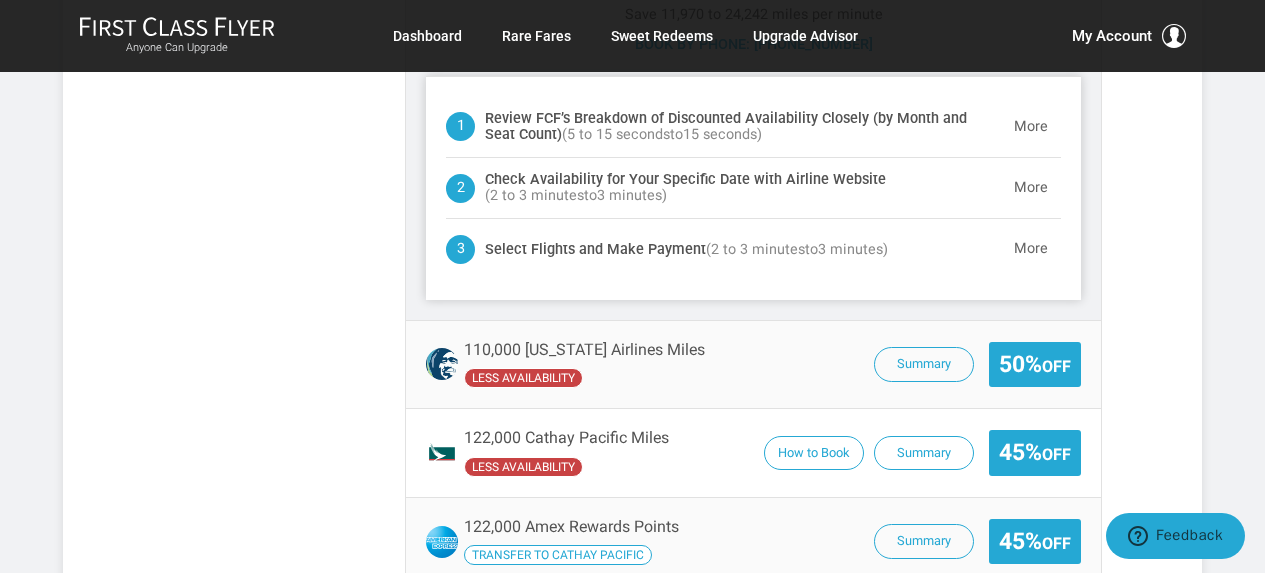 scroll, scrollTop: 1600, scrollLeft: 0, axis: vertical 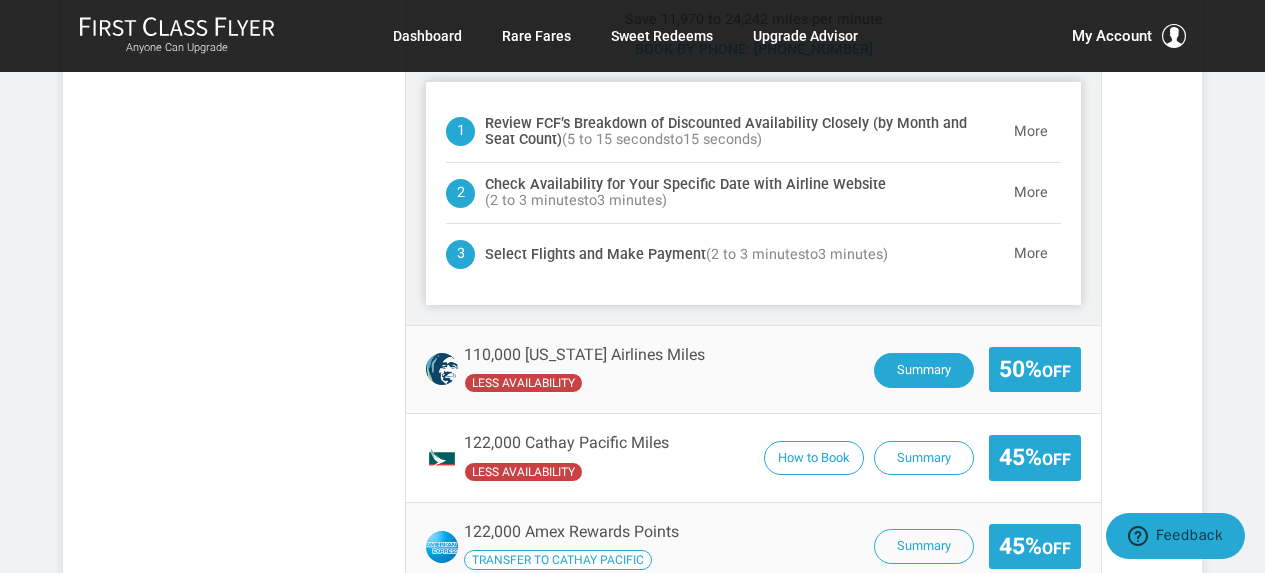 click on "Summary" at bounding box center [924, 370] 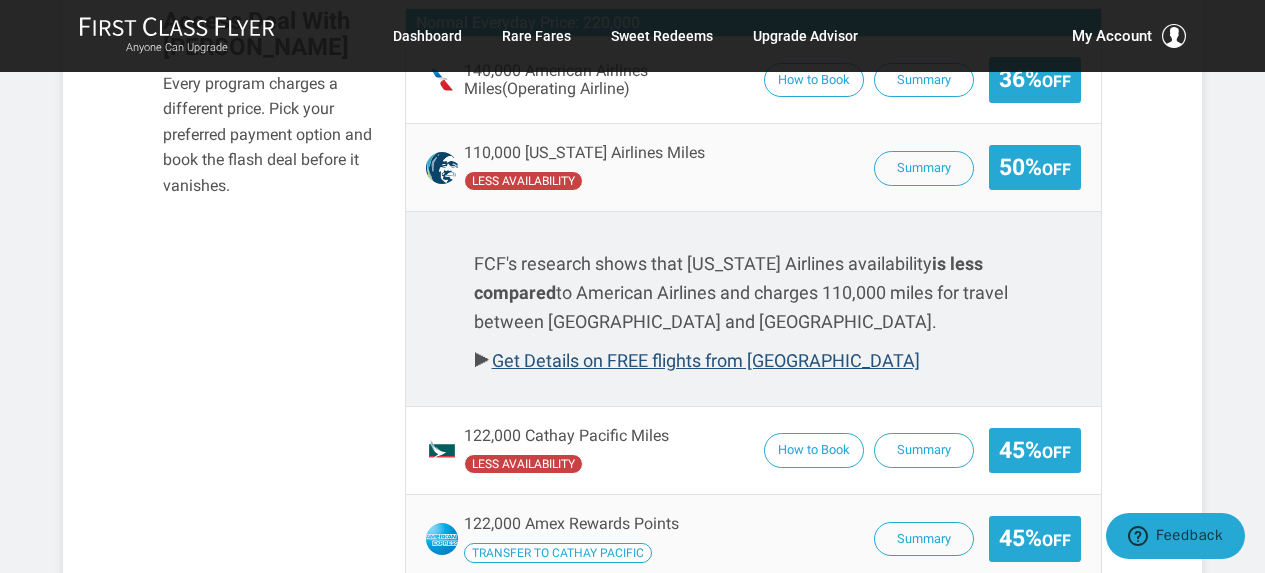 scroll, scrollTop: 1400, scrollLeft: 0, axis: vertical 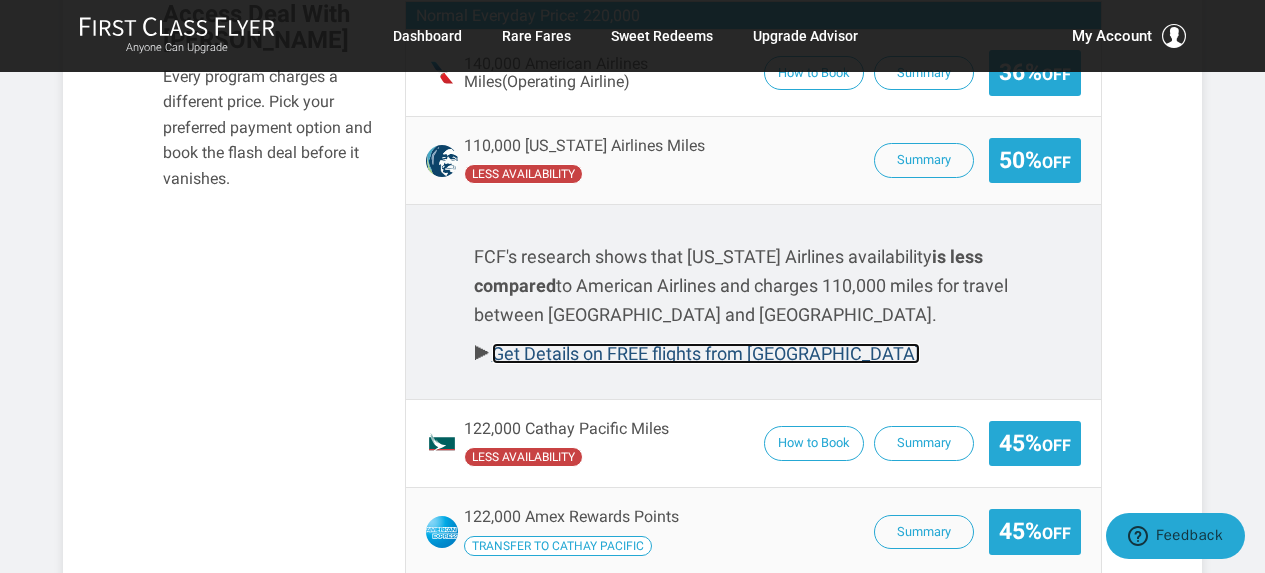 click on "Get Details on FREE flights from Madrid" at bounding box center [706, 353] 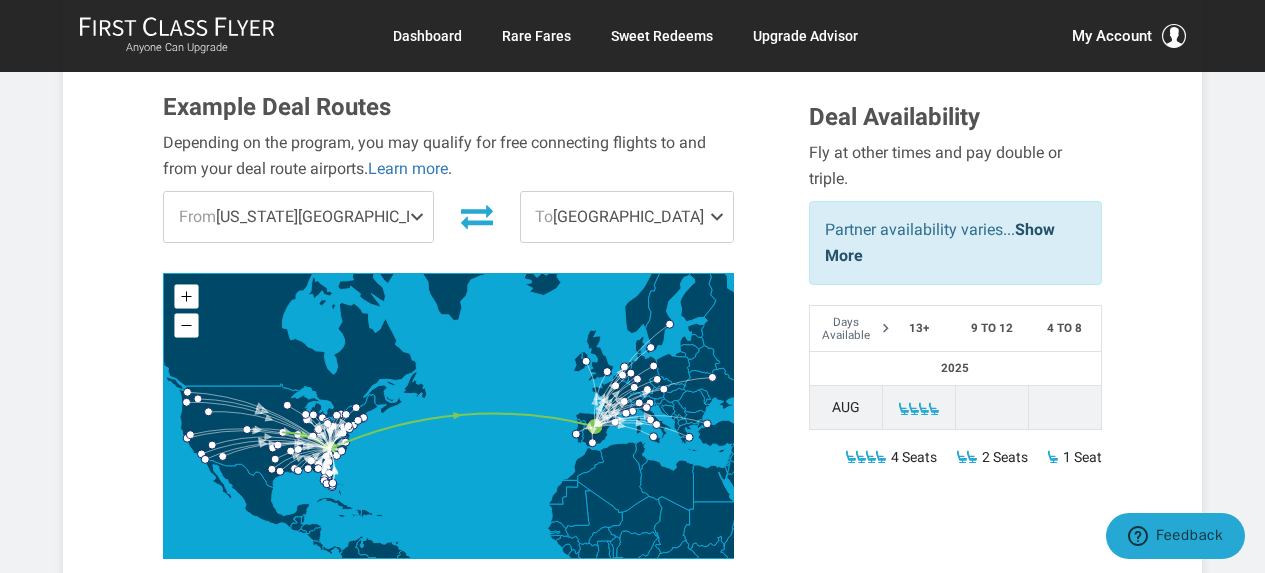 scroll, scrollTop: 600, scrollLeft: 0, axis: vertical 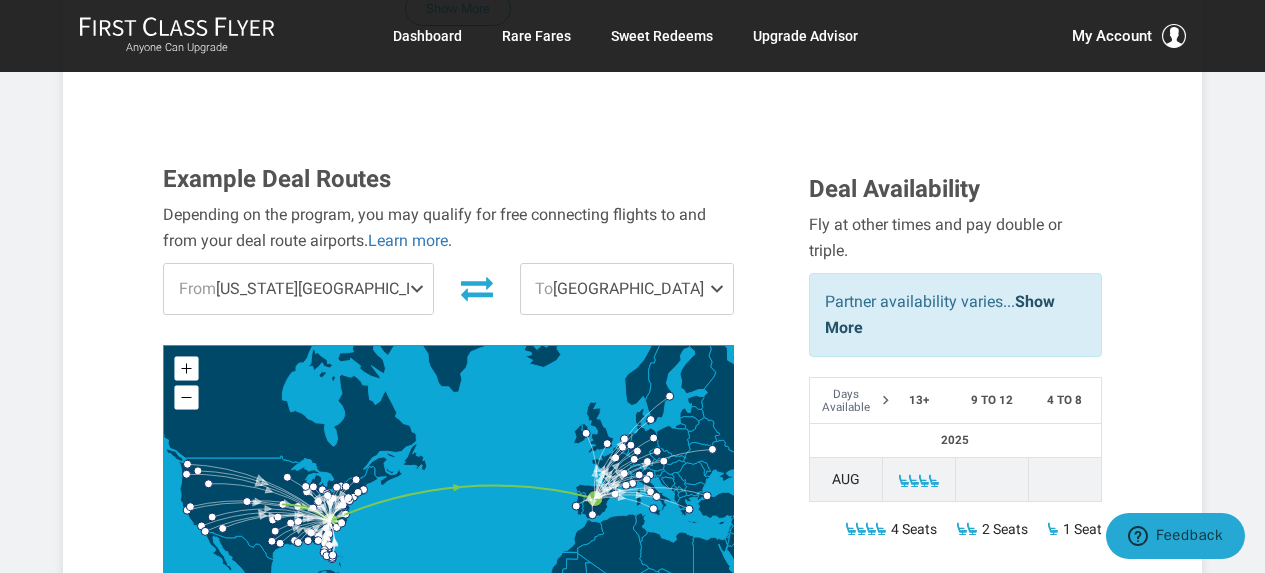 click on "via Charlotte" at bounding box center (537, 288) 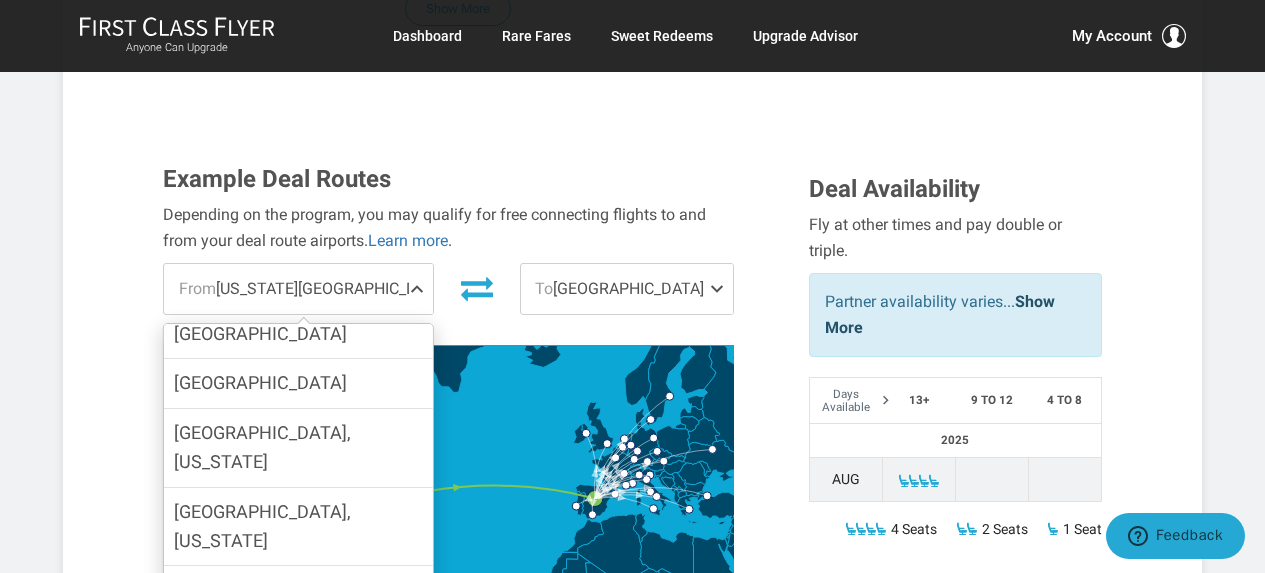 click on "Depending on the program, you may qualify for free connecting flights to and from your deal route airports.  Learn more ." at bounding box center [448, 227] 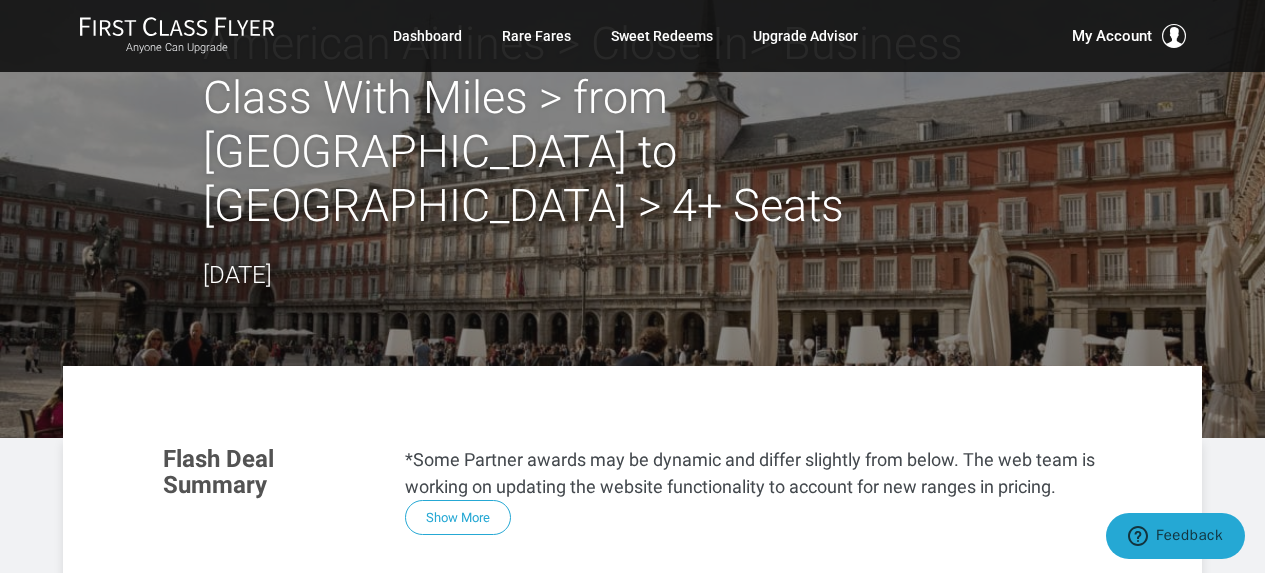 scroll, scrollTop: 100, scrollLeft: 0, axis: vertical 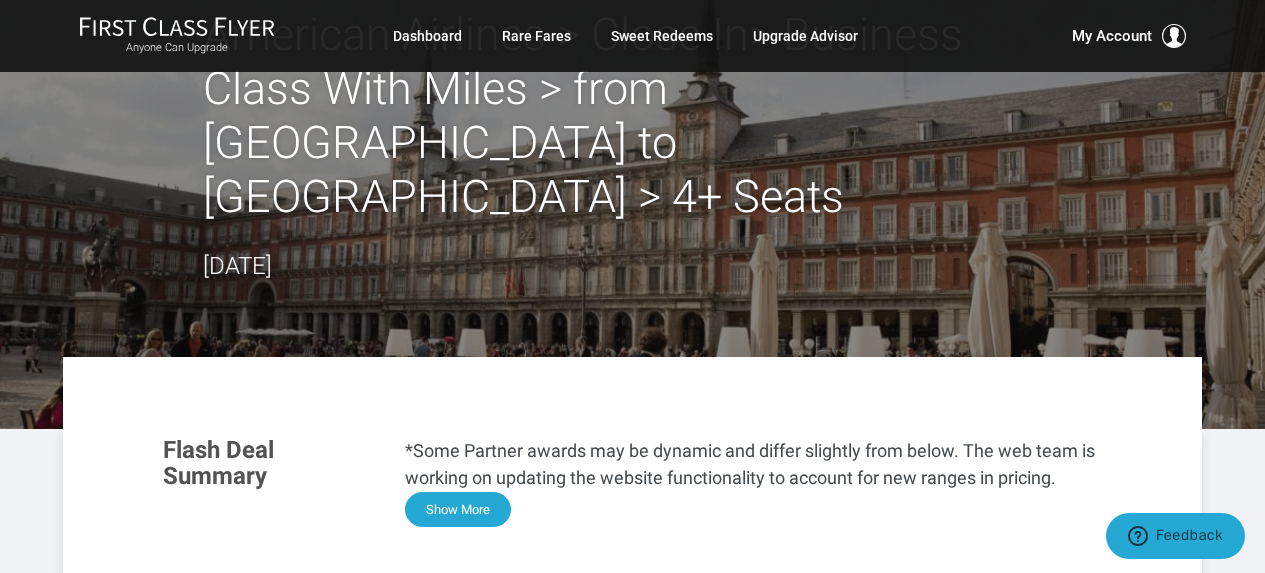 click on "Show More" at bounding box center [458, 509] 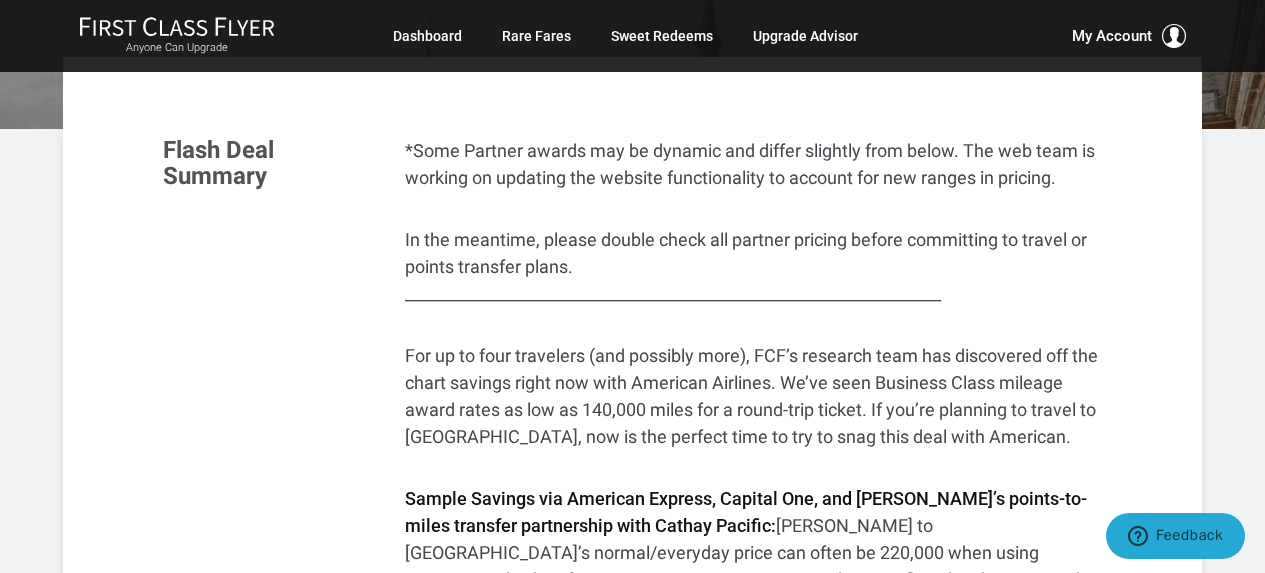 scroll, scrollTop: 500, scrollLeft: 0, axis: vertical 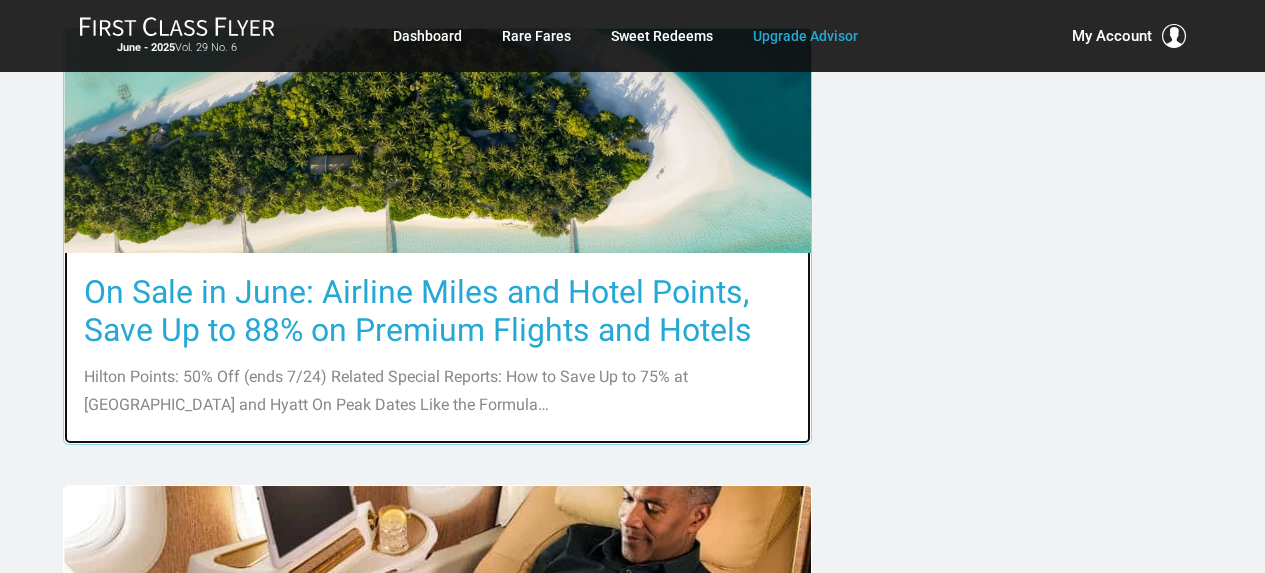click at bounding box center (437, 140) 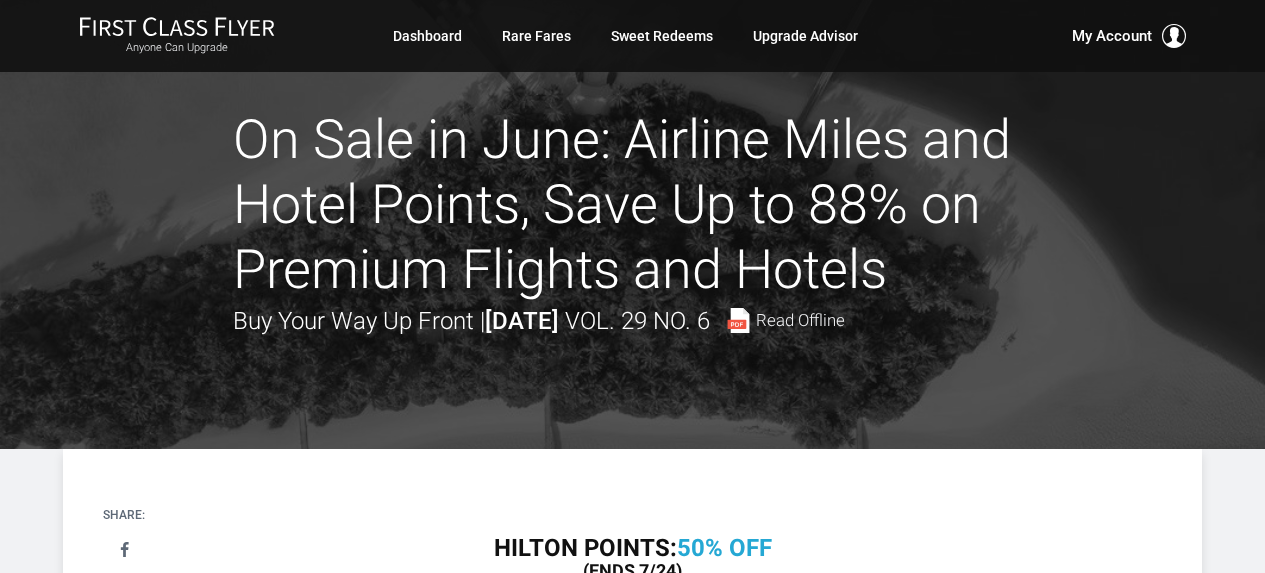 scroll, scrollTop: 0, scrollLeft: 0, axis: both 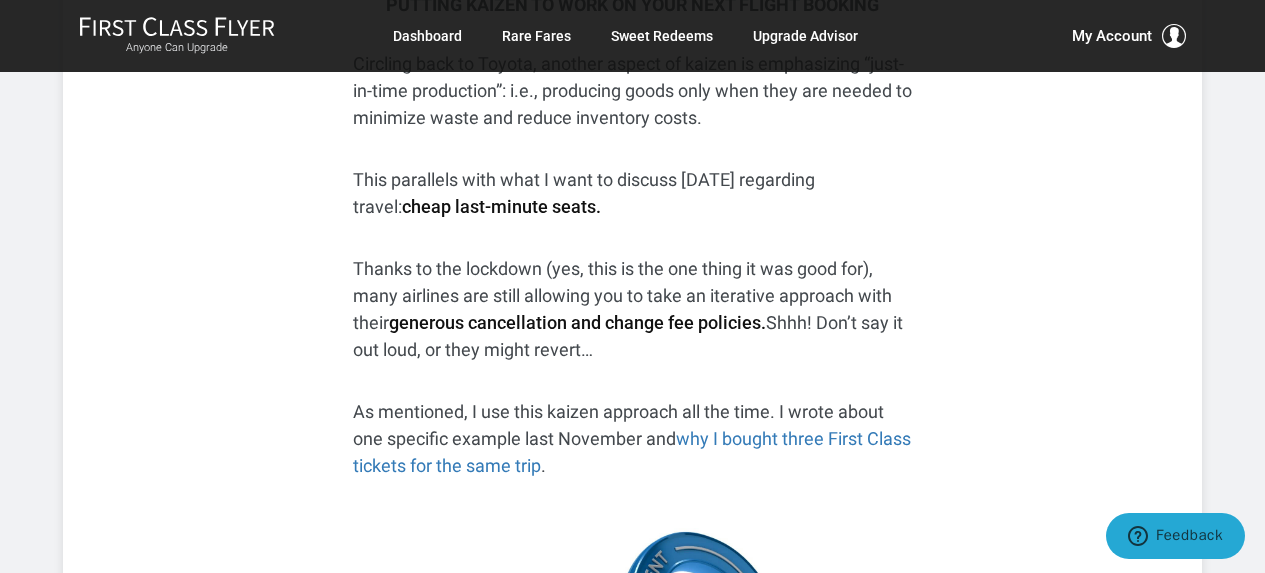 click on "Thanks to the lockdown (yes, this is the one thing it was good for), many airlines are still allowing you to take an iterative approach with their  generous cancellation and change fee policies.  Shhh! Don’t say it out loud, or they might revert…" at bounding box center [633, 309] 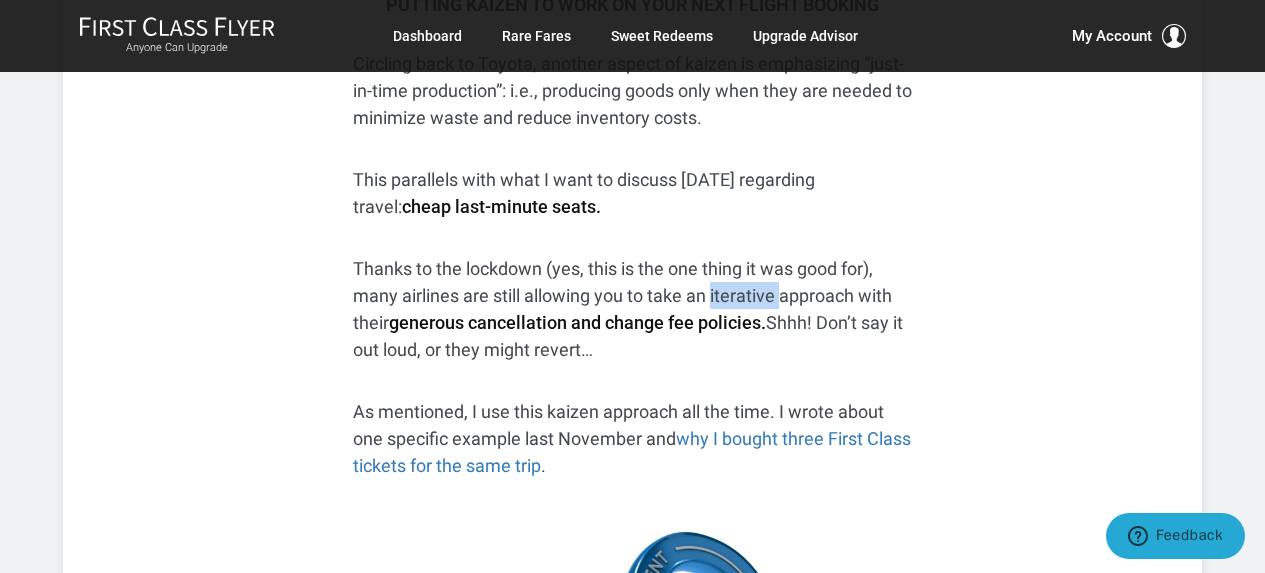 click on "Thanks to the lockdown (yes, this is the one thing it was good for), many airlines are still allowing you to take an iterative approach with their  generous cancellation and change fee policies.  Shhh! Don’t say it out loud, or they might revert…" at bounding box center (633, 309) 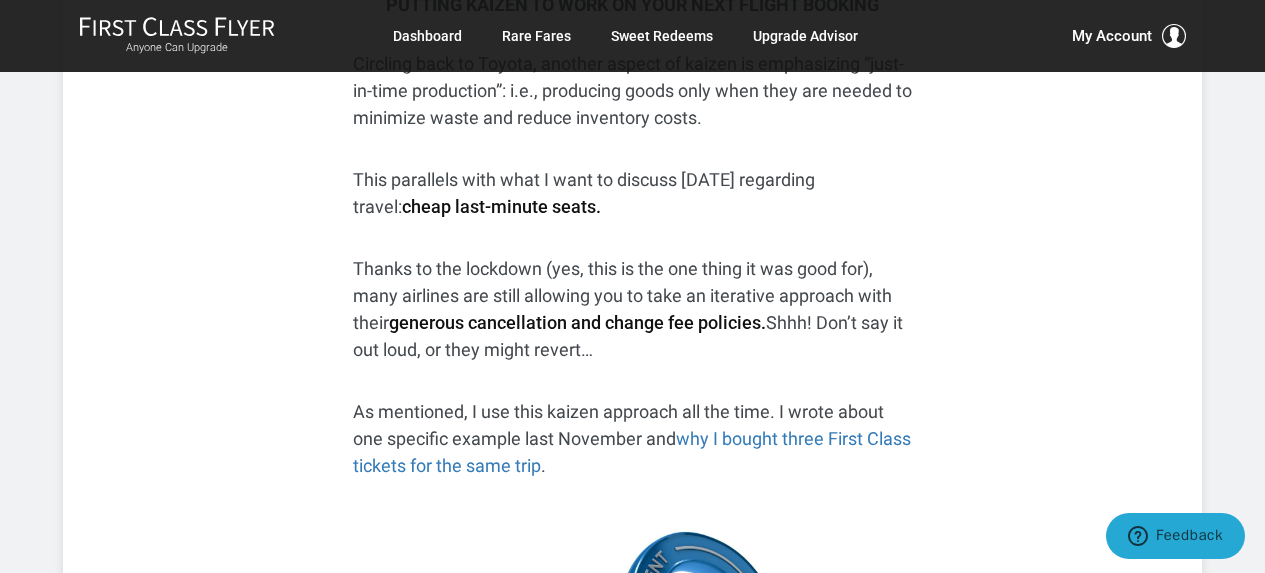 click on "Share: Share Tweet
How upgraders-til-the-end get the best deals in the universe with my favorite underutilized flight strategy
What do Toyota, Nike, Amazon, and Nestle have in common?
They all embrace the Japanese philosophy of kaizen: the practice of making small, incremental improvements over time in order to achieve significant results.
For example, Toyota encourages all of its employees to continually look for opportunities for improvement, no matter how small.
This got me thinking about flights when I heard about kaizen because I was born a kaizen flyer. For me, it’s often an ongoing and iterative process, not a get-it-right-the-first-time process.
I’ll leave that strategy to the lottery players.
Instead, my approach is based on the assumption that I’m simply  not  going to get it right the first time.
given the peculiarities of how the airline industry works . More on this in a minute.
." at bounding box center [632, 5303] 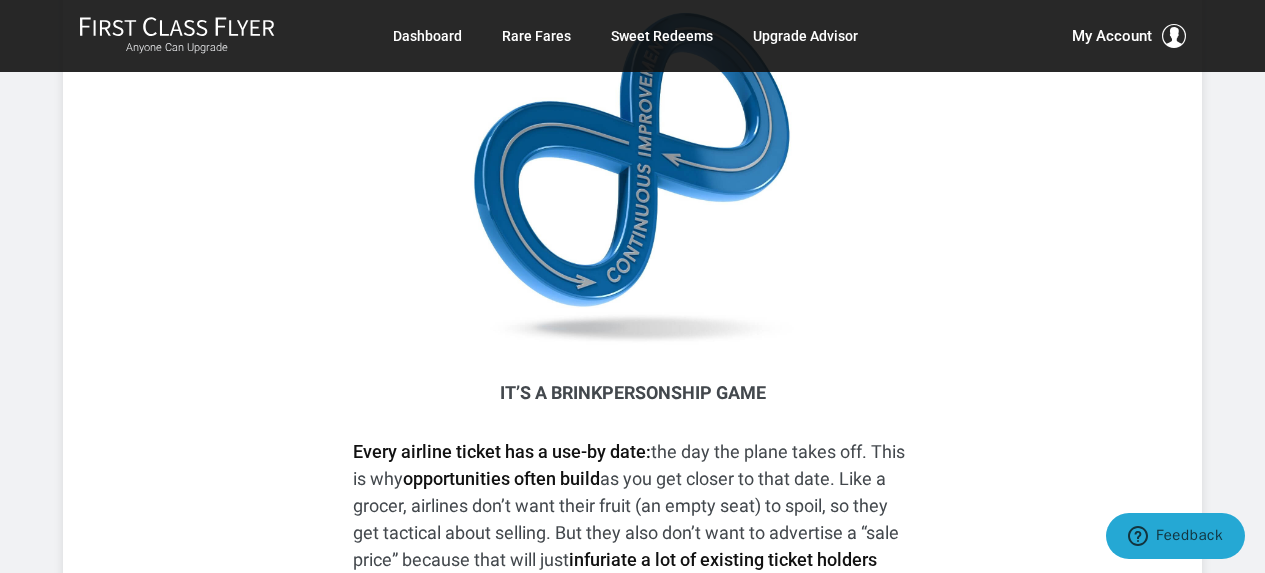 scroll, scrollTop: 2300, scrollLeft: 0, axis: vertical 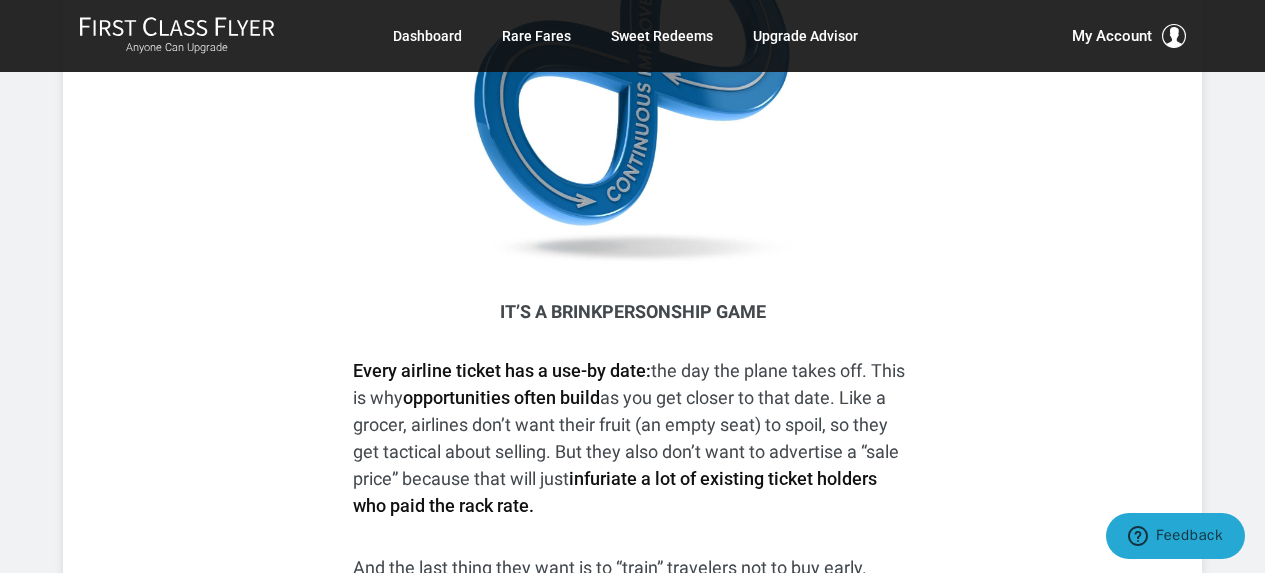 click on "It’s a Brinkpersonship Game" at bounding box center (633, 312) 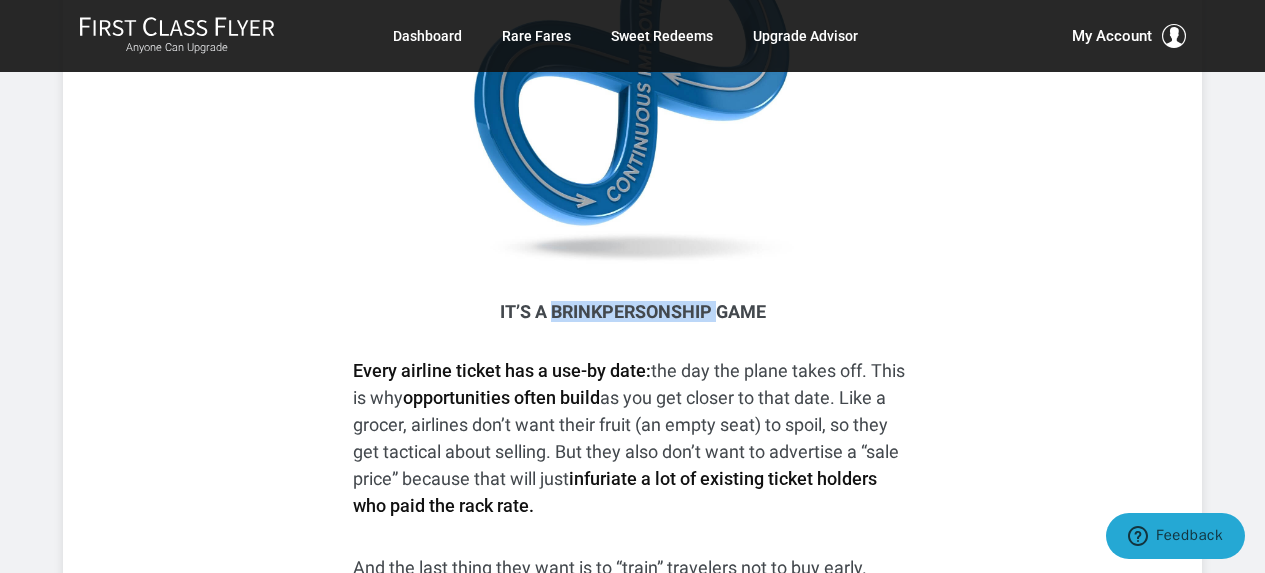 click on "It’s a Brinkpersonship Game" at bounding box center [633, 312] 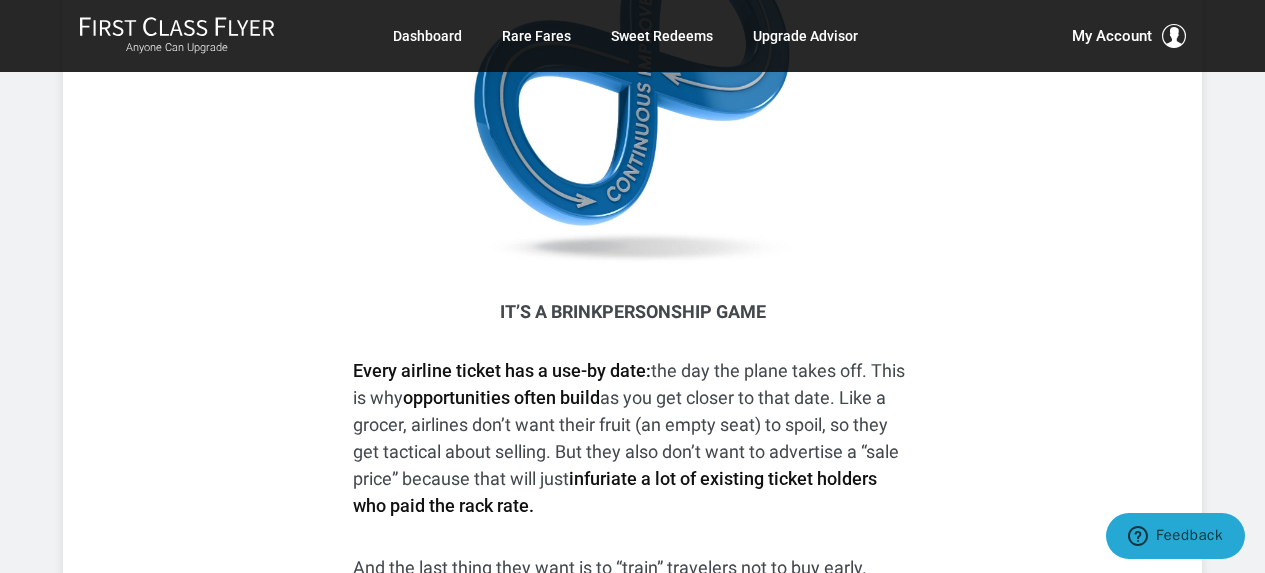 click on "Share: Share Tweet
How upgraders-til-the-end get the best deals in the universe with my favorite underutilized flight strategy
What do Toyota, Nike, Amazon, and Nestle have in common?
They all embrace the Japanese philosophy of kaizen: the practice of making small, incremental improvements over time in order to achieve significant results.
For example, Toyota encourages all of its employees to continually look for opportunities for improvement, no matter how small.
This got me thinking about flights when I heard about kaizen because I was born a kaizen flyer. For me, it’s often an ongoing and iterative process, not a get-it-right-the-first-time process.
I’ll leave that strategy to the lottery players.
Instead, my approach is based on the assumption that I’m simply  not  going to get it right the first time.
given the peculiarities of how the airline industry works . More on this in a minute.
." at bounding box center (632, 4703) 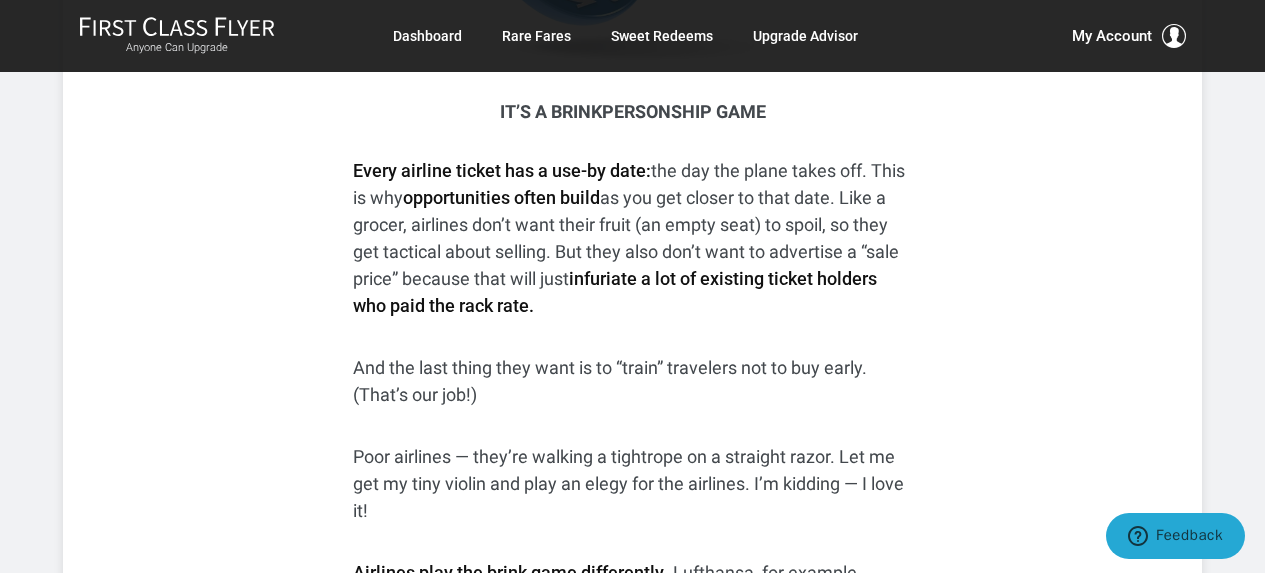 scroll, scrollTop: 2600, scrollLeft: 0, axis: vertical 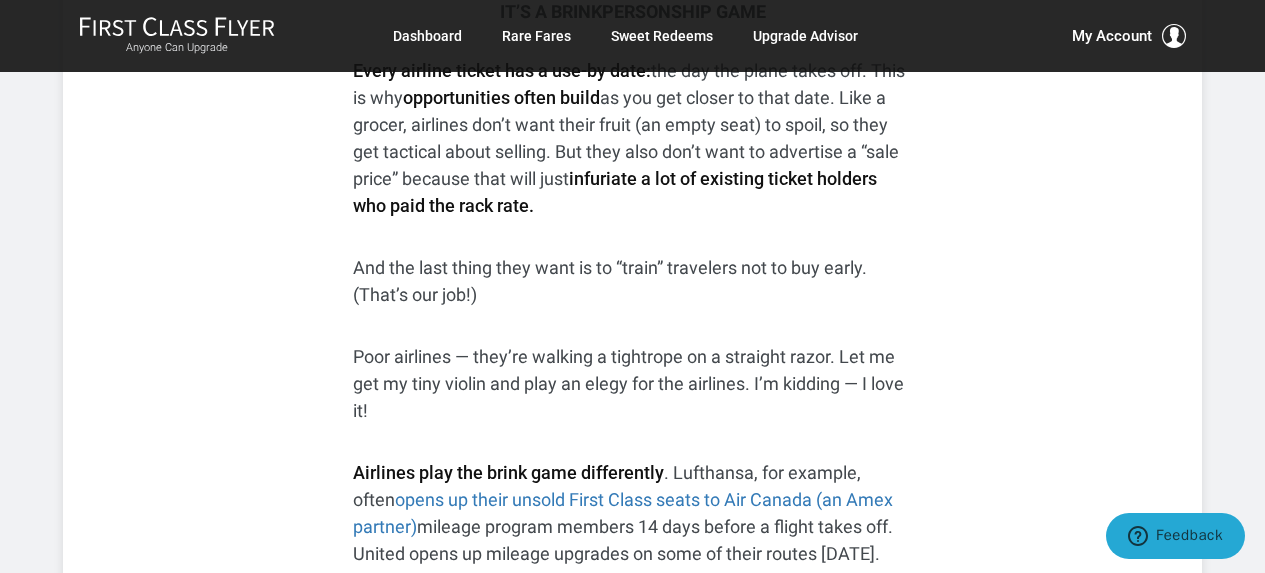 click on "Poor airlines — they’re walking a tightrope on a straight razor. Let me get my tiny violin and play an elegy for the airlines. I’m kidding — I love it!" at bounding box center (633, 383) 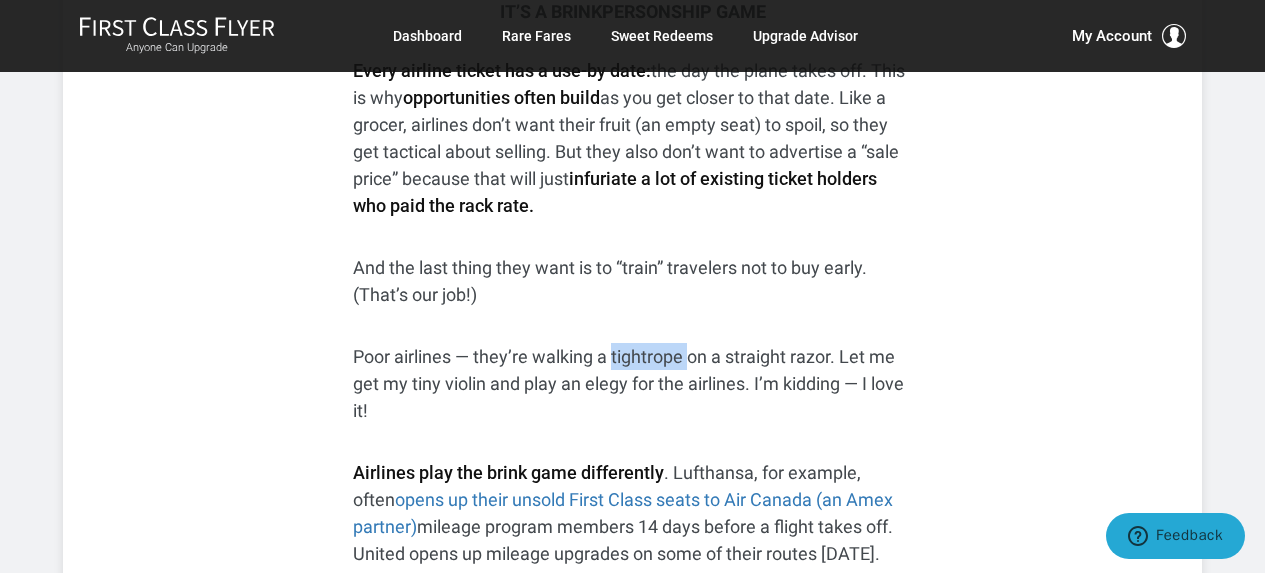 click on "Poor airlines — they’re walking a tightrope on a straight razor. Let me get my tiny violin and play an elegy for the airlines. I’m kidding — I love it!" at bounding box center (633, 383) 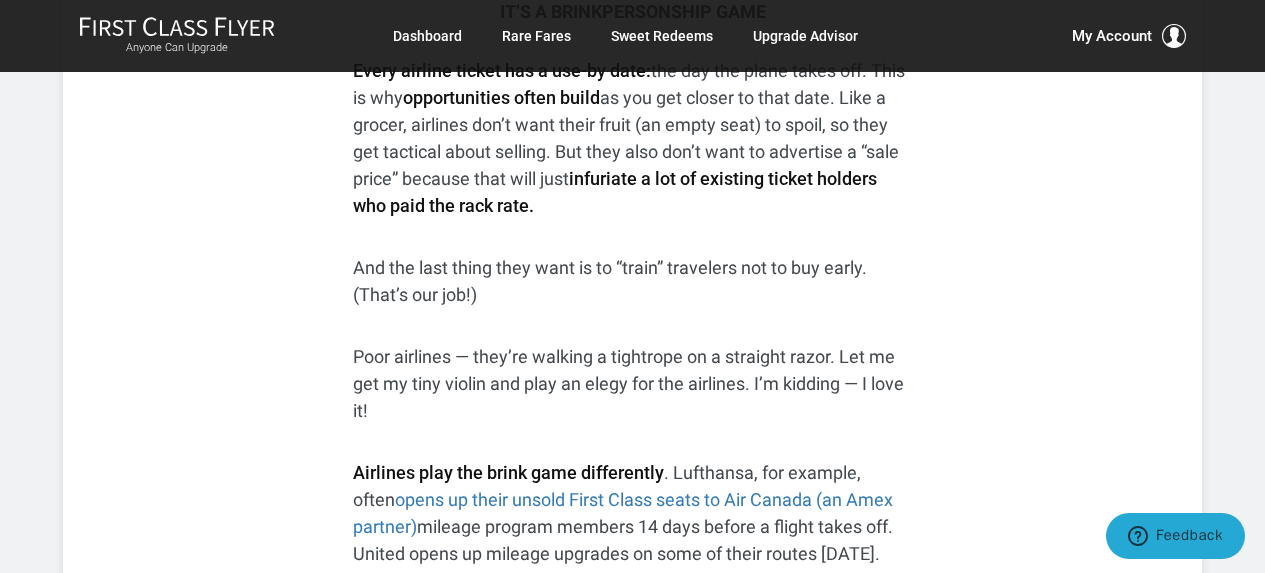 click on "Share: Share Tweet
How upgraders-til-the-end get the best deals in the universe with my favorite underutilized flight strategy
What do Toyota, Nike, Amazon, and Nestle have in common?
They all embrace the Japanese philosophy of kaizen: the practice of making small, incremental improvements over time in order to achieve significant results.
For example, Toyota encourages all of its employees to continually look for opportunities for improvement, no matter how small.
This got me thinking about flights when I heard about kaizen because I was born a kaizen flyer. For me, it’s often an ongoing and iterative process, not a get-it-right-the-first-time process.
I’ll leave that strategy to the lottery players.
Instead, my approach is based on the assumption that I’m simply  not  going to get it right the first time.
given the peculiarities of how the airline industry works . More on this in a minute.
." at bounding box center [632, 4403] 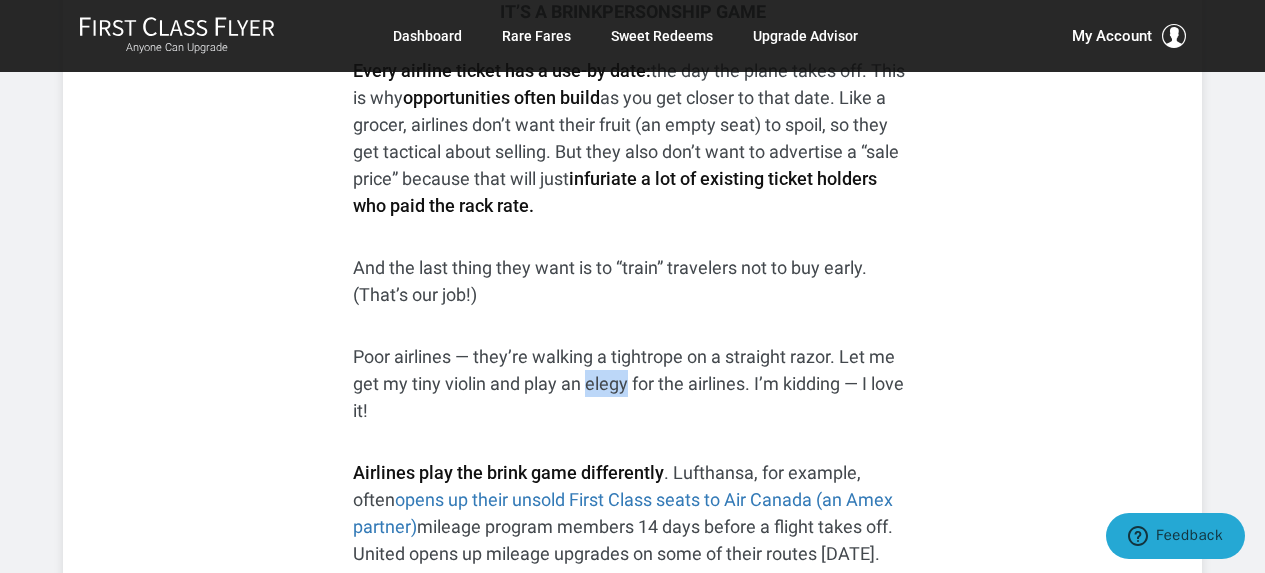 click on "Poor airlines — they’re walking a tightrope on a straight razor. Let me get my tiny violin and play an elegy for the airlines. I’m kidding — I love it!" at bounding box center [633, 383] 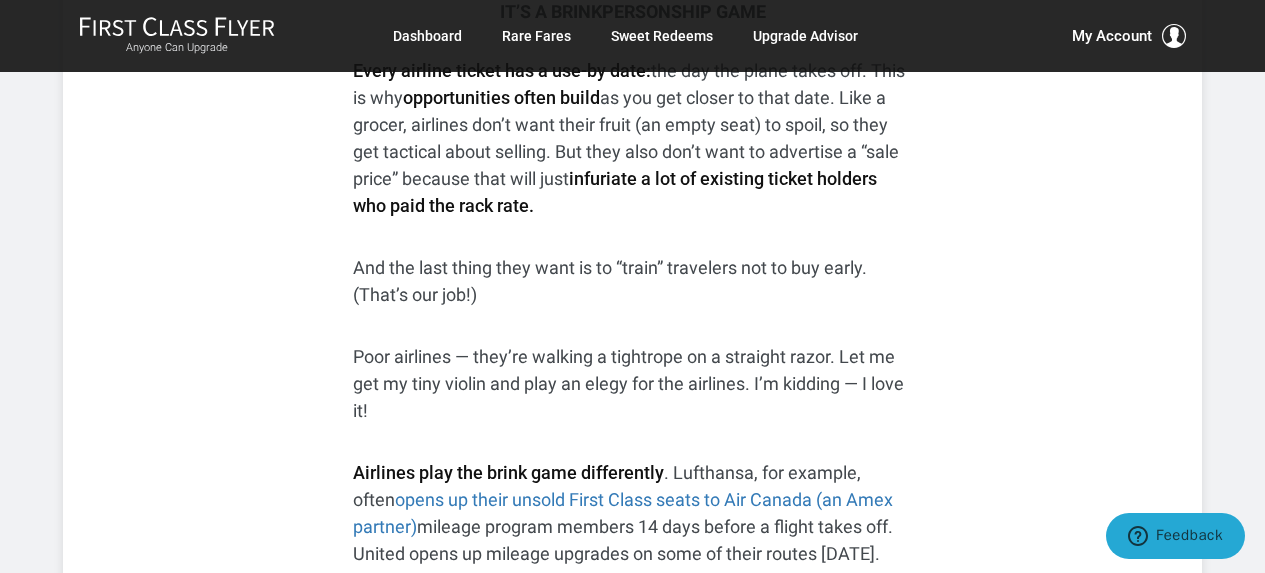 click on "Share: Share Tweet
How upgraders-til-the-end get the best deals in the universe with my favorite underutilized flight strategy
What do Toyota, Nike, Amazon, and Nestle have in common?
They all embrace the Japanese philosophy of kaizen: the practice of making small, incremental improvements over time in order to achieve significant results.
For example, Toyota encourages all of its employees to continually look for opportunities for improvement, no matter how small.
This got me thinking about flights when I heard about kaizen because I was born a kaizen flyer. For me, it’s often an ongoing and iterative process, not a get-it-right-the-first-time process.
I’ll leave that strategy to the lottery players.
Instead, my approach is based on the assumption that I’m simply  not  going to get it right the first time.
given the peculiarities of how the airline industry works . More on this in a minute.
." at bounding box center (632, 4403) 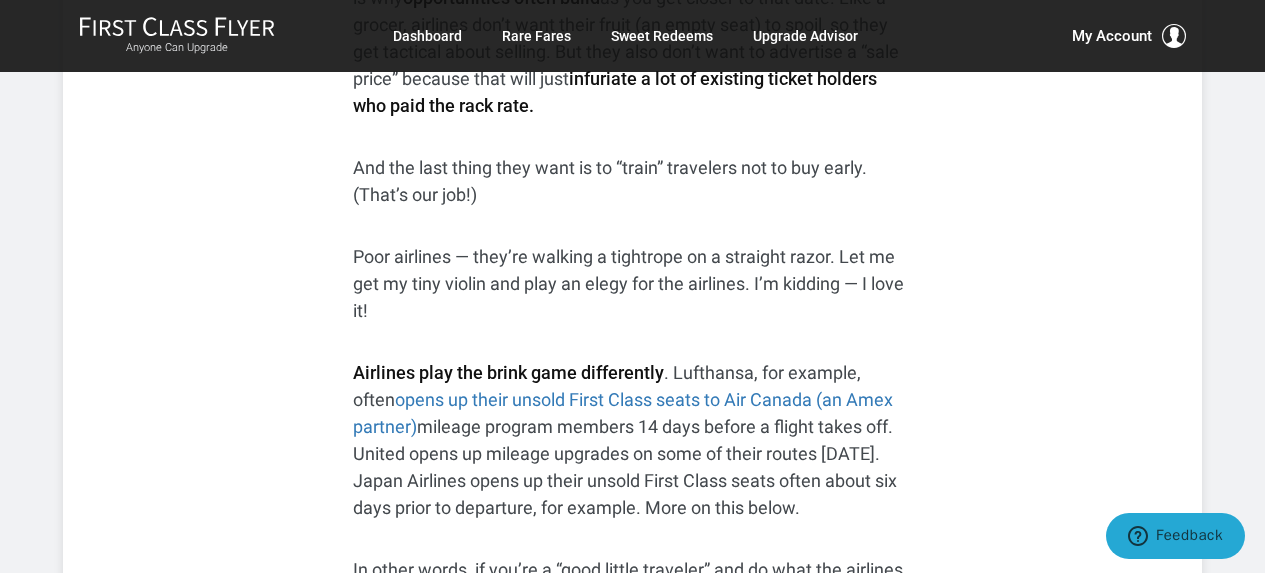 click on "Airlines play the brink game differently . Lufthansa, for example, often  opens up their unsold First Class seats to Air Canada (an Amex partner)  mileage program members 14 days before a flight takes off. United opens up mileage upgrades on some of their routes within 30 days. Japan Airlines opens up their unsold First Class seats often about six days prior to departure, for example. More on this below." at bounding box center (633, 440) 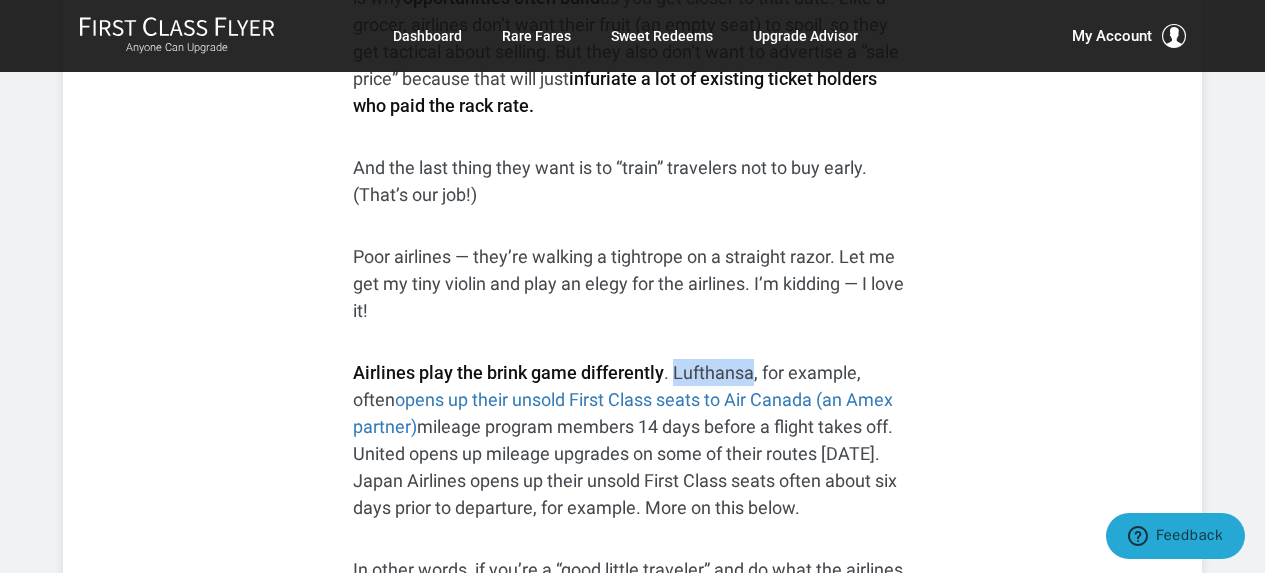 click on "Airlines play the brink game differently . Lufthansa, for example, often  opens up their unsold First Class seats to Air Canada (an Amex partner)  mileage program members 14 days before a flight takes off. United opens up mileage upgrades on some of their routes within 30 days. Japan Airlines opens up their unsold First Class seats often about six days prior to departure, for example. More on this below." at bounding box center [633, 440] 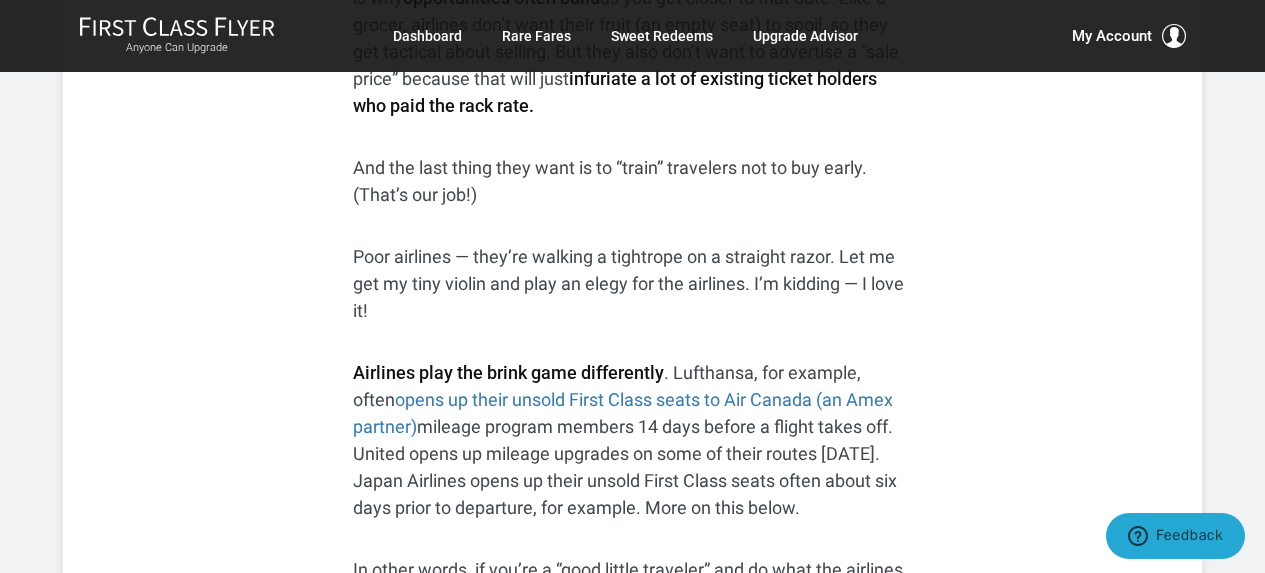 click on "Share: Share Tweet
How upgraders-til-the-end get the best deals in the universe with my favorite underutilized flight strategy
What do Toyota, Nike, Amazon, and Nestle have in common?
They all embrace the Japanese philosophy of kaizen: the practice of making small, incremental improvements over time in order to achieve significant results.
For example, Toyota encourages all of its employees to continually look for opportunities for improvement, no matter how small.
This got me thinking about flights when I heard about kaizen because I was born a kaizen flyer. For me, it’s often an ongoing and iterative process, not a get-it-right-the-first-time process.
I’ll leave that strategy to the lottery players.
Instead, my approach is based on the assumption that I’m simply  not  going to get it right the first time.
given the peculiarities of how the airline industry works . More on this in a minute.
." at bounding box center [632, 4303] 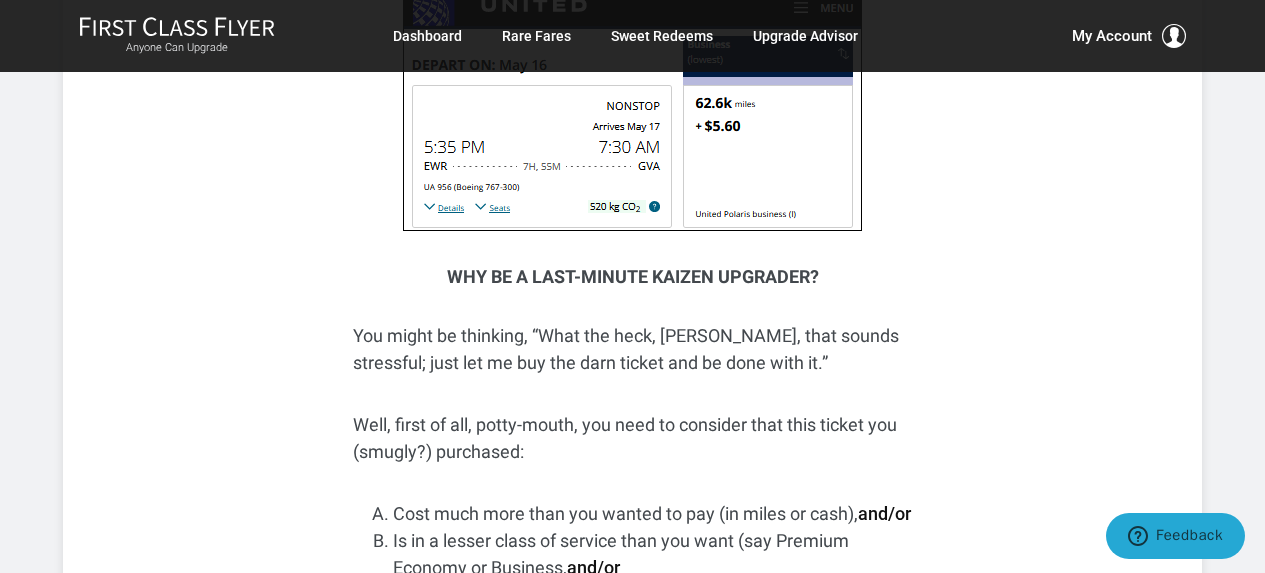 scroll, scrollTop: 3900, scrollLeft: 0, axis: vertical 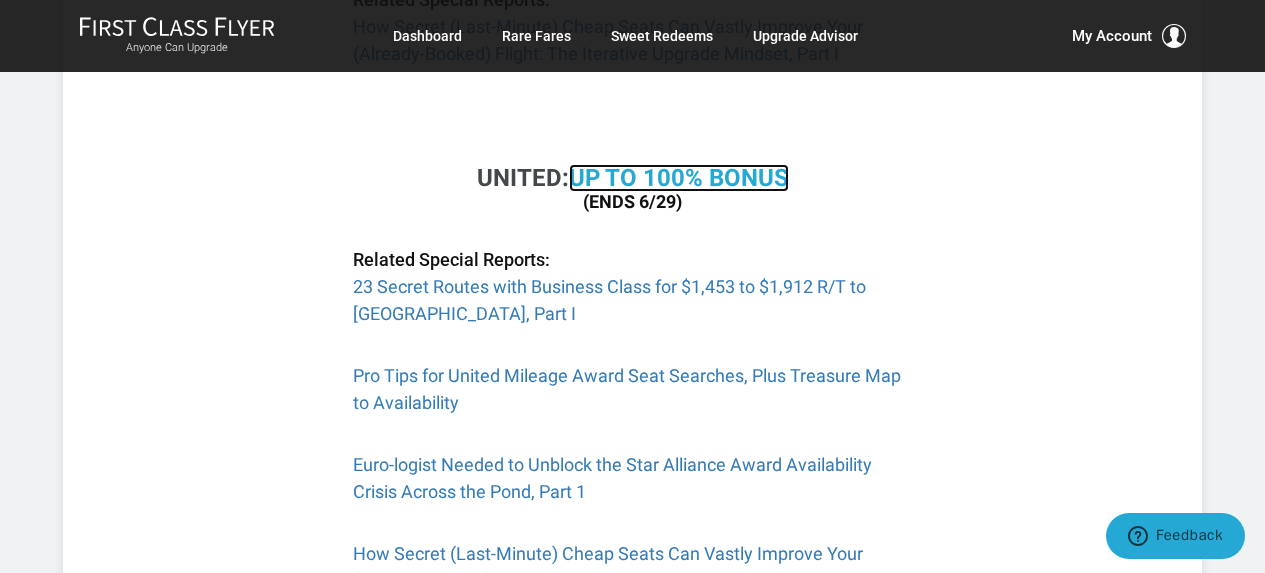 click on "Up to 100% Bonus" at bounding box center (679, 178) 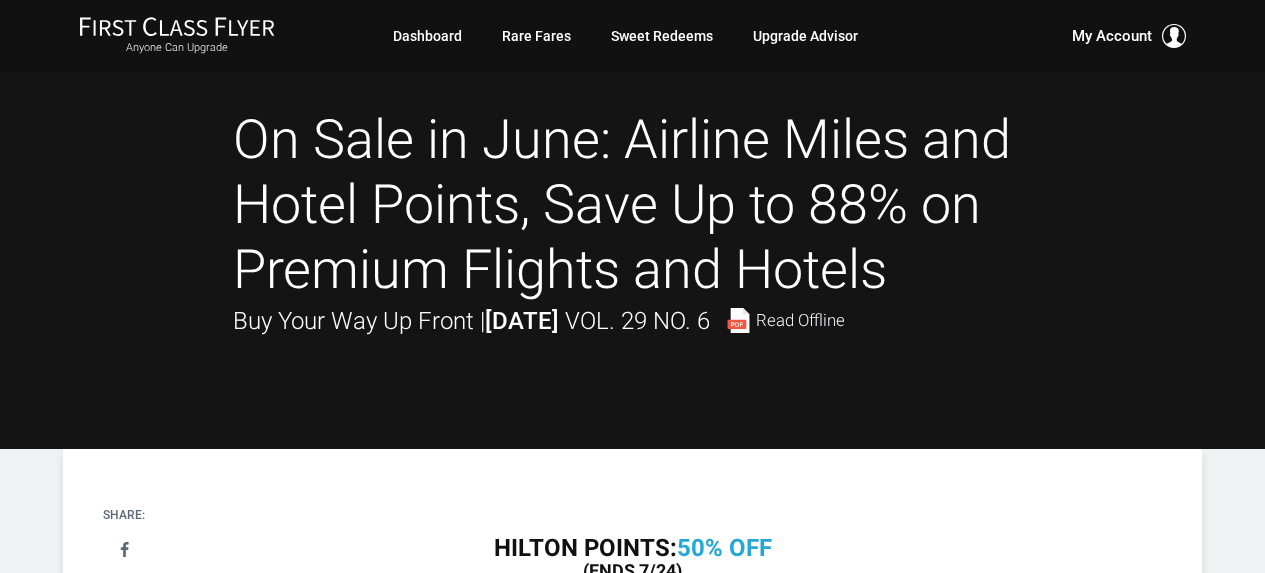 scroll, scrollTop: 2344, scrollLeft: 0, axis: vertical 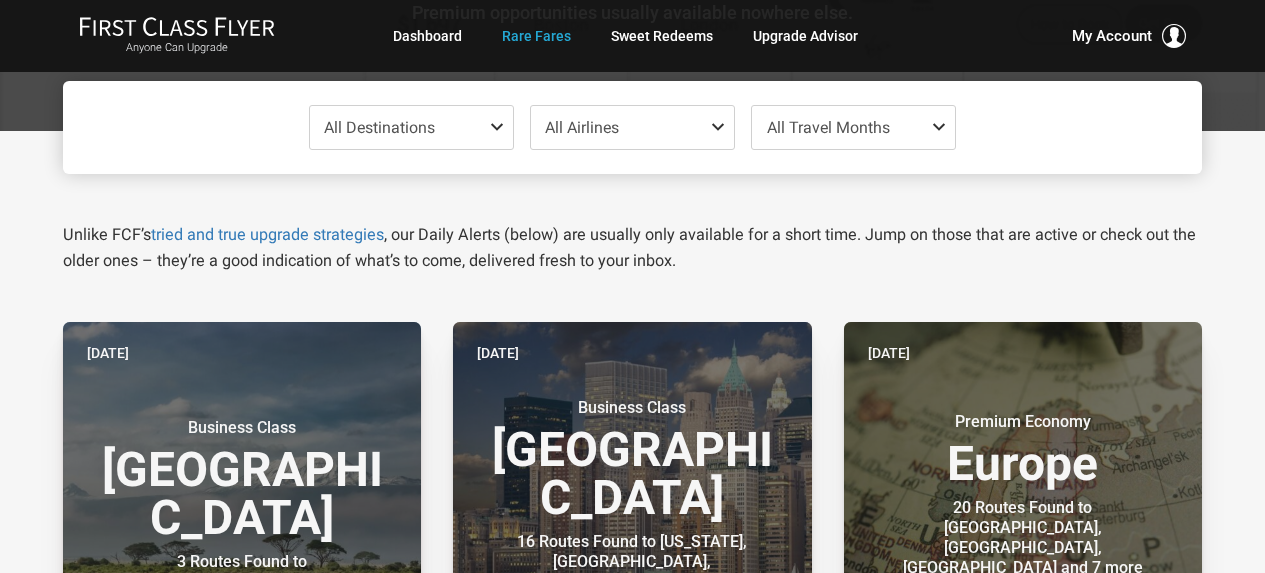 click on "All Destinations" at bounding box center [411, 127] 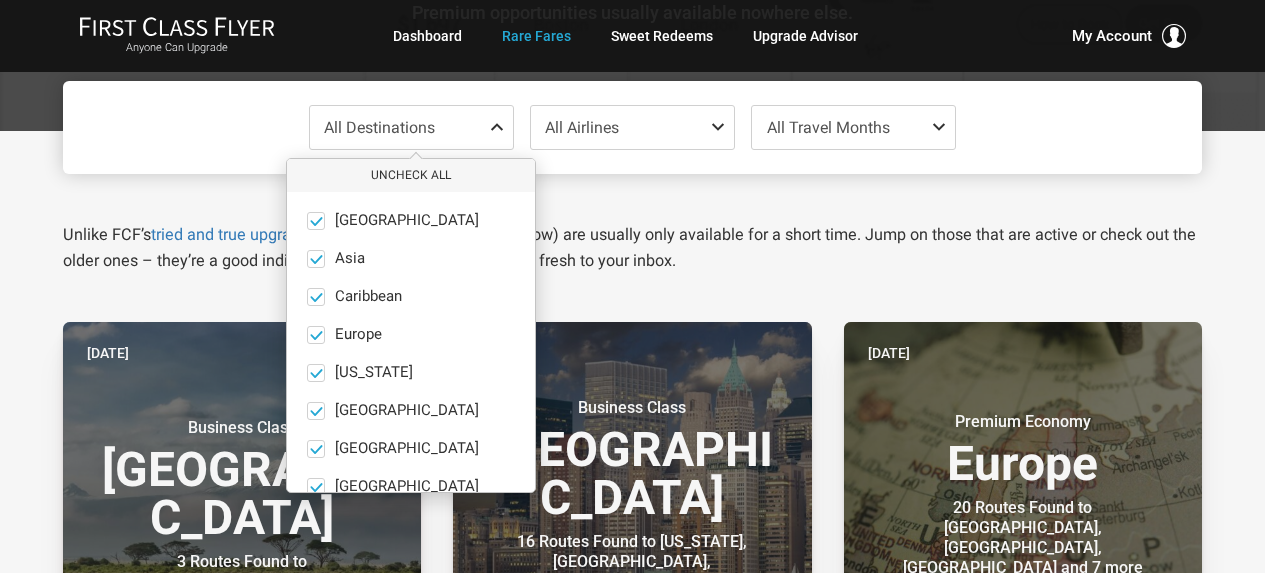 click on "Unlike FCF’s  tried and true upgrade strategies , our Daily Alerts (below) are usually only available for a short time. Jump on those that are active or check out the older ones – they’re a good indication of what’s to come, delivered fresh to your inbox." at bounding box center [632, 248] 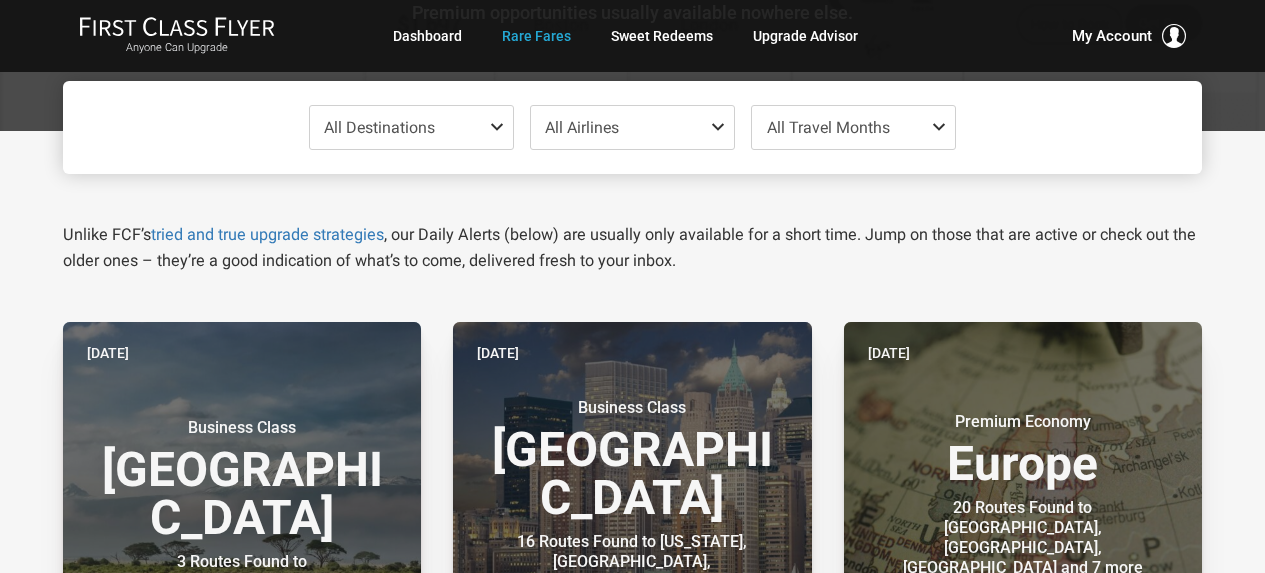 click on "All Travel Months" at bounding box center (828, 127) 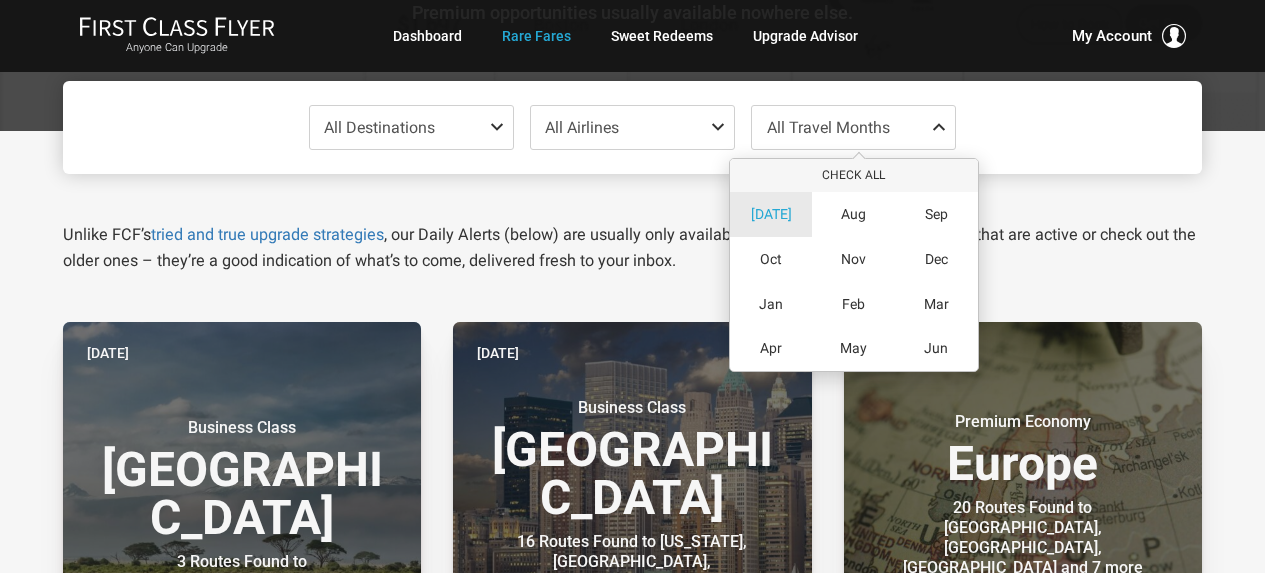 click on "[DATE]" at bounding box center (771, 214) 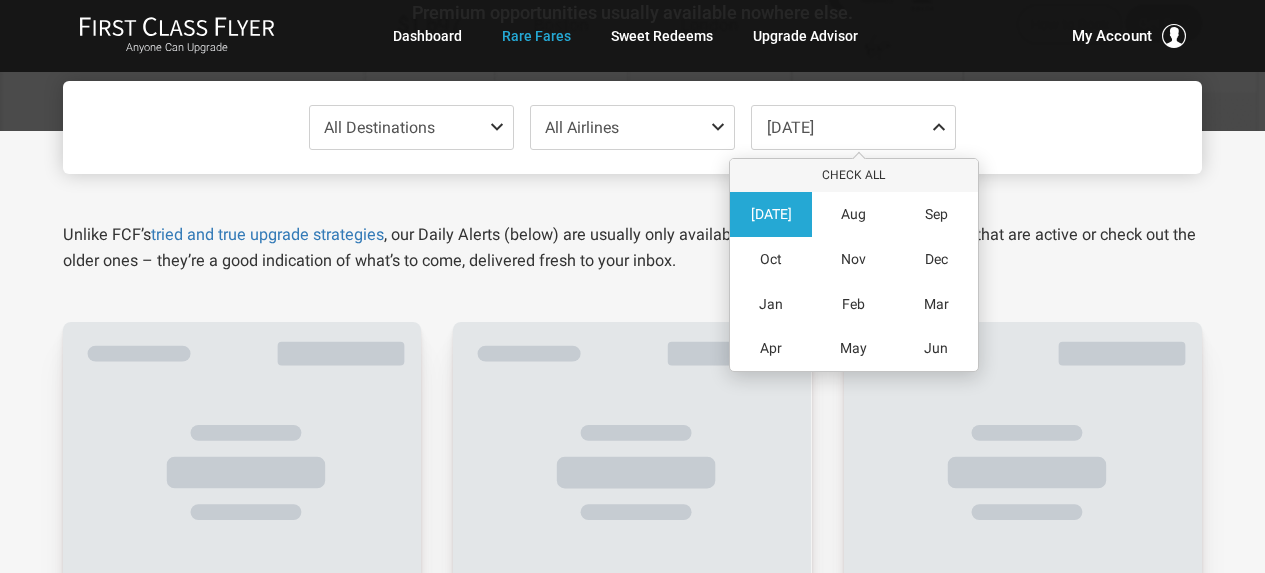 click on "Unlike FCF’s  tried and true upgrade strategies , our Daily Alerts (below) are usually only available for a short time. Jump on those that are active or check out the older ones – they’re a good indication of what’s to come, delivered fresh to your inbox." at bounding box center (632, 248) 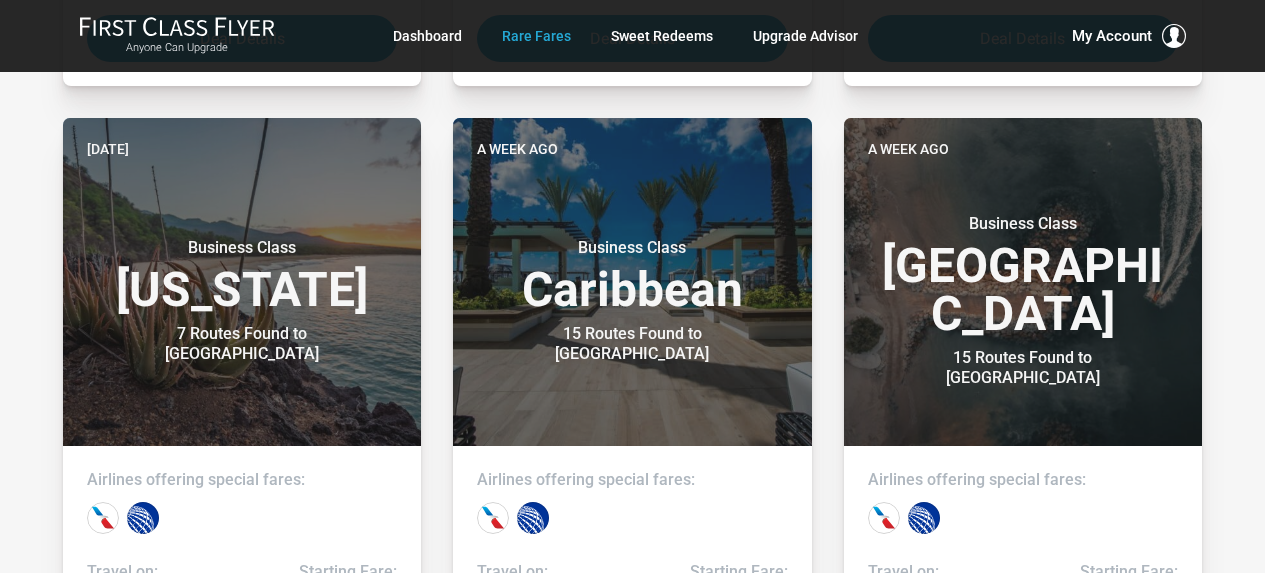 scroll, scrollTop: 1100, scrollLeft: 0, axis: vertical 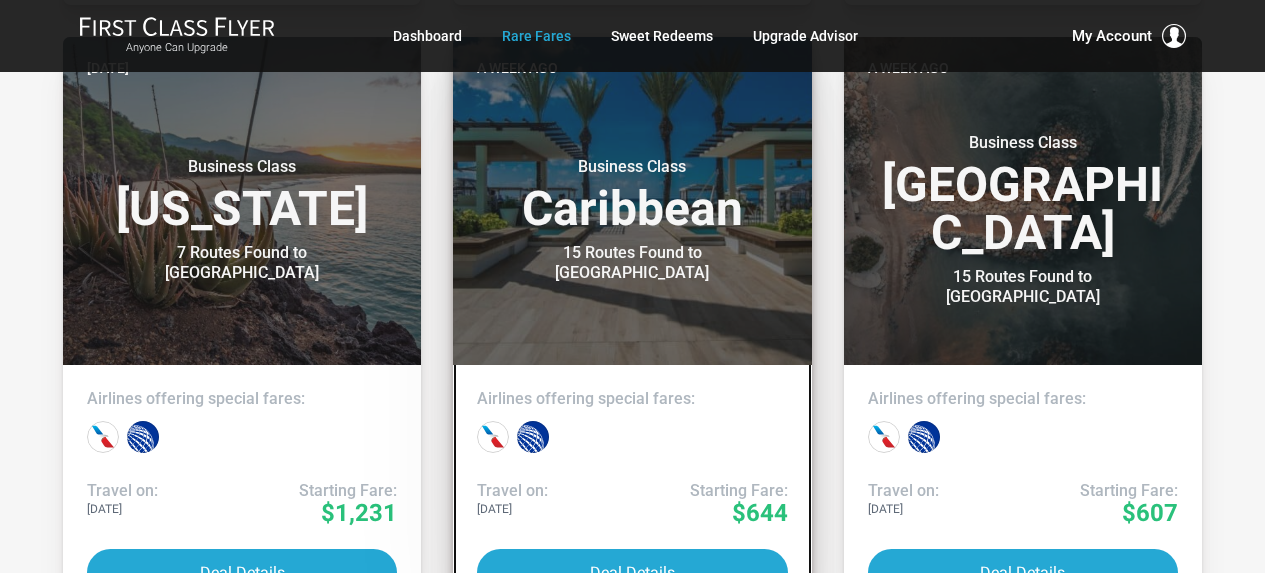 click on "Business Class  Caribbean" at bounding box center [632, 195] 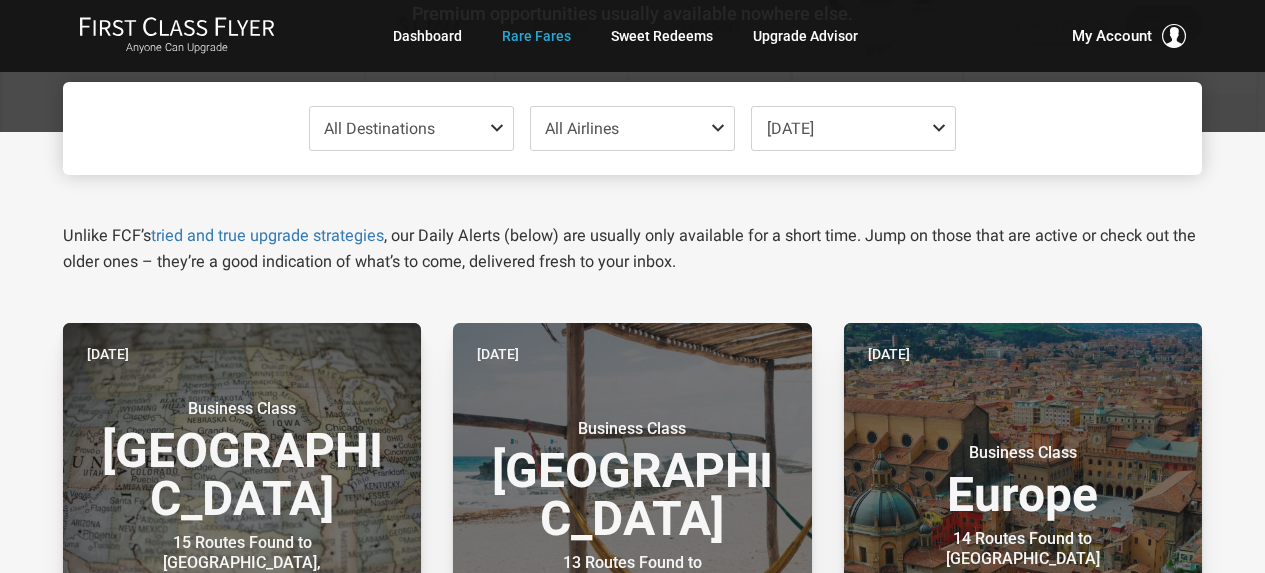 scroll, scrollTop: 0, scrollLeft: 0, axis: both 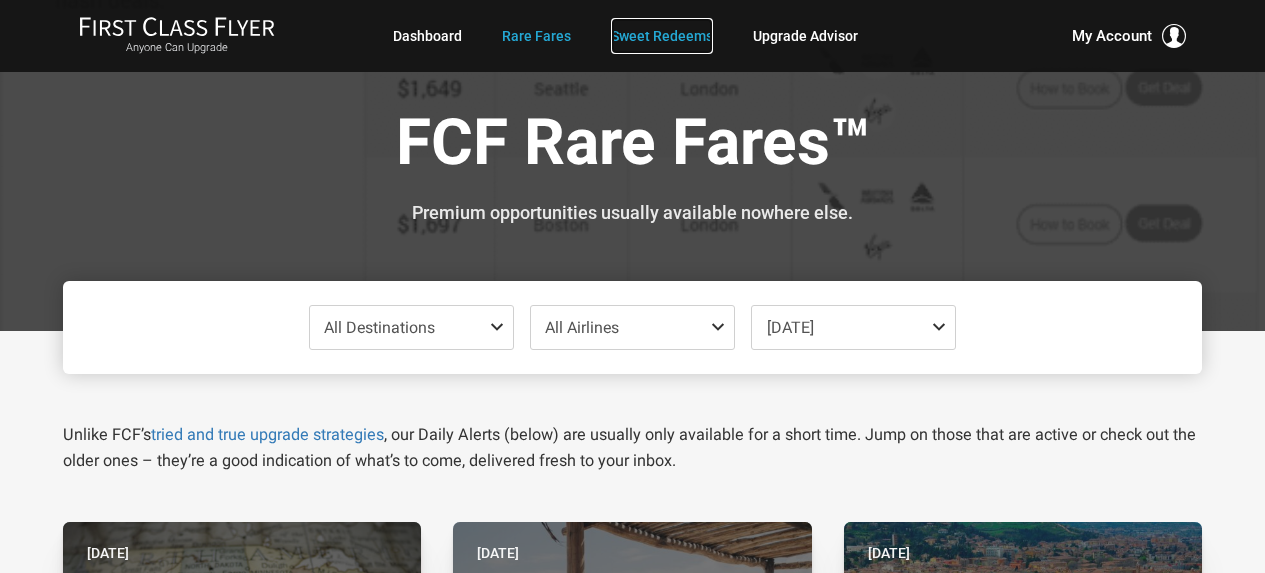 click on "Sweet Redeems" at bounding box center (662, 36) 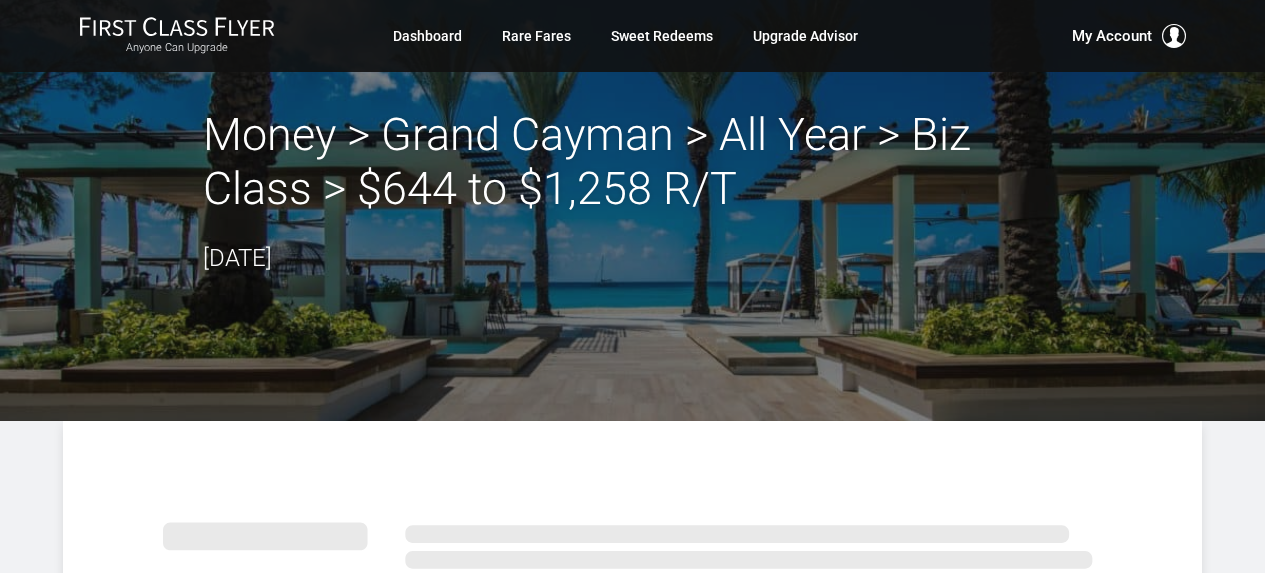 scroll, scrollTop: 600, scrollLeft: 0, axis: vertical 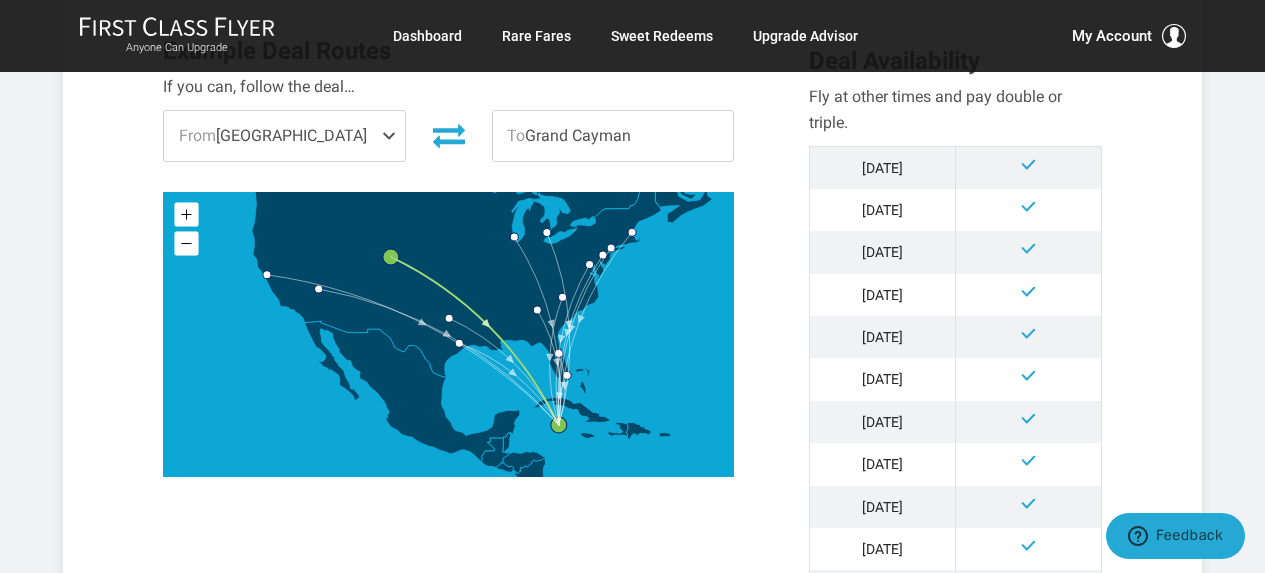 click on "From  Denver" at bounding box center (284, 136) 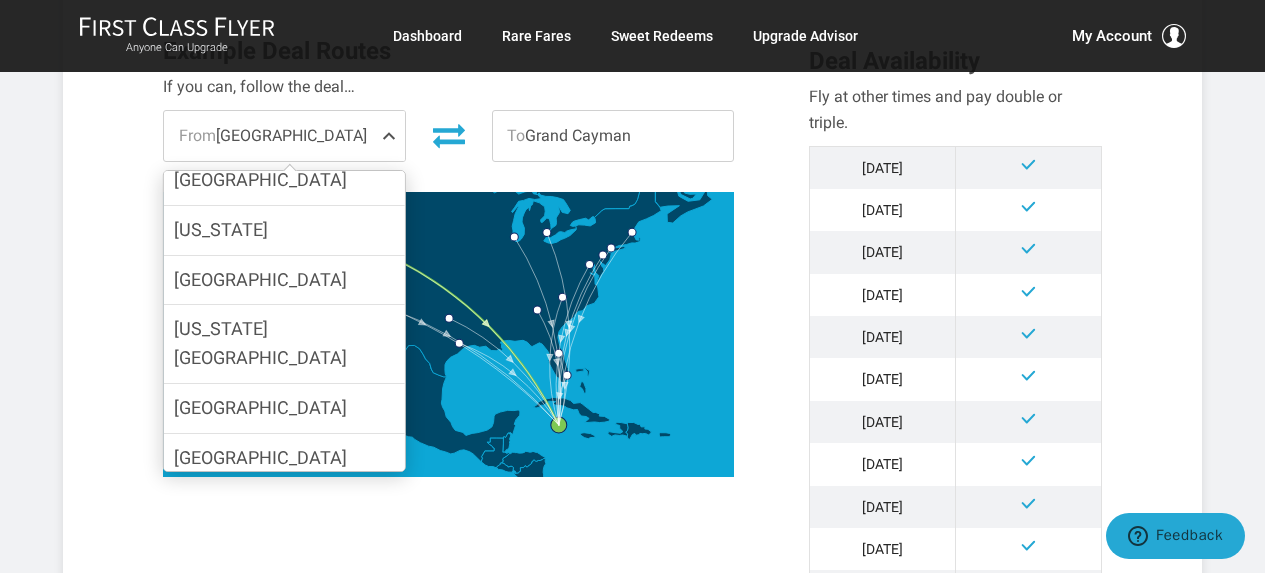 scroll, scrollTop: 0, scrollLeft: 0, axis: both 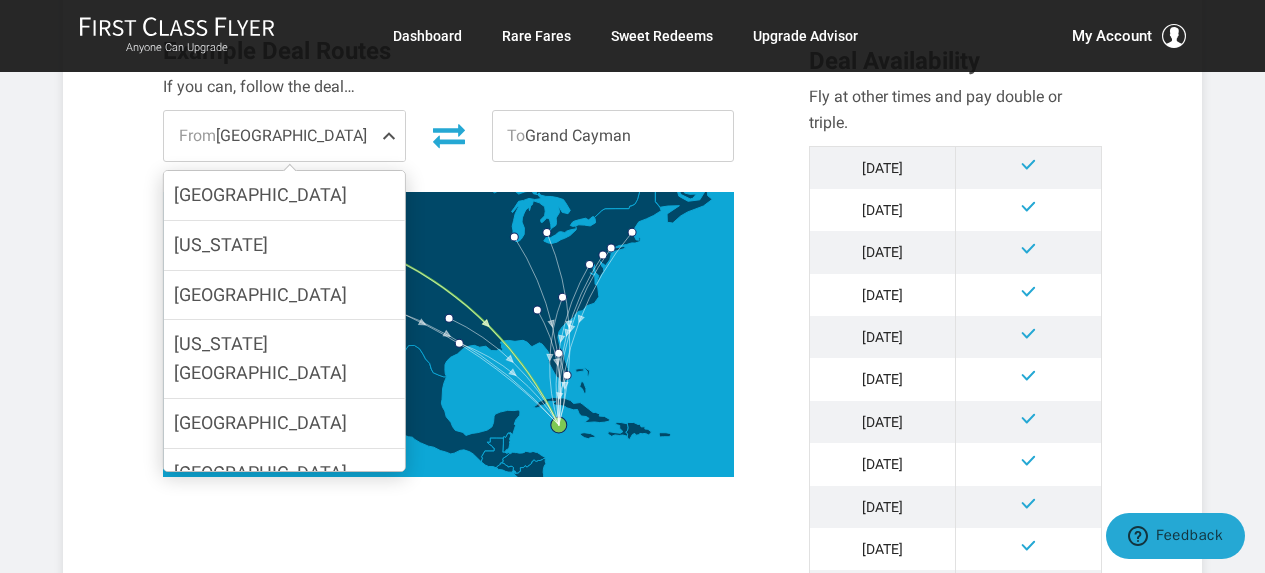click on "Example Deal Routes   If you can, follow the deal…       From  Denver             Miami       New York       Boston       Washington DC       Chicago       Atlanta       Denver       Orlando       San Francisco       Detroit       Houston       Dallas       Philadelphia       Charlotte       Las Vegas                   To  Grand Cayman             JavaScript chart by amCharts 3.20.9" at bounding box center (471, 262) 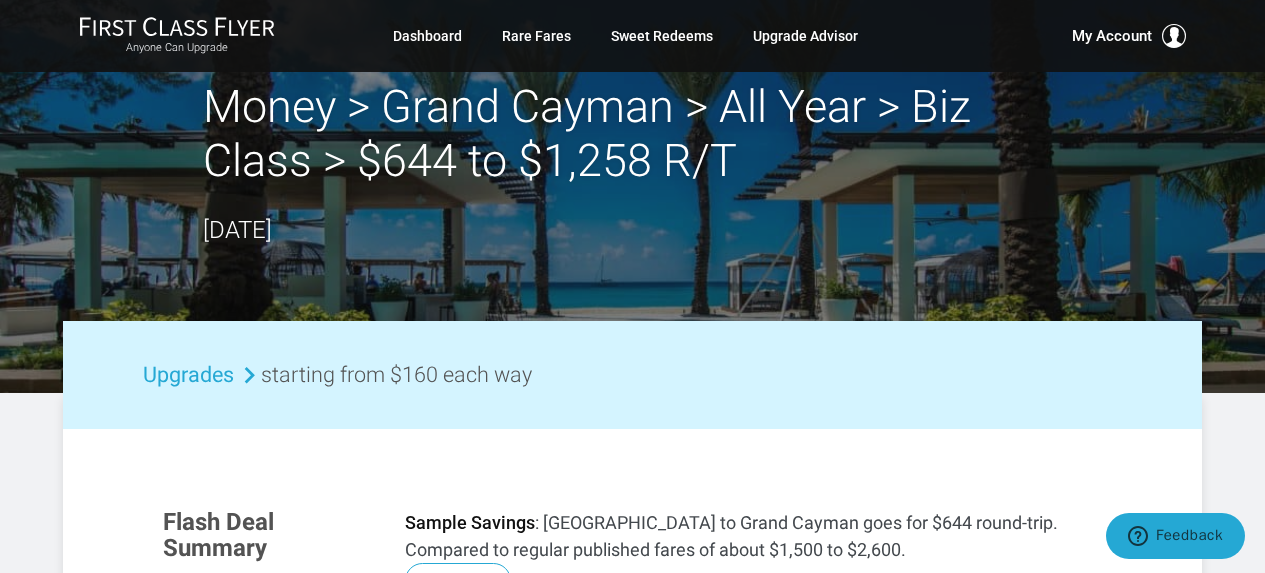 scroll, scrollTop: 0, scrollLeft: 0, axis: both 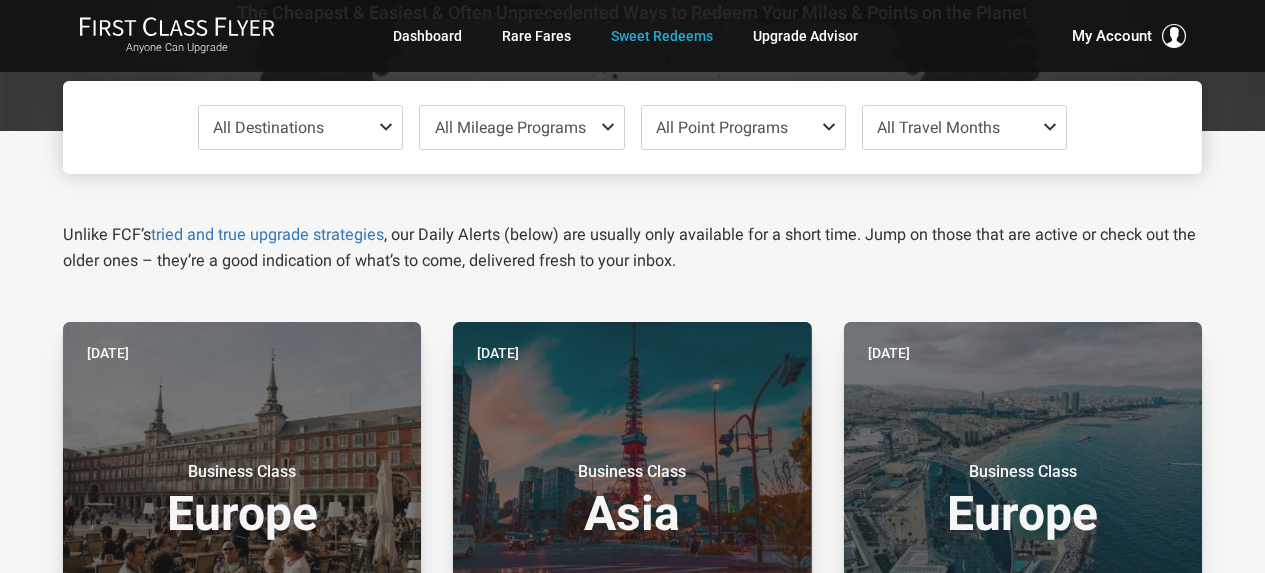 click on "All Point Programs" at bounding box center [743, 127] 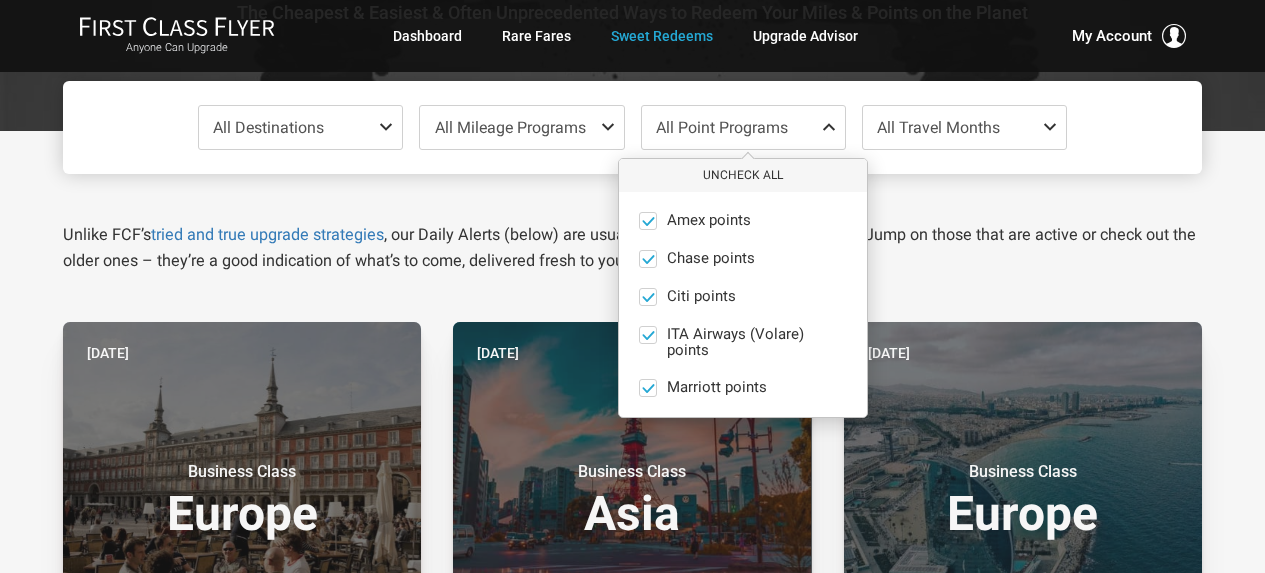 click on "Unlike FCF’s  tried and true upgrade strategies , our Daily Alerts (below) are usually only available for a short time. Jump on those that are active or check out the older ones – they’re a good indication of what’s to come, delivered fresh to your inbox." at bounding box center [632, 224] 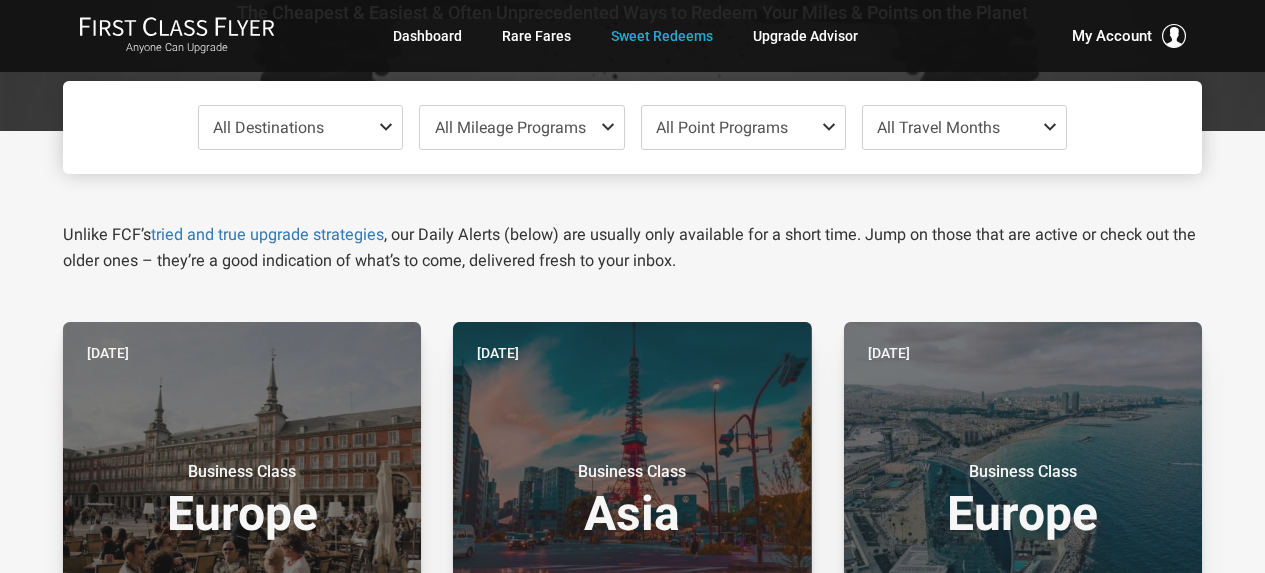 click on "All Mileage Programs" at bounding box center [510, 127] 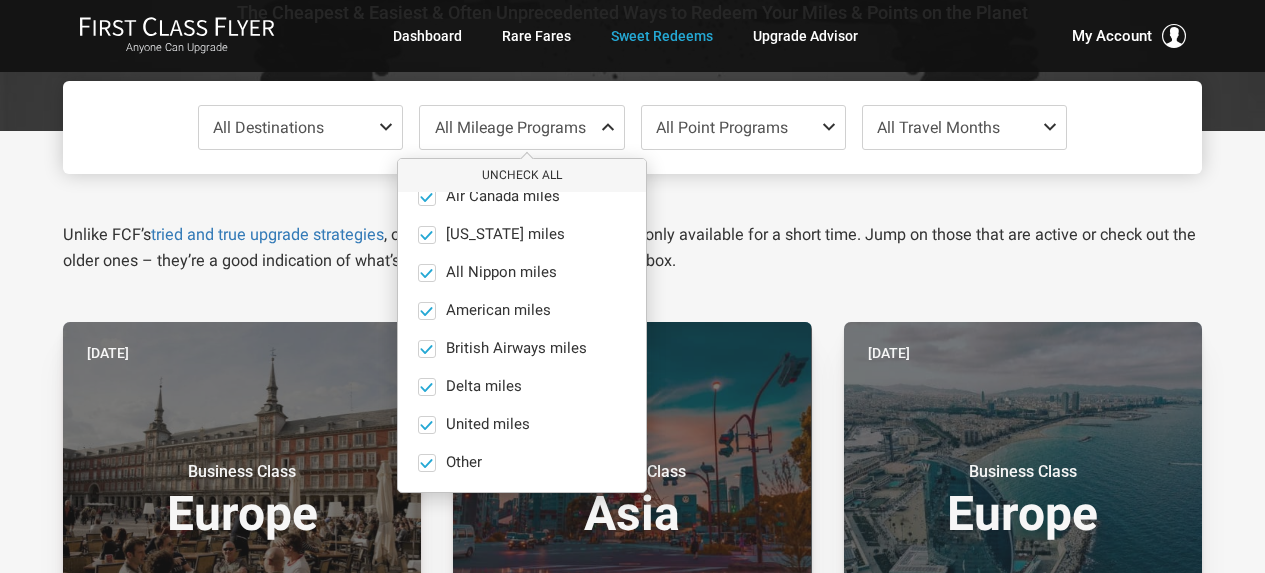 scroll, scrollTop: 0, scrollLeft: 0, axis: both 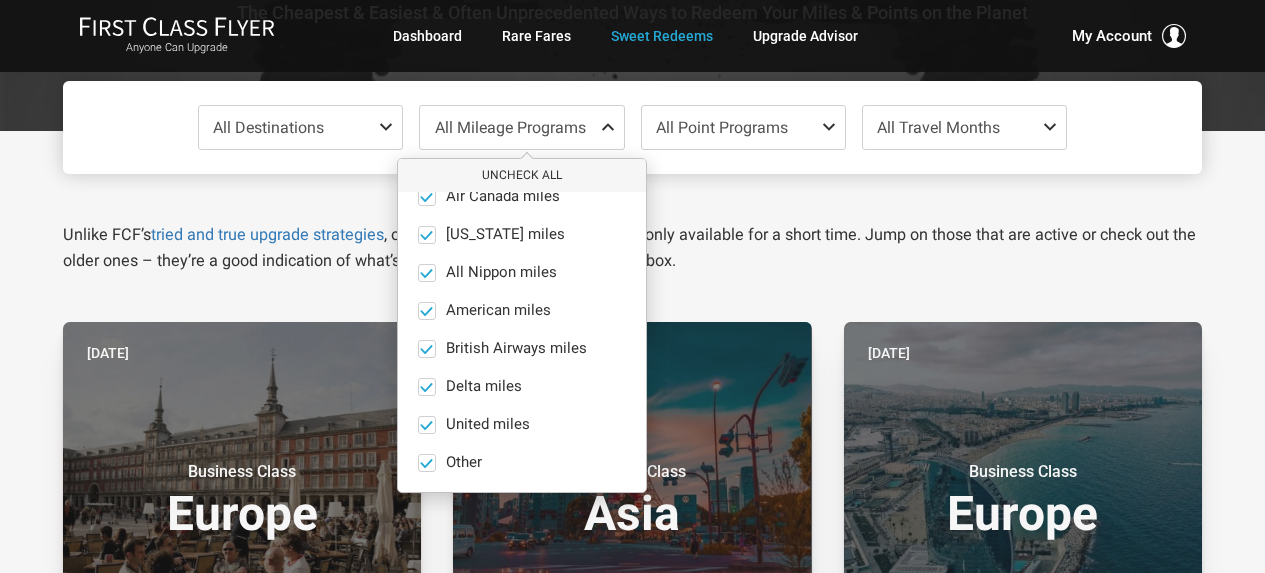 click on "All Travel Months" 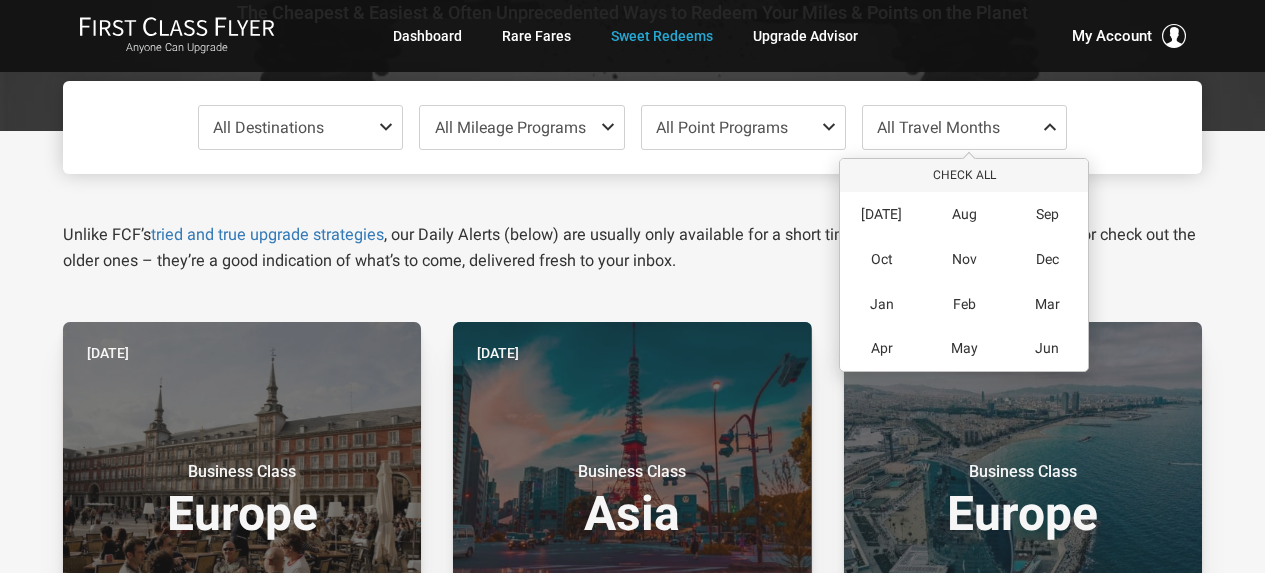 click on "Unlike FCF’s  tried and true upgrade strategies , our Daily Alerts (below) are usually only available for a short time. Jump on those that are active or check out the older ones – they’re a good indication of what’s to come, delivered fresh to your inbox." 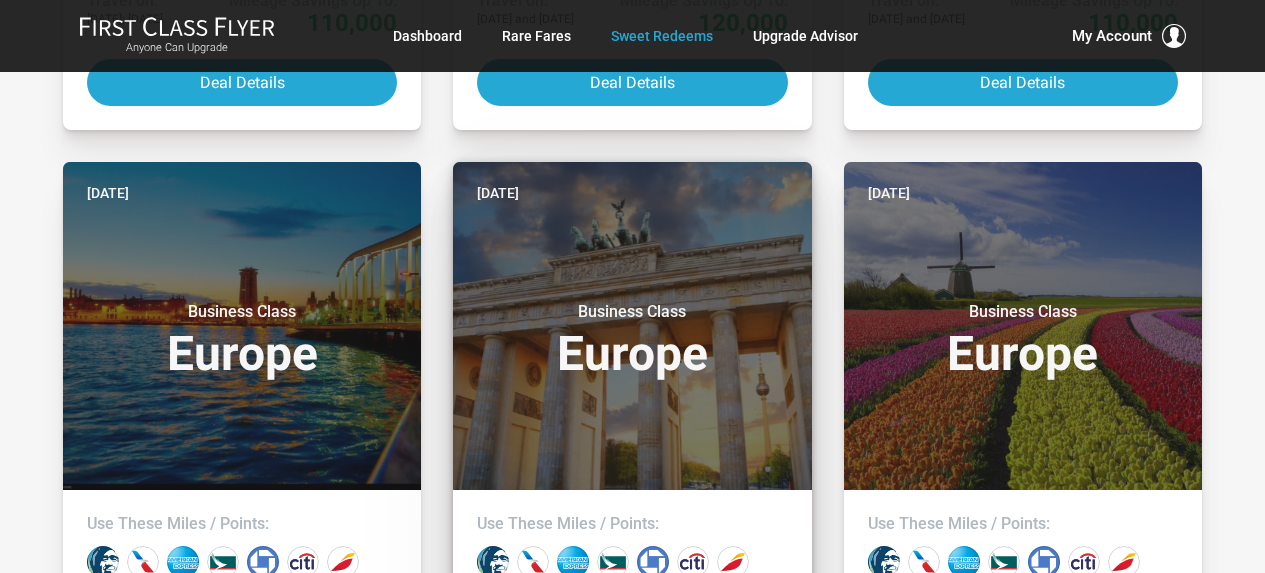 scroll, scrollTop: 3100, scrollLeft: 0, axis: vertical 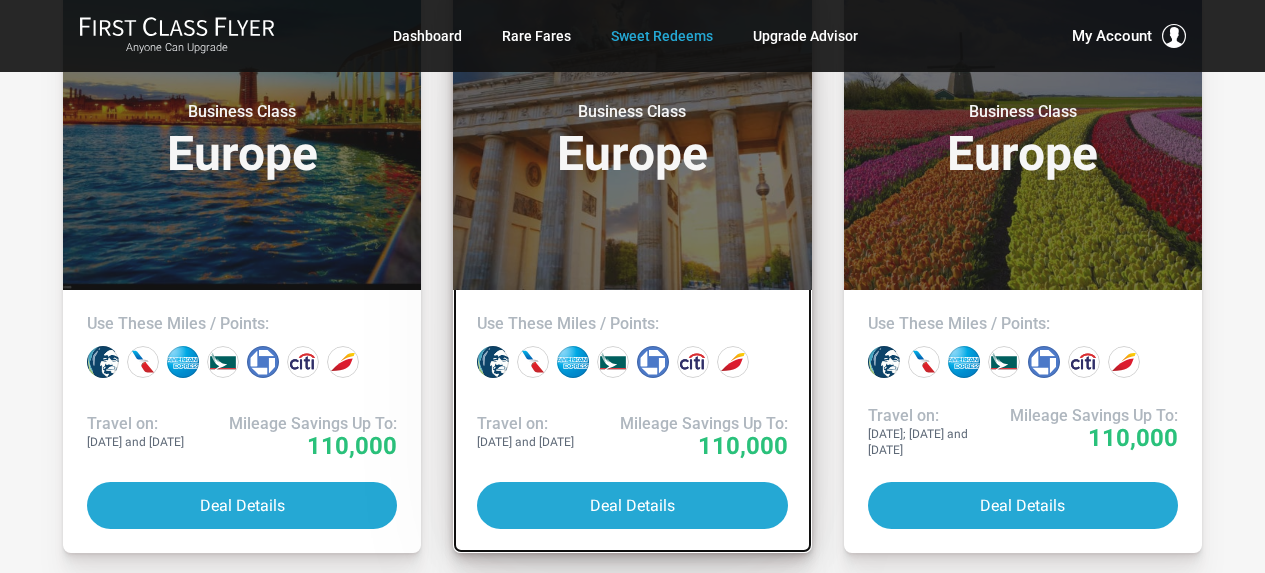 click on "Two days ago Business Class  Europe" 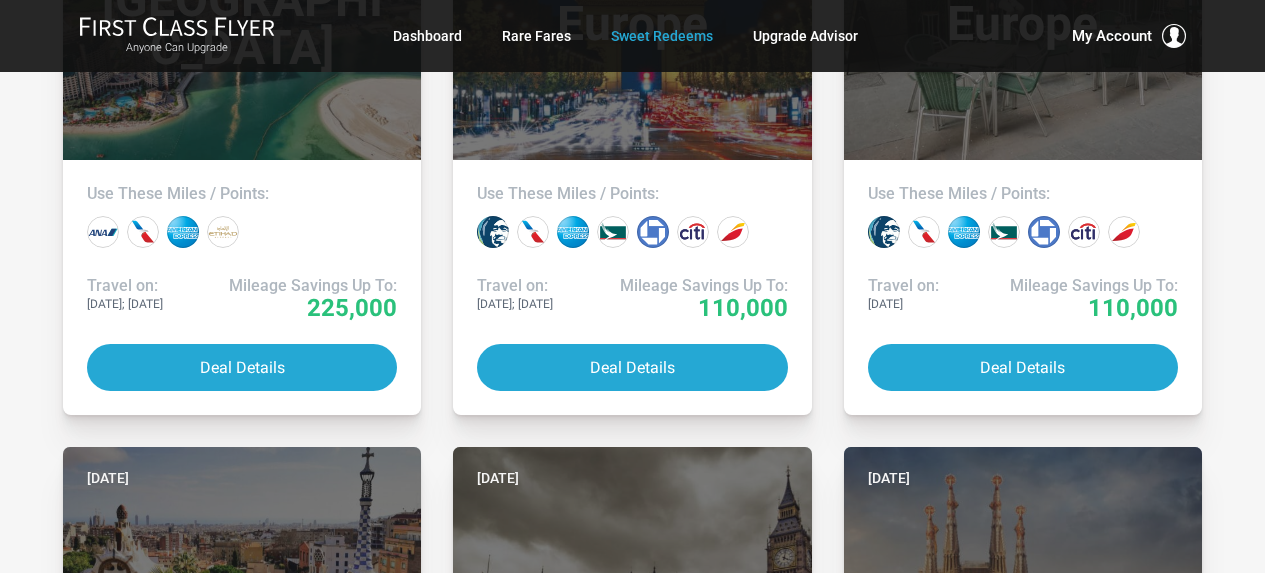 scroll, scrollTop: 1600, scrollLeft: 0, axis: vertical 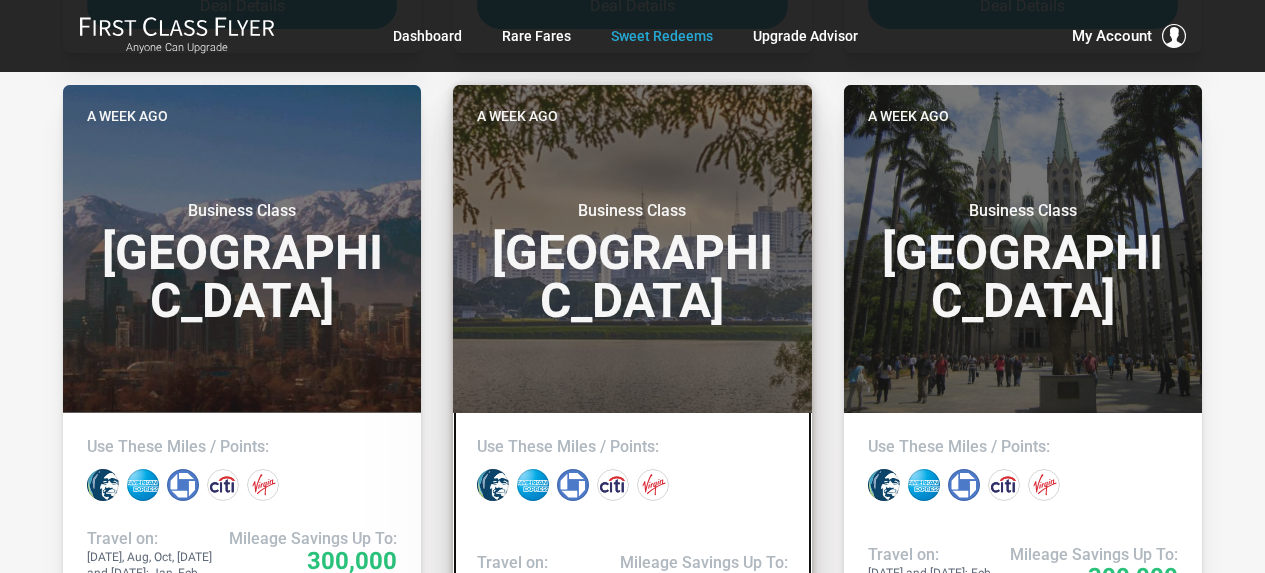 click on "Business Class  South America" 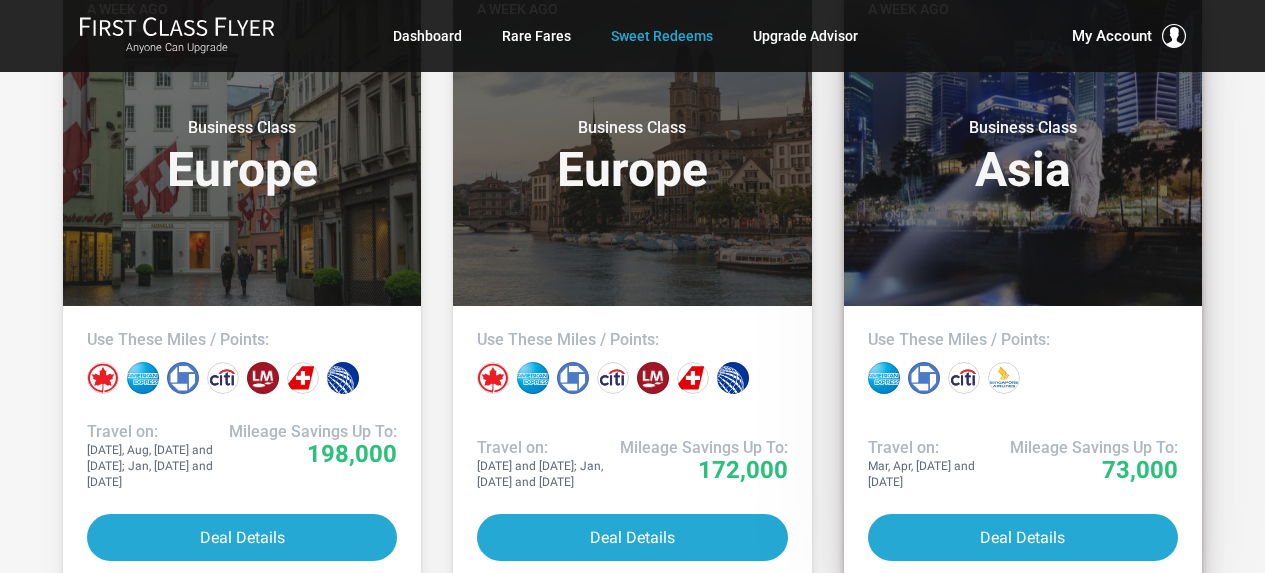 scroll, scrollTop: 6900, scrollLeft: 0, axis: vertical 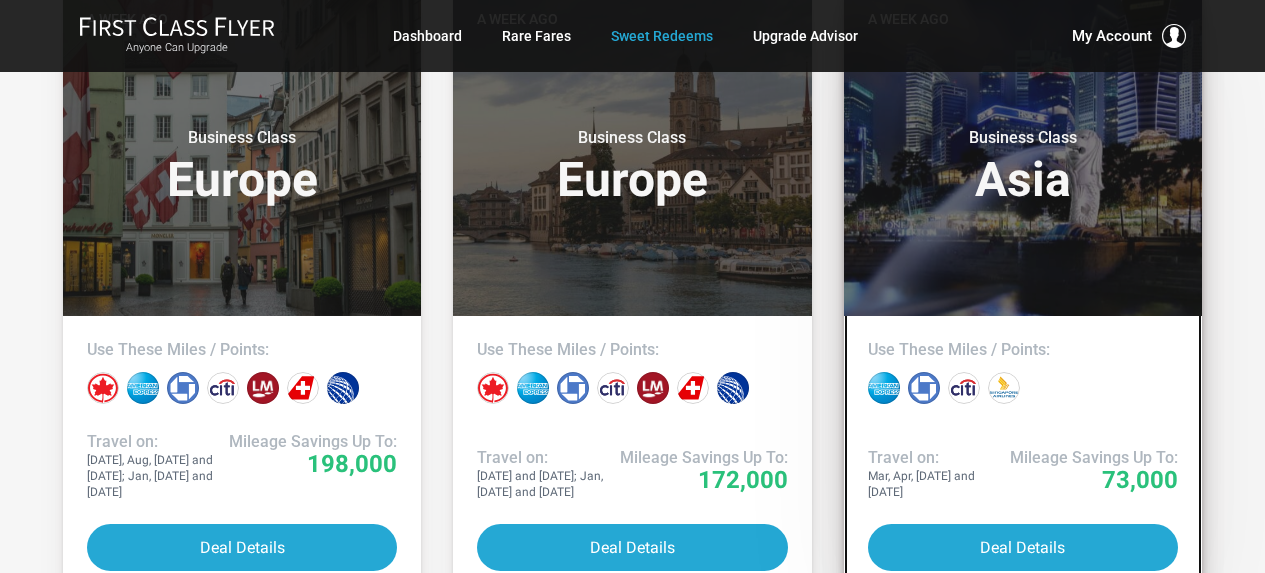 click on "A week ago Business Class  Asia" 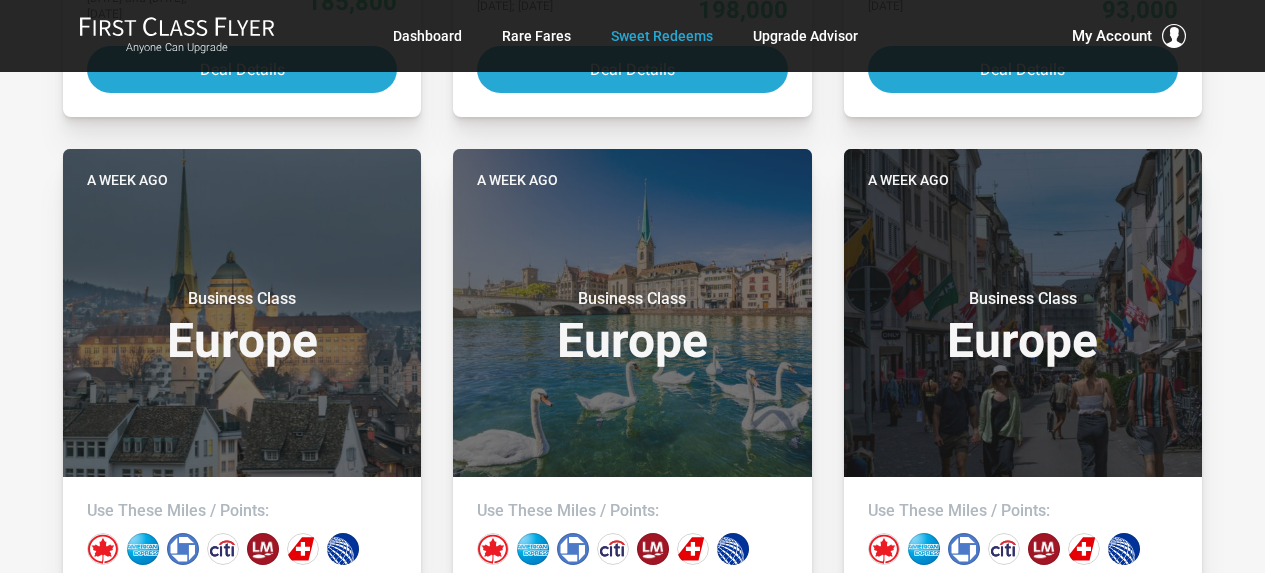 scroll, scrollTop: 6100, scrollLeft: 0, axis: vertical 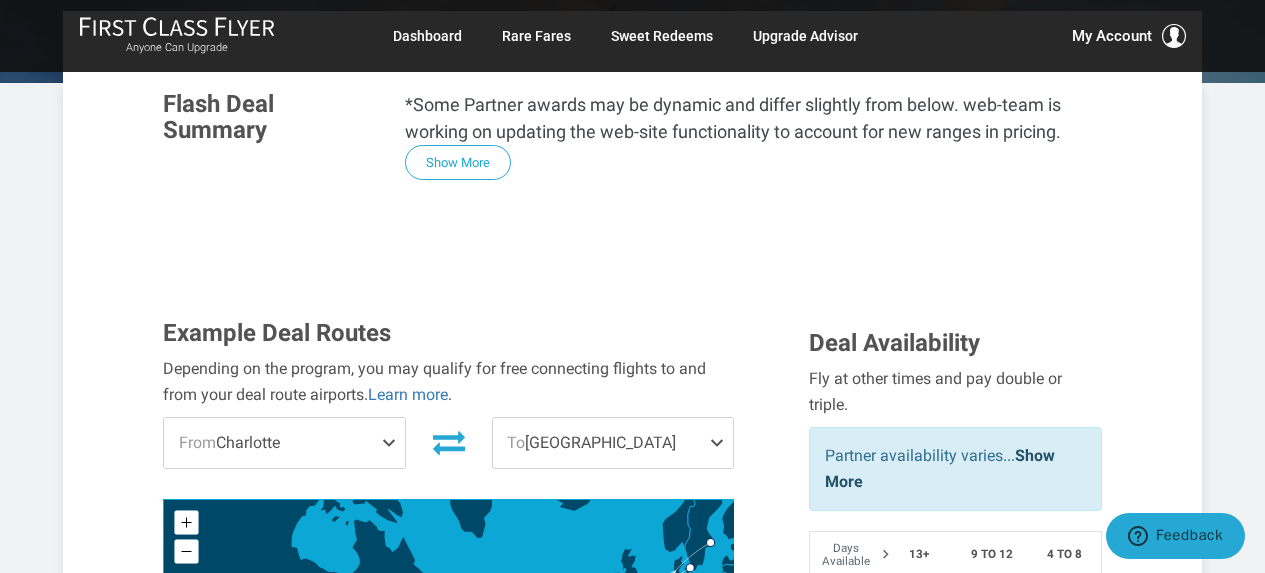 click on "To  [GEOGRAPHIC_DATA]" at bounding box center (613, 443) 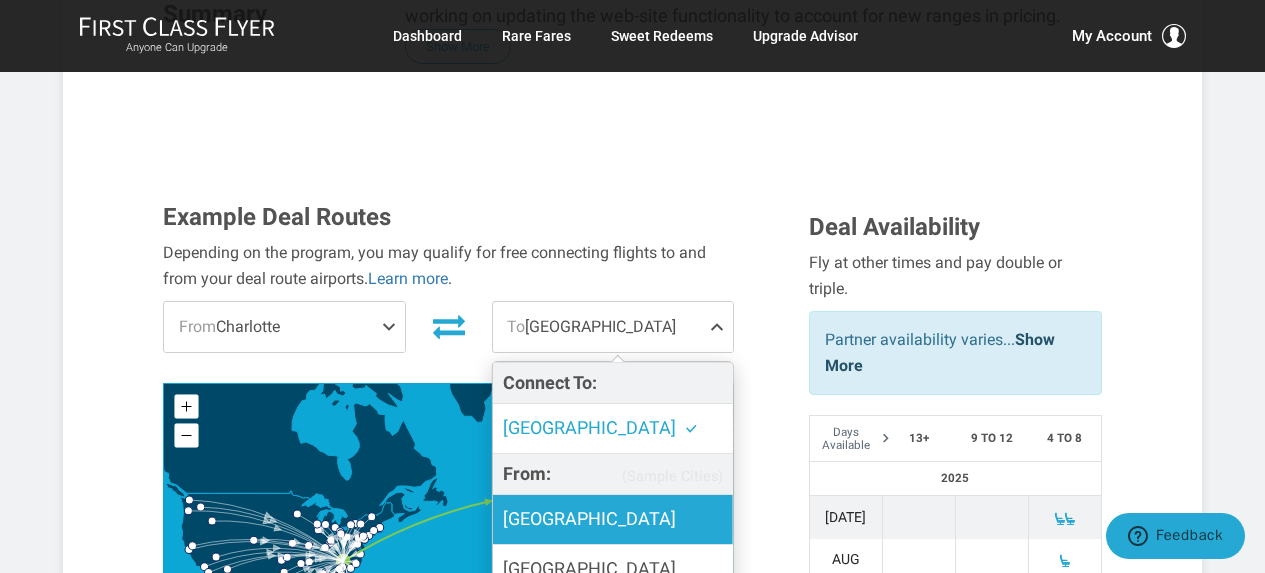 scroll, scrollTop: 700, scrollLeft: 0, axis: vertical 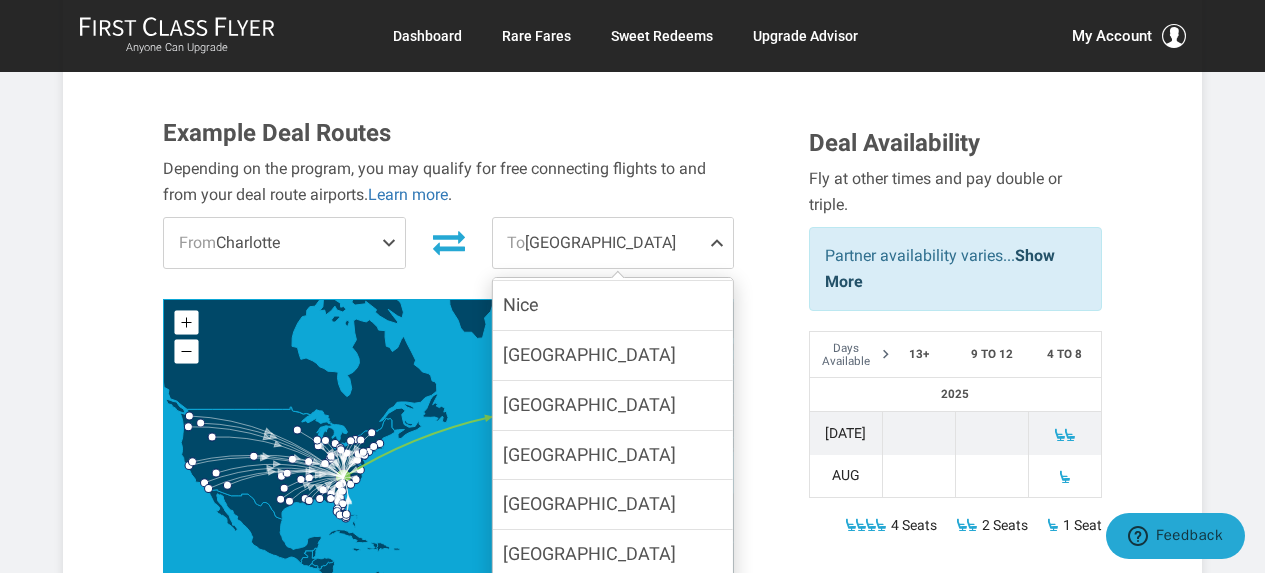 click on "Example Deal Routes   Depending on the program, you may qualify for free connecting flights to and from your deal route airports.  Learn more .         From  [GEOGRAPHIC_DATA]         Connect To:     [GEOGRAPHIC_DATA]       From:  (Sample Cities)     [GEOGRAPHIC_DATA]     [GEOGRAPHIC_DATA], [GEOGRAPHIC_DATA]     [GEOGRAPHIC_DATA]     [GEOGRAPHIC_DATA][PERSON_NAME][GEOGRAPHIC_DATA]     [GEOGRAPHIC_DATA]     [GEOGRAPHIC_DATA]     [GEOGRAPHIC_DATA]     [GEOGRAPHIC_DATA]     [GEOGRAPHIC_DATA]     [GEOGRAPHIC_DATA]     [GEOGRAPHIC_DATA]     [GEOGRAPHIC_DATA]     [GEOGRAPHIC_DATA], [GEOGRAPHIC_DATA]     [GEOGRAPHIC_DATA]     [GEOGRAPHIC_DATA]     [GEOGRAPHIC_DATA]     [GEOGRAPHIC_DATA]     [GEOGRAPHIC_DATA]     Ft. Lauderdale     Ft. [GEOGRAPHIC_DATA]     [GEOGRAPHIC_DATA]     [GEOGRAPHIC_DATA]     [GEOGRAPHIC_DATA]     [GEOGRAPHIC_DATA]     [GEOGRAPHIC_DATA]     [GEOGRAPHIC_DATA], [US_STATE]     [GEOGRAPHIC_DATA], [US_STATE]     [US_STATE][GEOGRAPHIC_DATA]     [GEOGRAPHIC_DATA]     [GEOGRAPHIC_DATA]     [GEOGRAPHIC_DATA]     [GEOGRAPHIC_DATA]     [GEOGRAPHIC_DATA]     [GEOGRAPHIC_DATA]     [GEOGRAPHIC_DATA]     [GEOGRAPHIC_DATA]     [GEOGRAPHIC_DATA][PERSON_NAME][GEOGRAPHIC_DATA]     [GEOGRAPHIC_DATA]     [US_STATE]     [GEOGRAPHIC_DATA]     [US_STATE] City     [GEOGRAPHIC_DATA]     [GEOGRAPHIC_DATA]     [GEOGRAPHIC_DATA]     [GEOGRAPHIC_DATA]     [GEOGRAPHIC_DATA]     [GEOGRAPHIC_DATA],[GEOGRAPHIC_DATA]     [GEOGRAPHIC_DATA]     [GEOGRAPHIC_DATA]     [GEOGRAPHIC_DATA]     [GEOGRAPHIC_DATA]     [GEOGRAPHIC_DATA]" at bounding box center [471, 357] 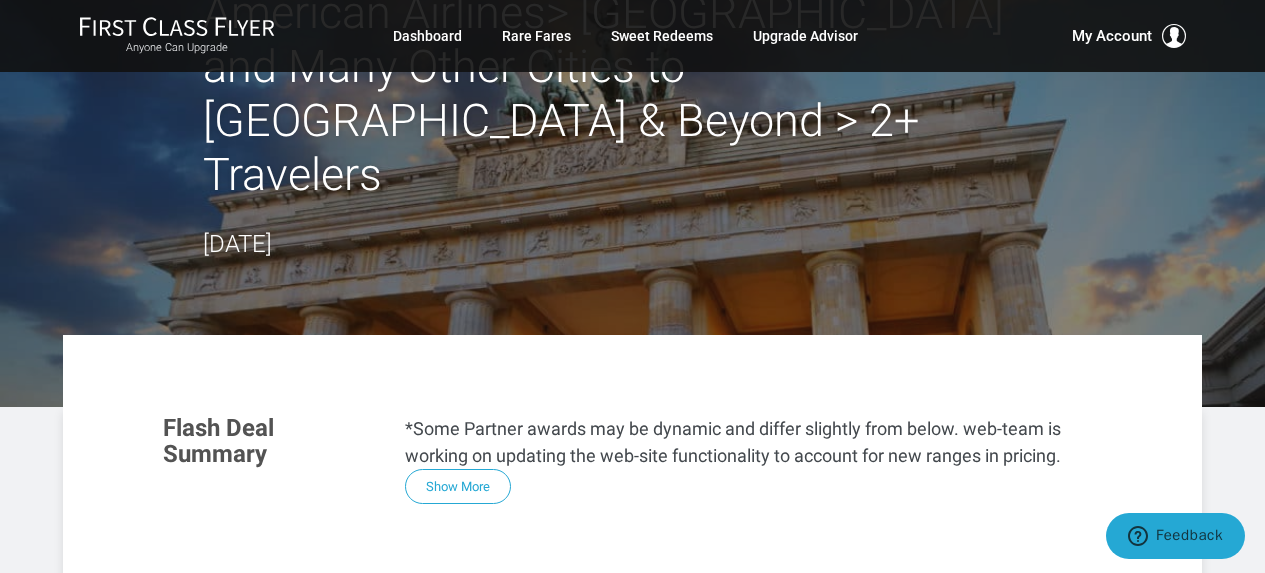 scroll, scrollTop: 100, scrollLeft: 0, axis: vertical 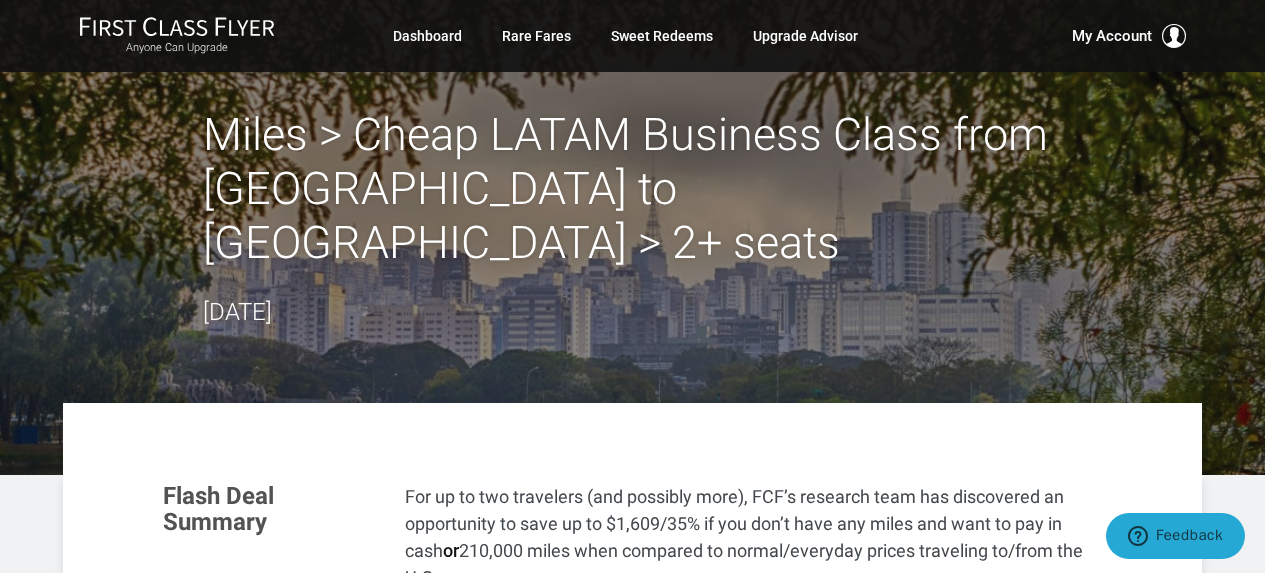 click on "Miles > Cheap LATAM Business Class from [GEOGRAPHIC_DATA] to [GEOGRAPHIC_DATA] > 2+ seats" at bounding box center [633, 189] 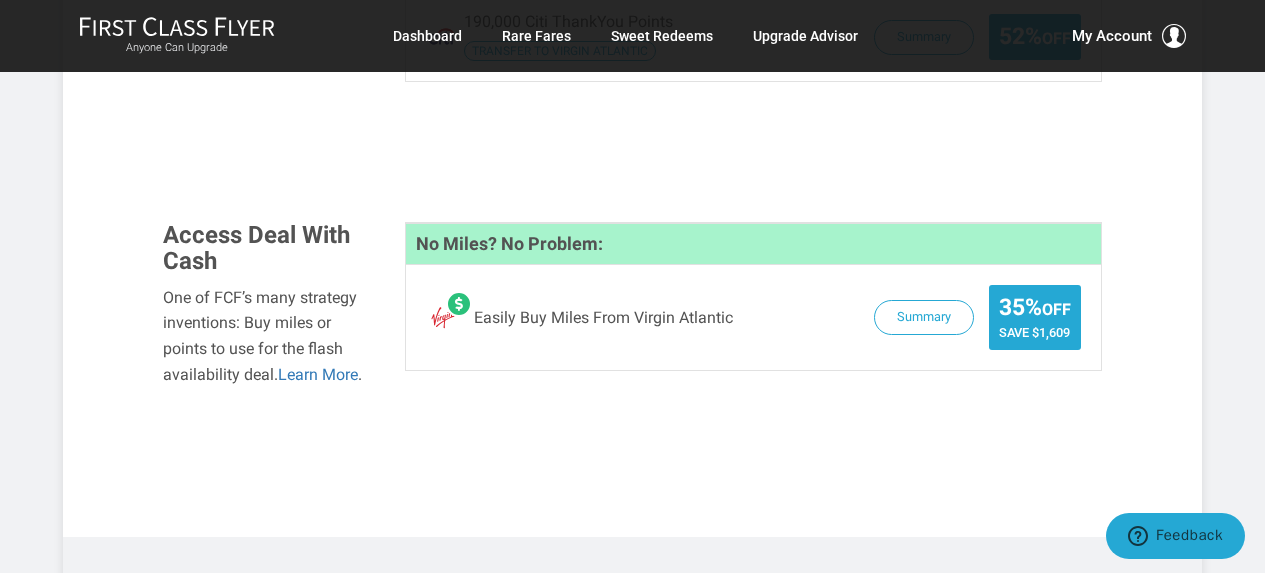 scroll, scrollTop: 1800, scrollLeft: 0, axis: vertical 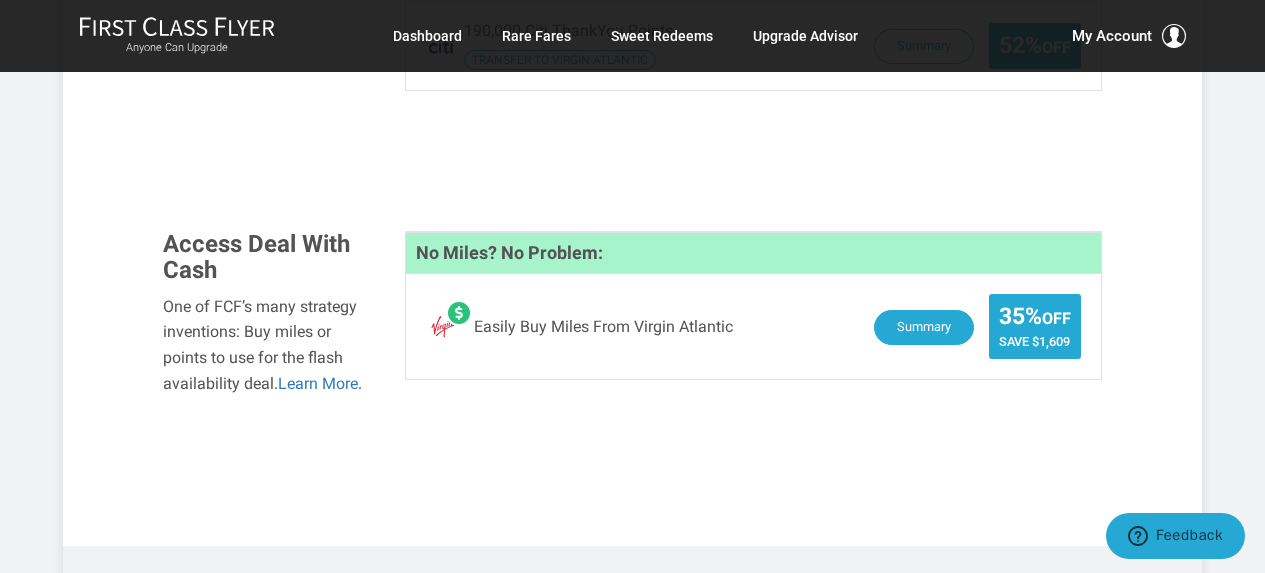click on "Summary" at bounding box center [924, 327] 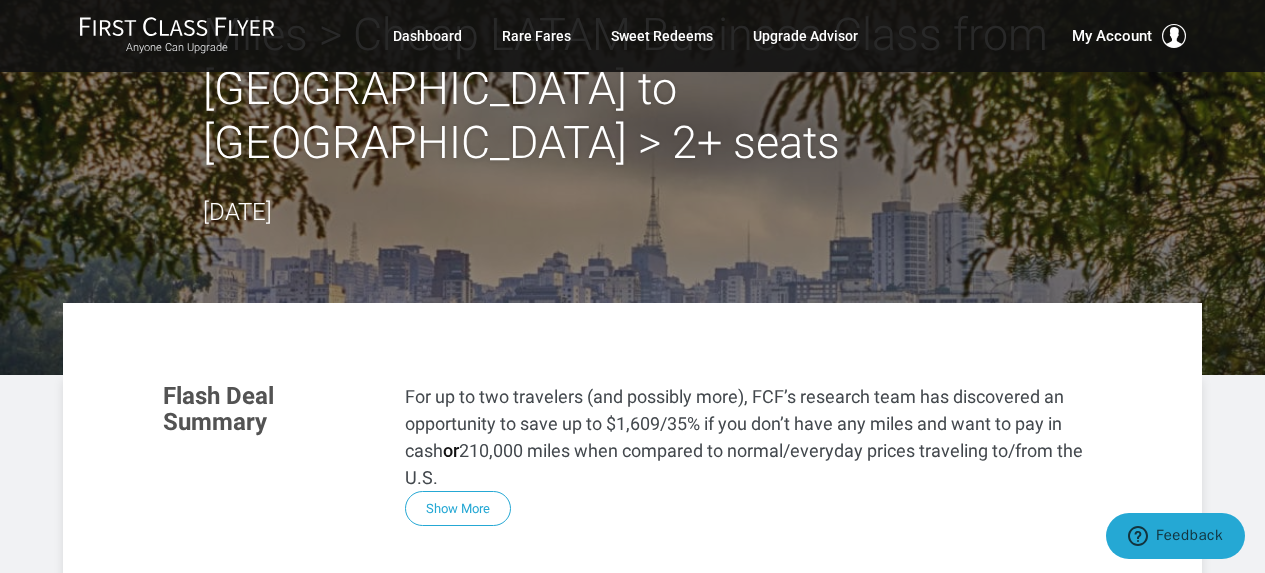 scroll, scrollTop: 0, scrollLeft: 0, axis: both 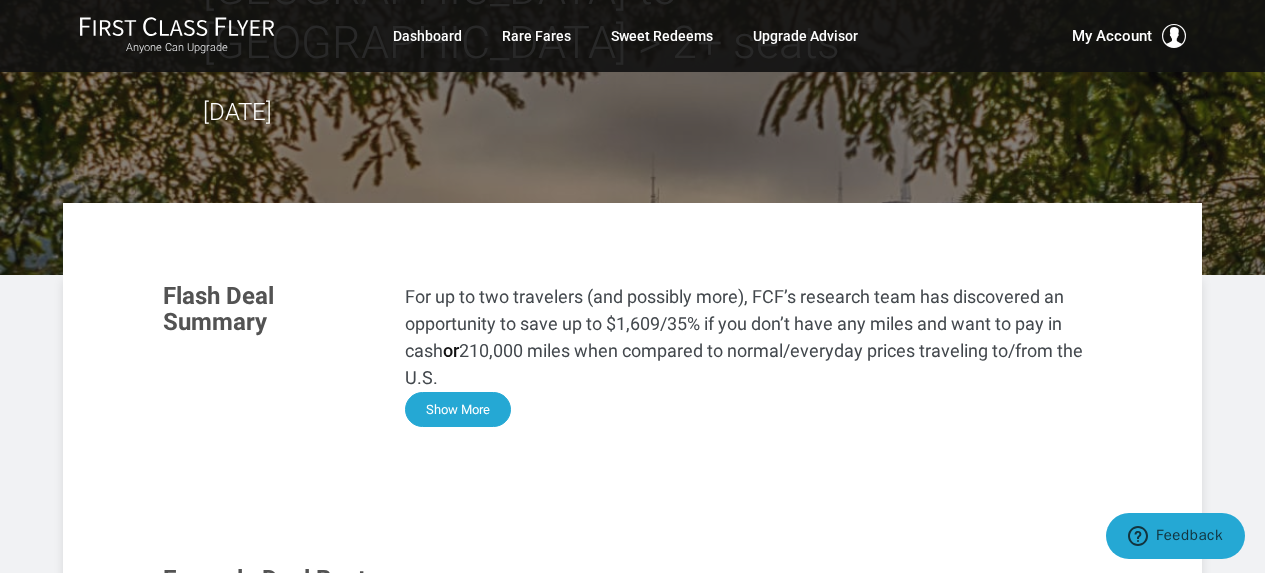 click on "Show More" at bounding box center (458, 409) 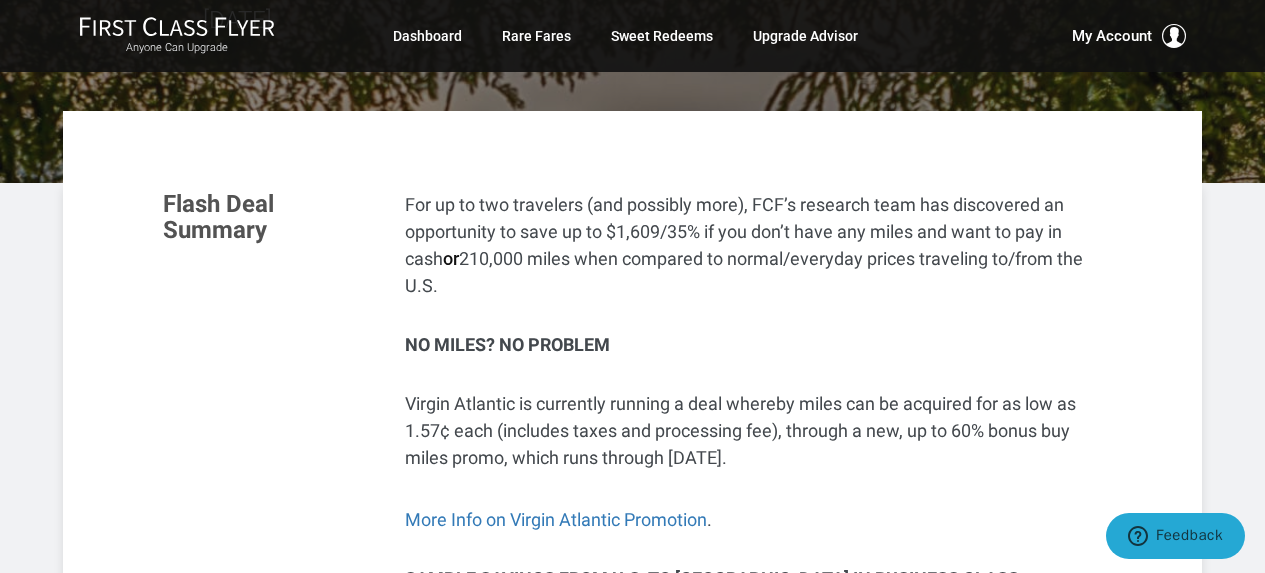 scroll, scrollTop: 300, scrollLeft: 0, axis: vertical 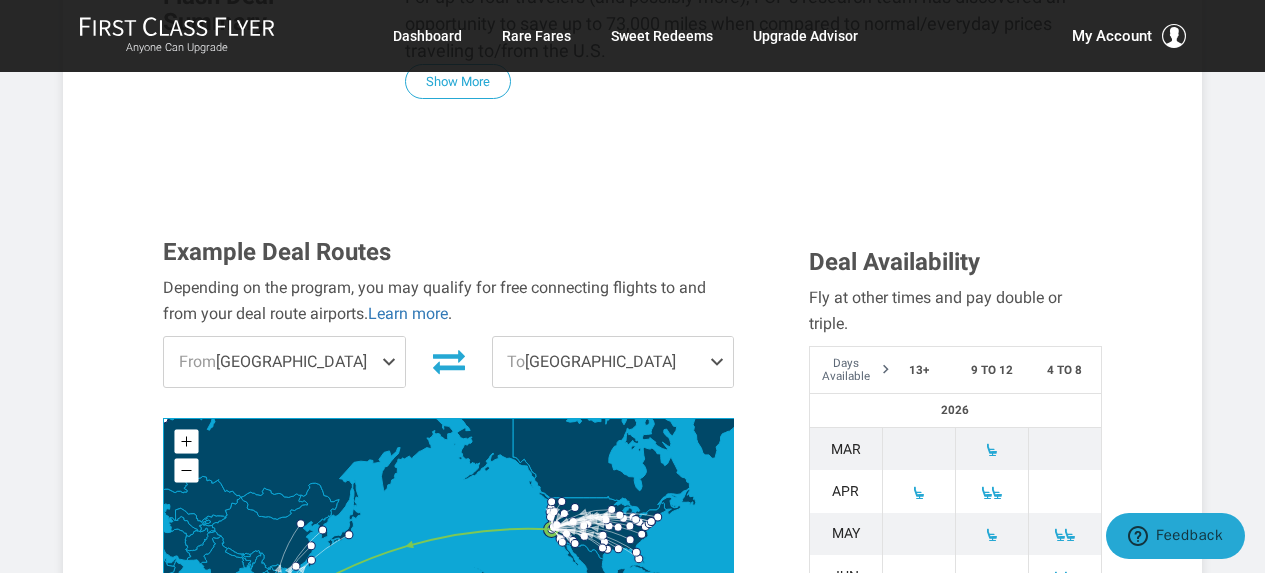 click at bounding box center [393, 362] 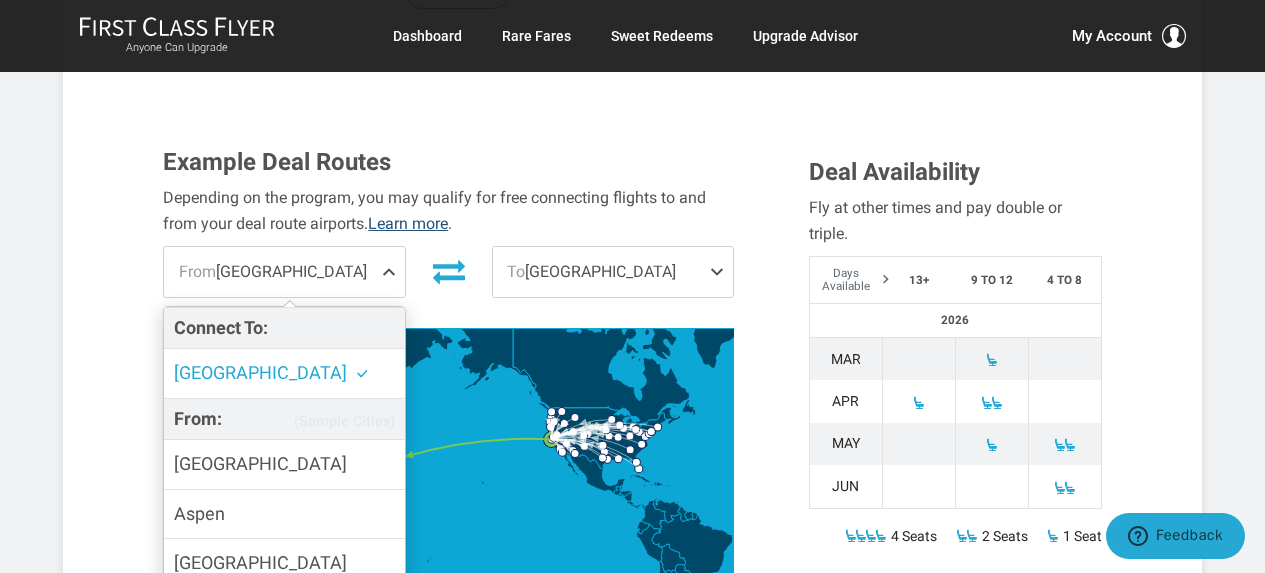scroll, scrollTop: 600, scrollLeft: 0, axis: vertical 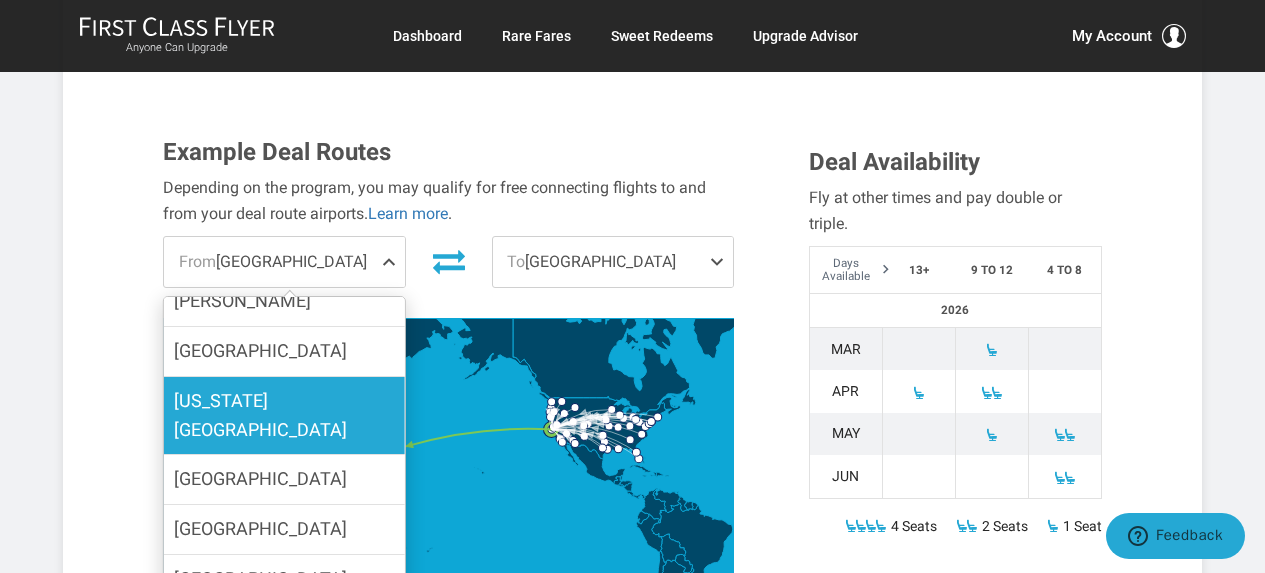 click on "Kansas City" at bounding box center (284, 416) 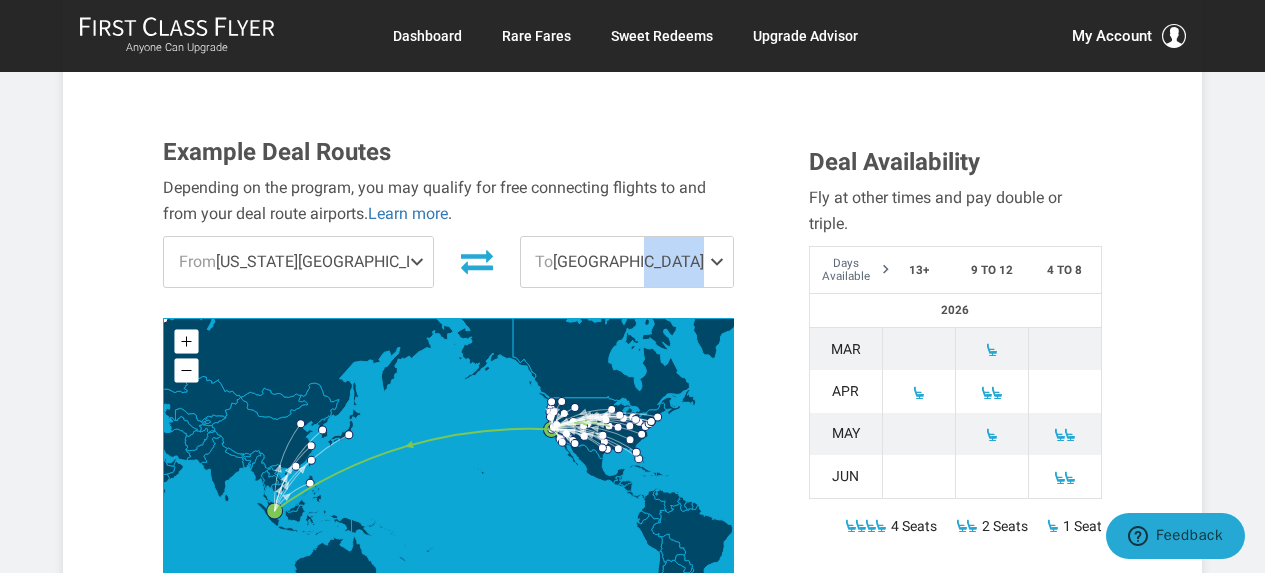 click on "Example Deal Routes   Depending on the program, you may qualify for free connecting flights to and from your deal route airports.  Learn more .         From  Kansas City  via San Francisco         Connect To:     San Francisco       From:  (Sample Cities)     Albuquerque     Aspen     Atlanta     Austin     Boise     Boston     Bozeman     Chicago     Cincinnati     Cleveland     Dallas     Denver     Detroit     Eugene     Houston     Kansas City     Las Vegas     Los Angeles     Madison     Medford     Miami     Minneapolis     New Orleans     New York     Newark     Oakland     Oklahoma City     Omaha     Orlando     Philadelphia     Phoenix     Pittsburgh     Portland,OR     Raleigh Durham     Redmond     Reno     Sacramento     Salt Lake City     San Diego     Seattle     Spokane     St. Louis     Tucson     Washington DC             More on free connections here          To  Singapore         Connect To:     Singapore       From:  (Sample Cities)     Beijing     Hong Kong     Manila     Seoul" at bounding box center [471, 376] 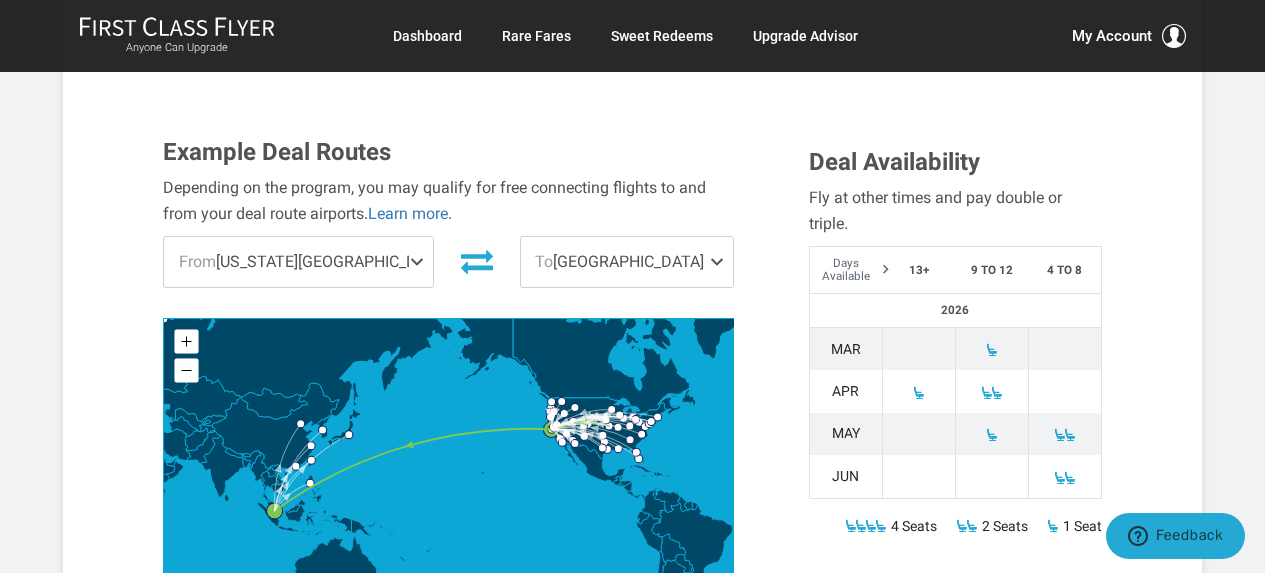 click on "To  Singapore" at bounding box center (627, 262) 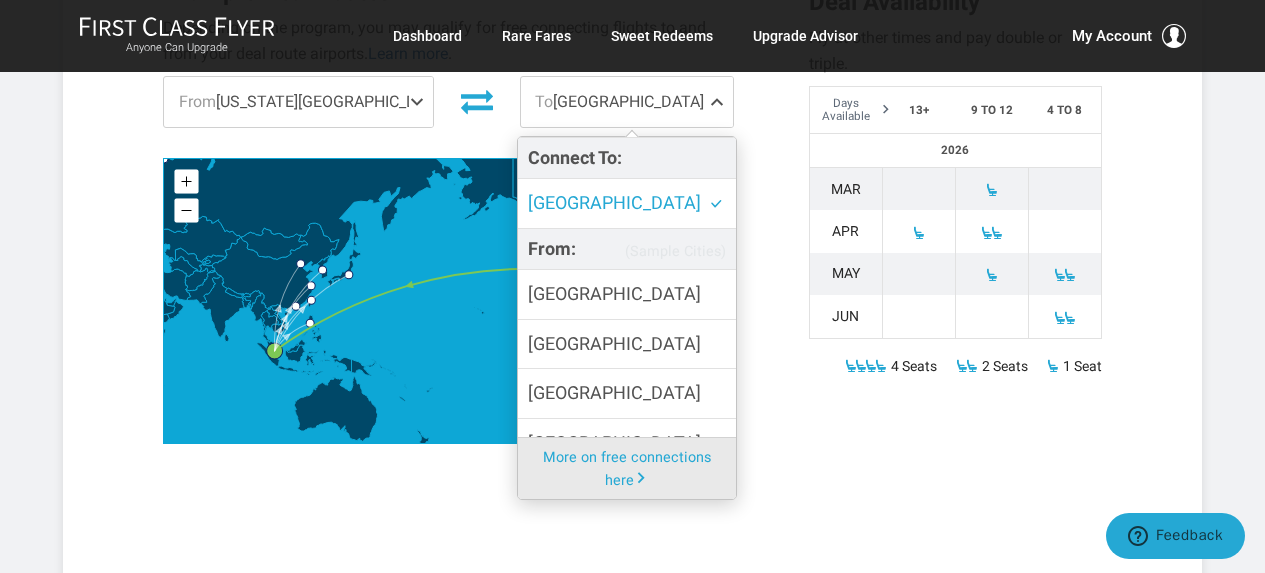 scroll, scrollTop: 800, scrollLeft: 0, axis: vertical 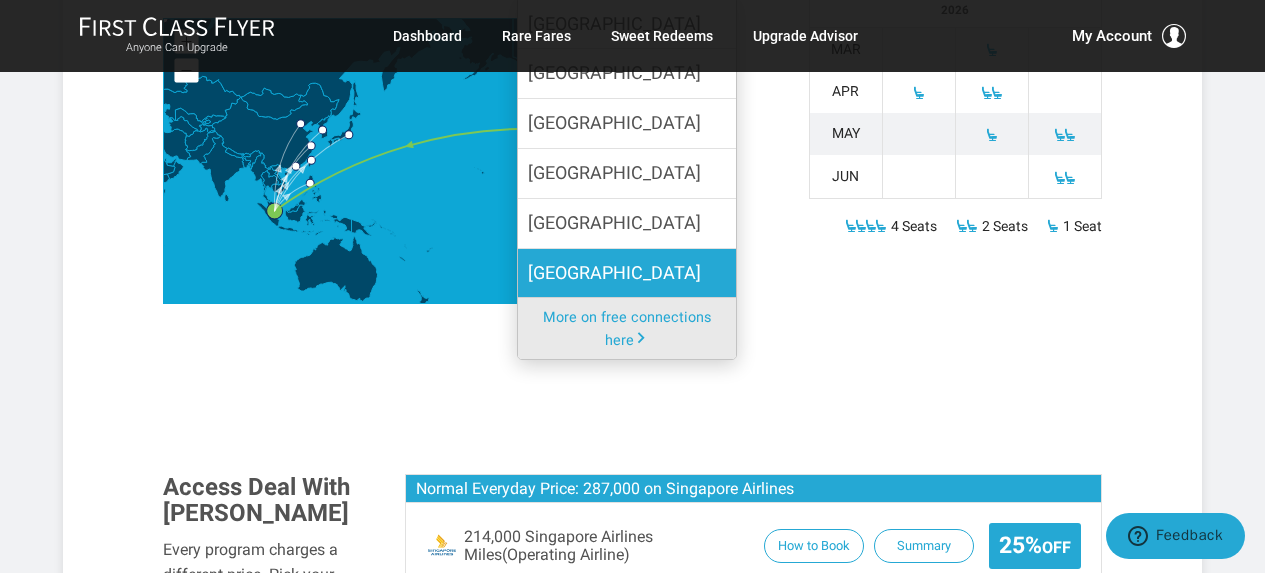 click on "Tokyo" at bounding box center (627, 273) 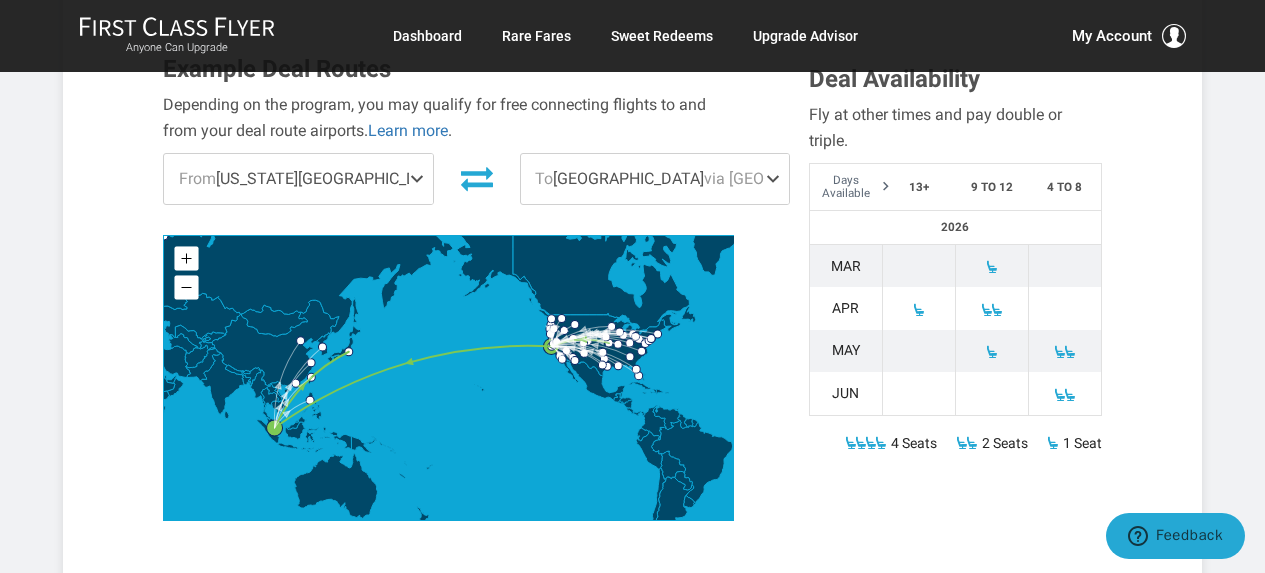 scroll, scrollTop: 600, scrollLeft: 0, axis: vertical 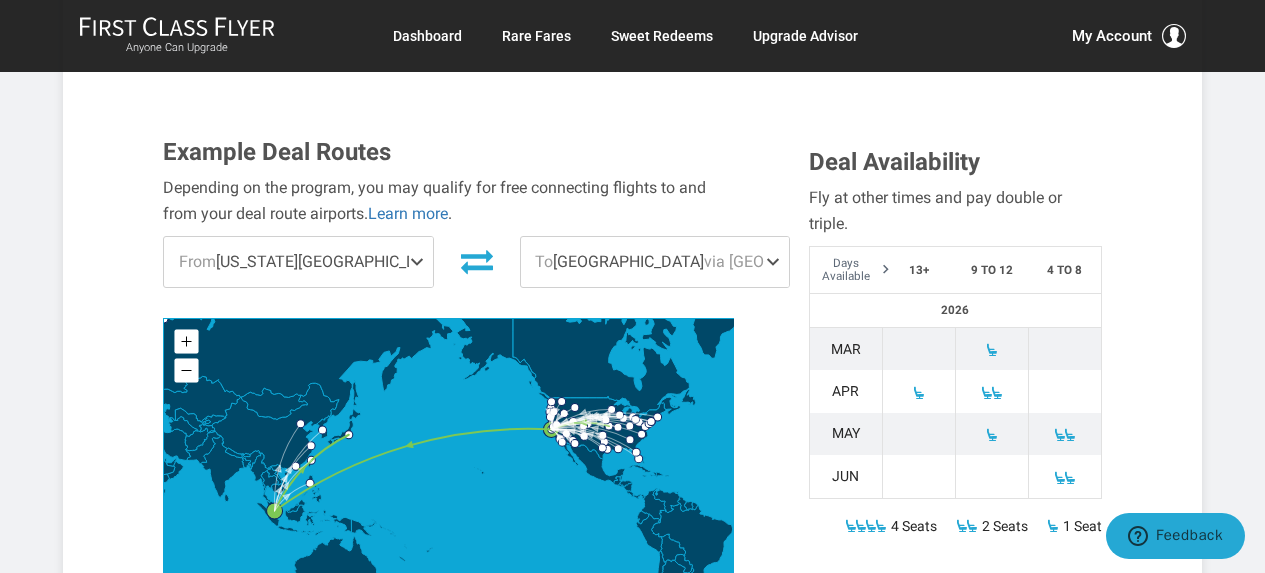 click on "Example Deal Routes   Depending on the program, you may qualify for free connecting flights to and from your deal route airports.  Learn more .         From  Kansas City  via San Francisco         Connect To:     San Francisco       From:  (Sample Cities)     Albuquerque     Aspen     Atlanta     Austin     Boise     Boston     Bozeman     Chicago     Cincinnati     Cleveland     Dallas     Denver     Detroit     Eugene     Houston     Kansas City     Las Vegas     Los Angeles     Madison     Medford     Miami     Minneapolis     New Orleans     New York     Newark     Oakland     Oklahoma City     Omaha     Orlando     Philadelphia     Phoenix     Pittsburgh     Portland,OR     Raleigh Durham     Redmond     Reno     Sacramento     Salt Lake City     San Diego     Seattle     Spokane     St. Louis     Tucson     Washington DC             More on free connections here          To  Tokyo  via Singapore         Connect To:     Singapore       From:  (Sample Cities)     Beijing     Hong Kong     Manila     Seoul" at bounding box center [471, 376] 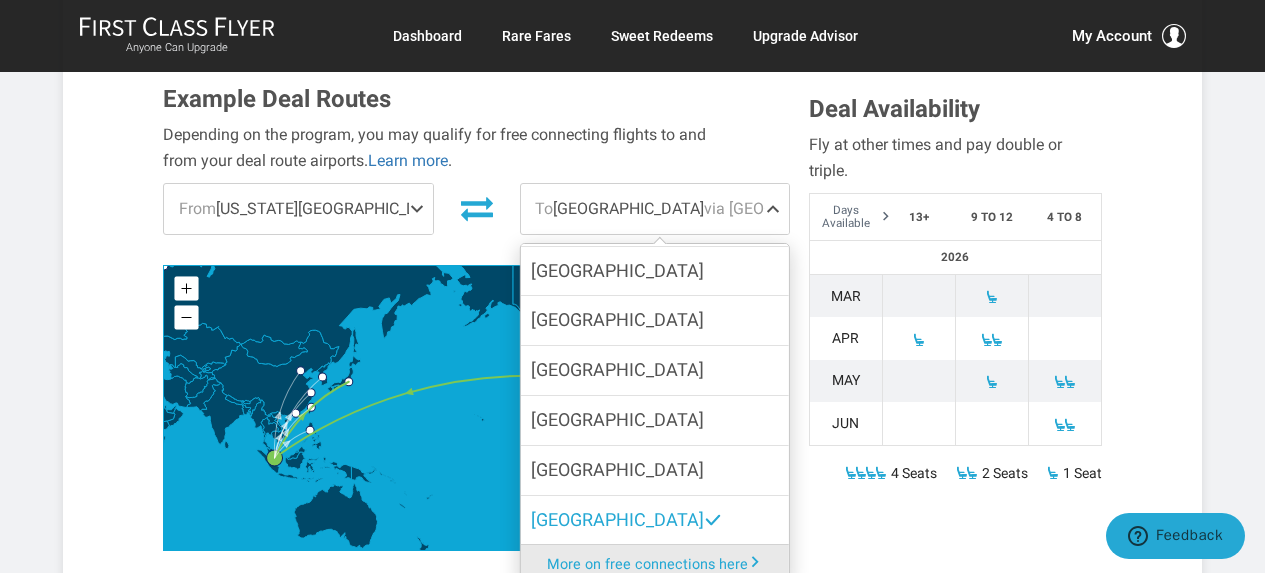scroll, scrollTop: 900, scrollLeft: 0, axis: vertical 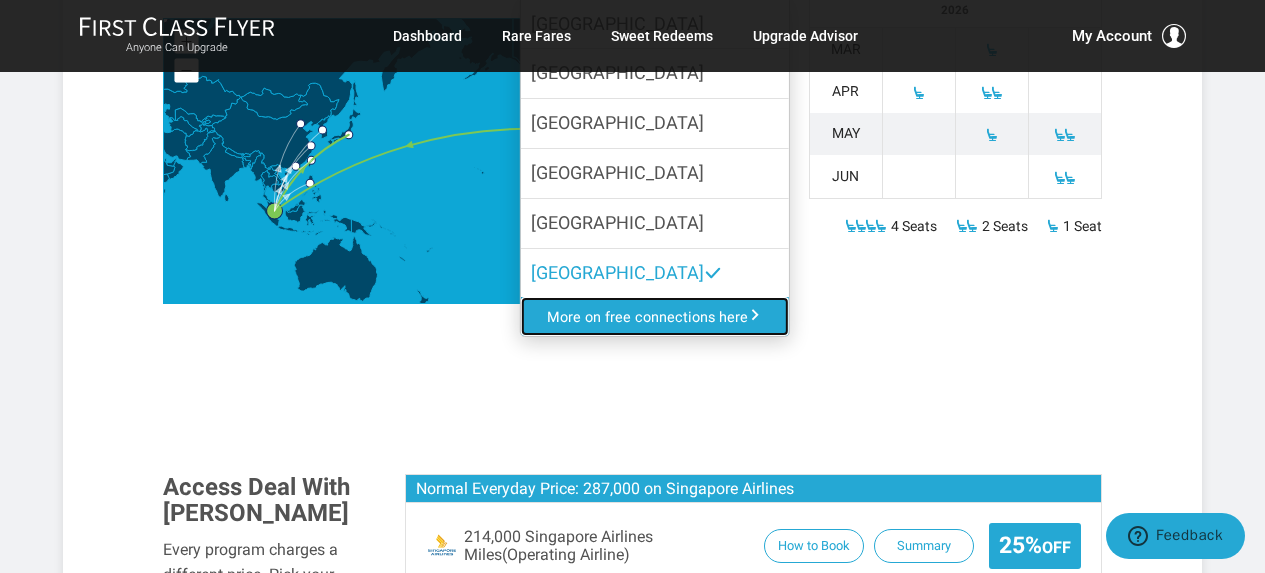 click at bounding box center [755, 315] 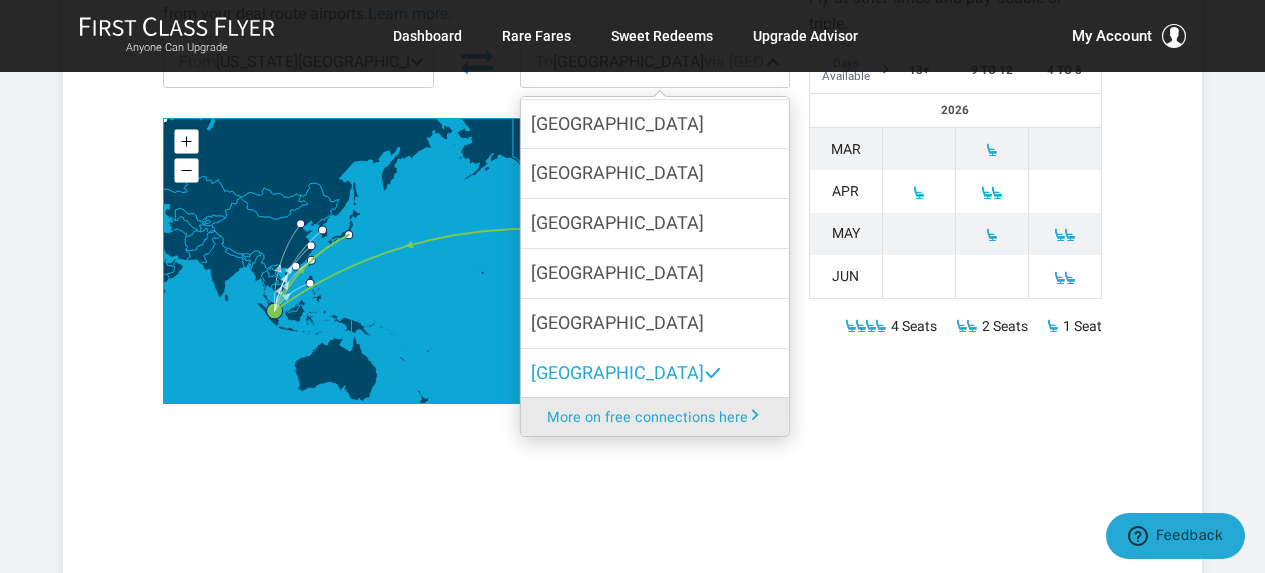 click on "Example Deal Routes   Depending on the program, you may qualify for free connecting flights to and from your deal route airports.  Learn more .         From  Kansas City  via San Francisco         Connect To:     San Francisco       From:  (Sample Cities)     Albuquerque     Aspen     Atlanta     Austin     Boise     Boston     Bozeman     Chicago     Cincinnati     Cleveland     Dallas     Denver     Detroit     Eugene     Houston     Kansas City     Las Vegas     Los Angeles     Madison     Medford     Miami     Minneapolis     New Orleans     New York     Newark     Oakland     Oklahoma City     Omaha     Orlando     Philadelphia     Phoenix     Pittsburgh     Portland,OR     Raleigh Durham     Redmond     Reno     Sacramento     Salt Lake City     San Diego     Seattle     Spokane     St. Louis     Tucson     Washington DC             More on free connections here          To  Tokyo  via Singapore         Connect To:     Singapore       From:  (Sample Cities)     Beijing     Hong Kong     Manila     Seoul" at bounding box center (632, 186) 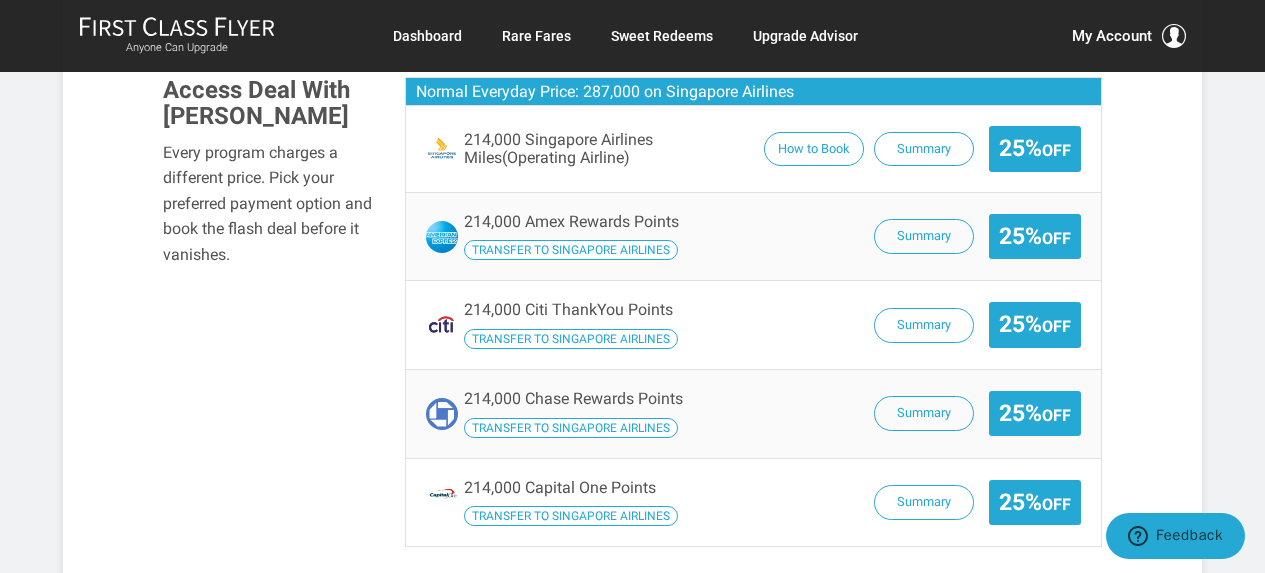 scroll, scrollTop: 1200, scrollLeft: 0, axis: vertical 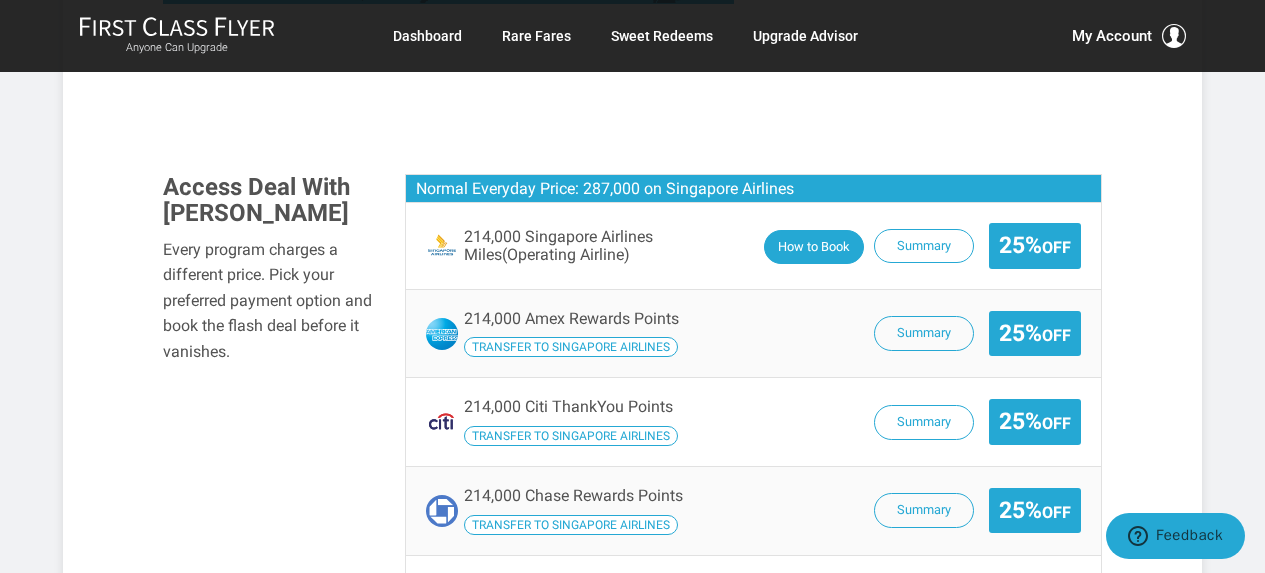 click on "How to Book" at bounding box center [814, 247] 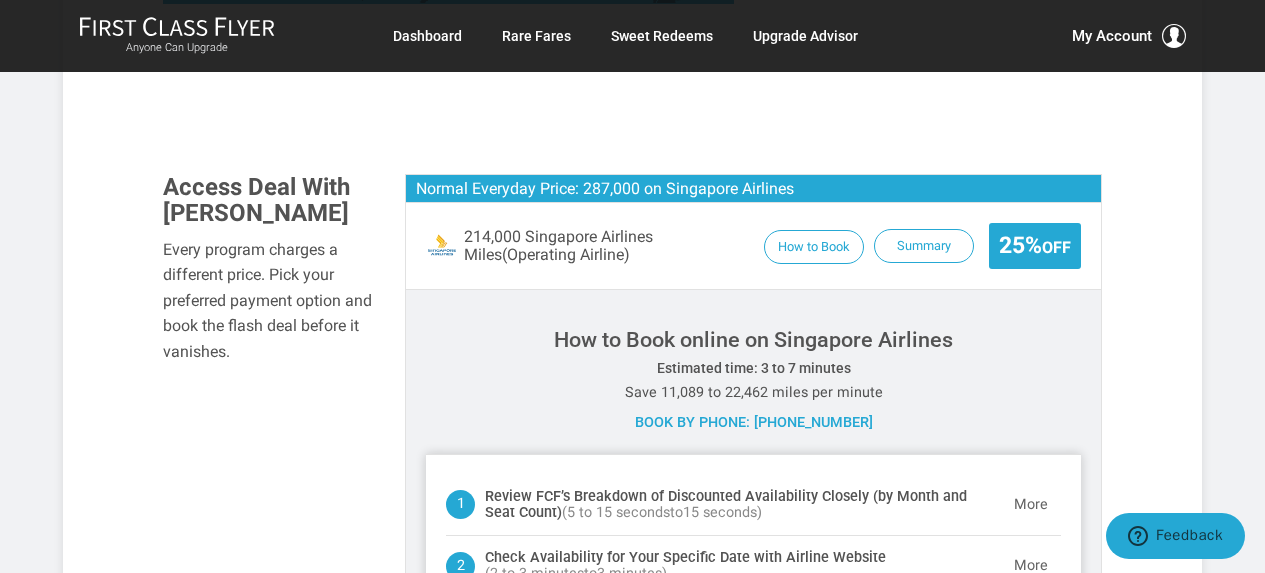 scroll, scrollTop: 1200, scrollLeft: 0, axis: vertical 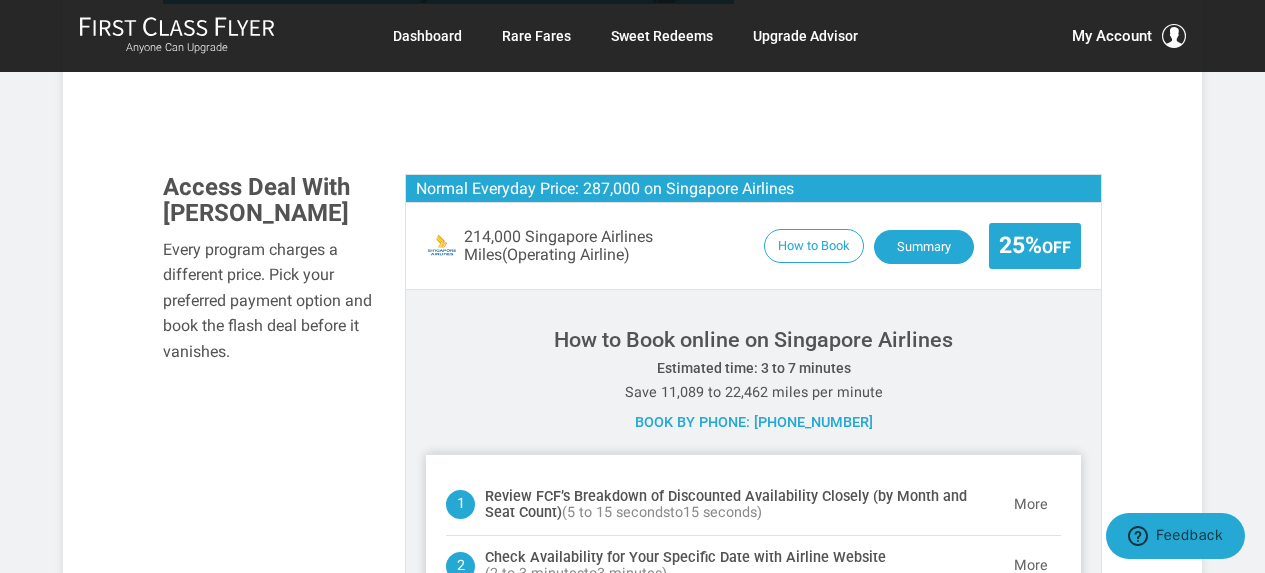 click on "Summary" at bounding box center (924, 247) 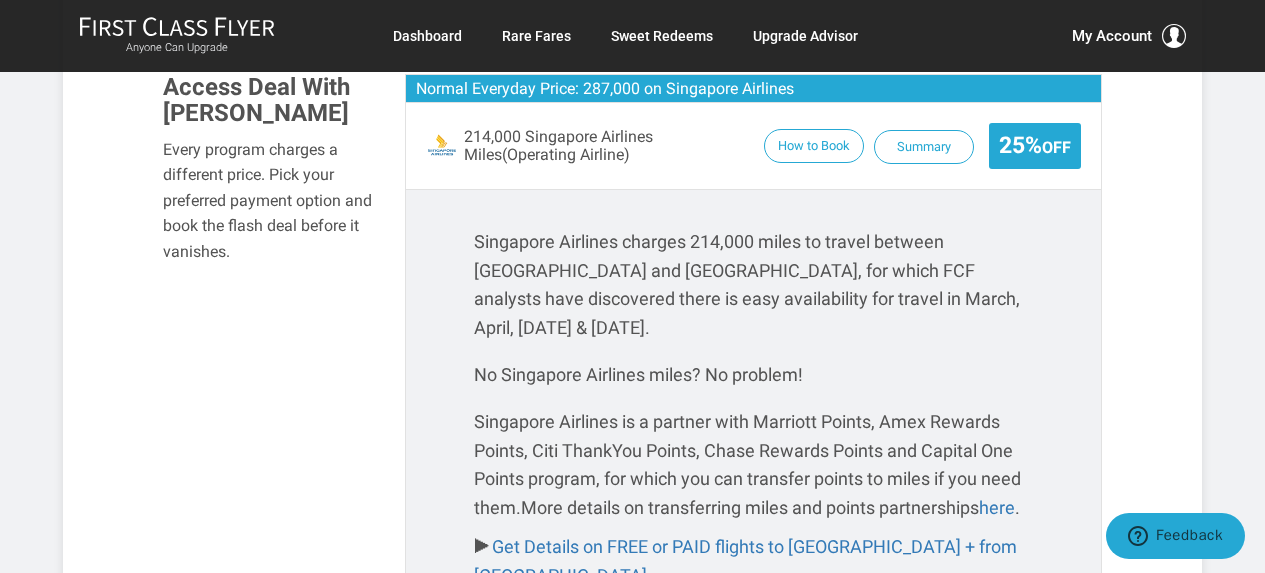 scroll, scrollTop: 1400, scrollLeft: 0, axis: vertical 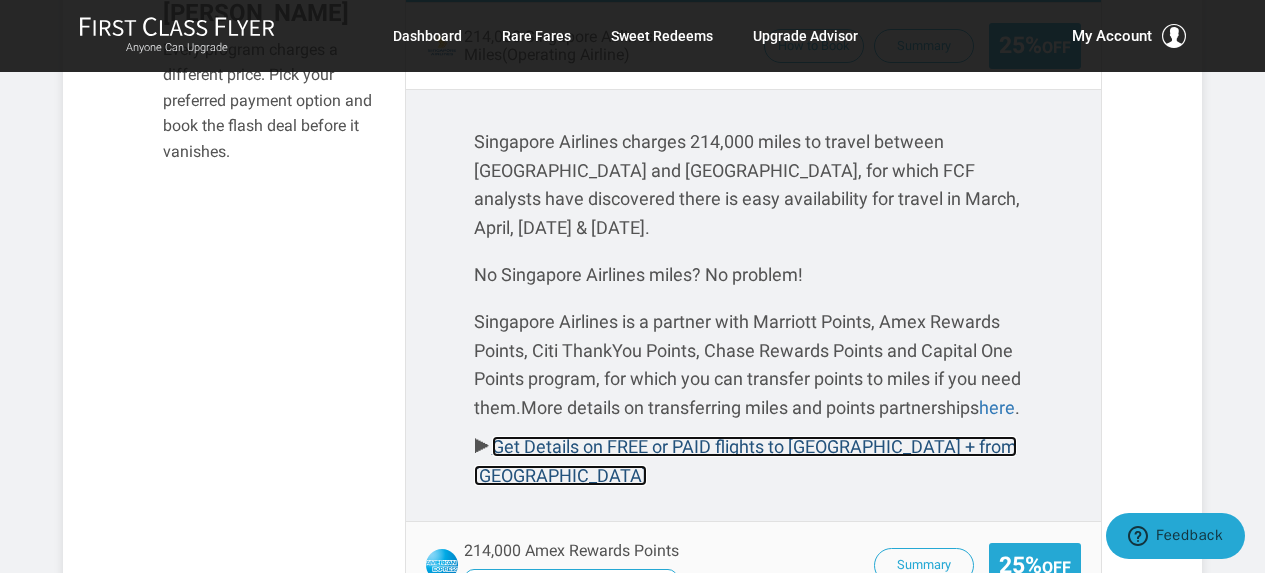click on "Get Details on FREE or PAID flights to San Francisco + from Singapore" at bounding box center (745, 461) 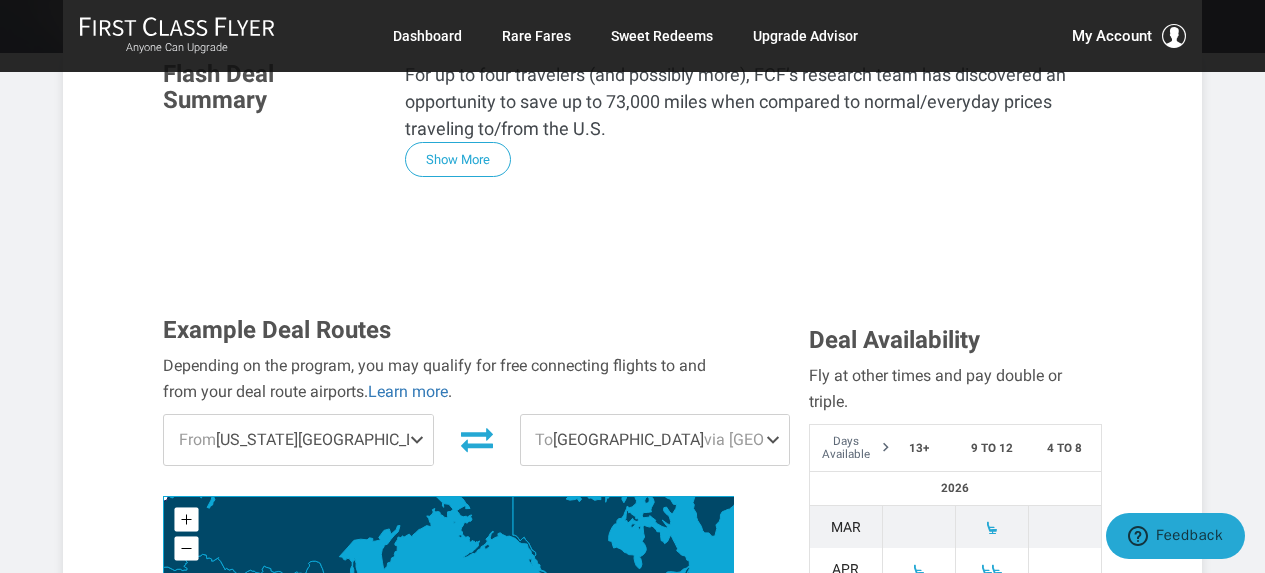 scroll, scrollTop: 300, scrollLeft: 0, axis: vertical 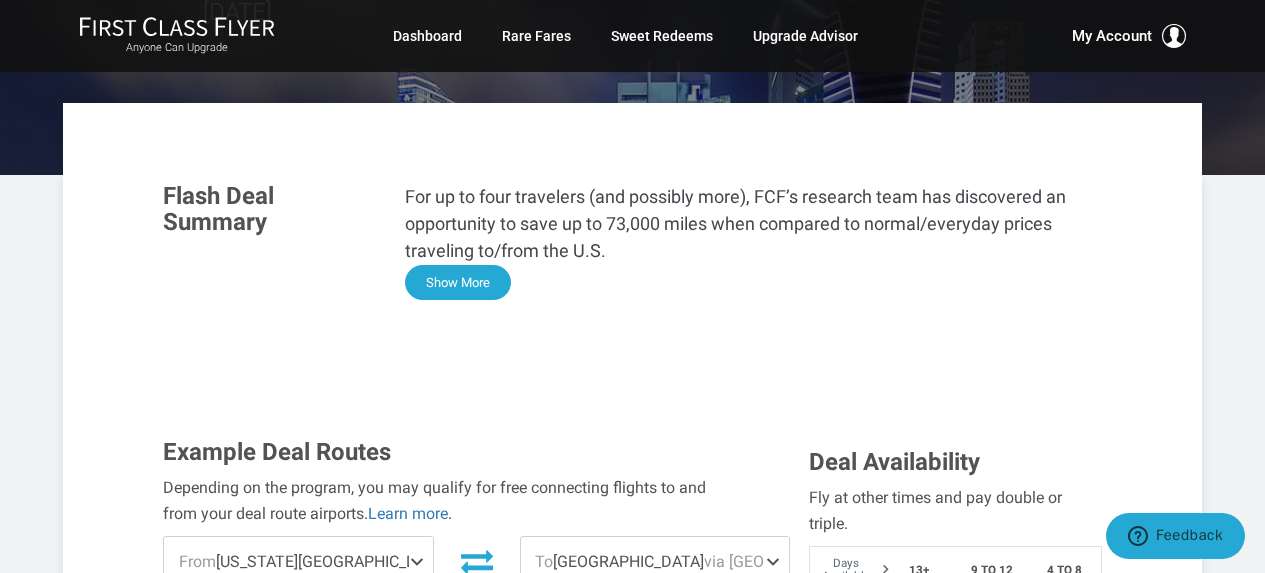 click on "Show More" at bounding box center [458, 282] 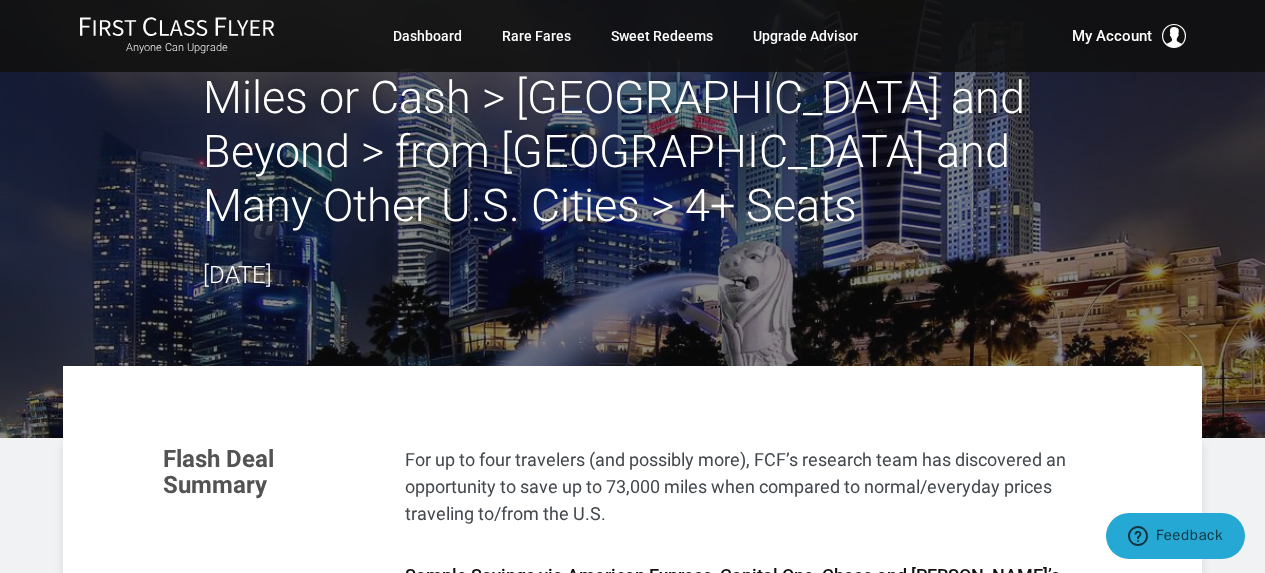 scroll, scrollTop: 0, scrollLeft: 0, axis: both 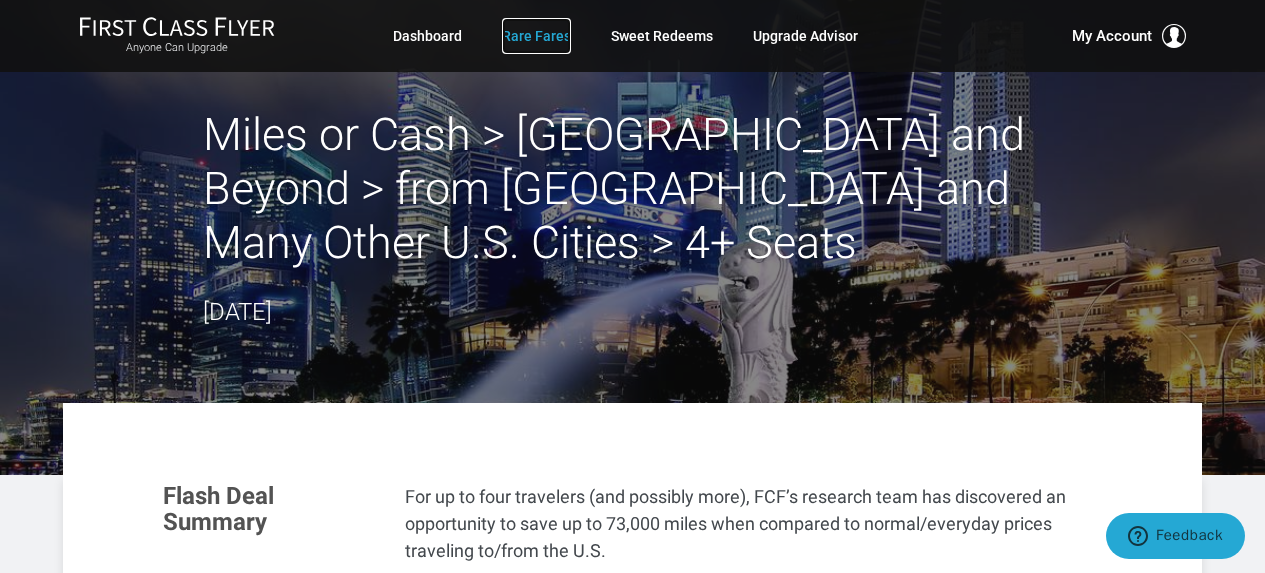 click on "Rare Fares" at bounding box center (536, 36) 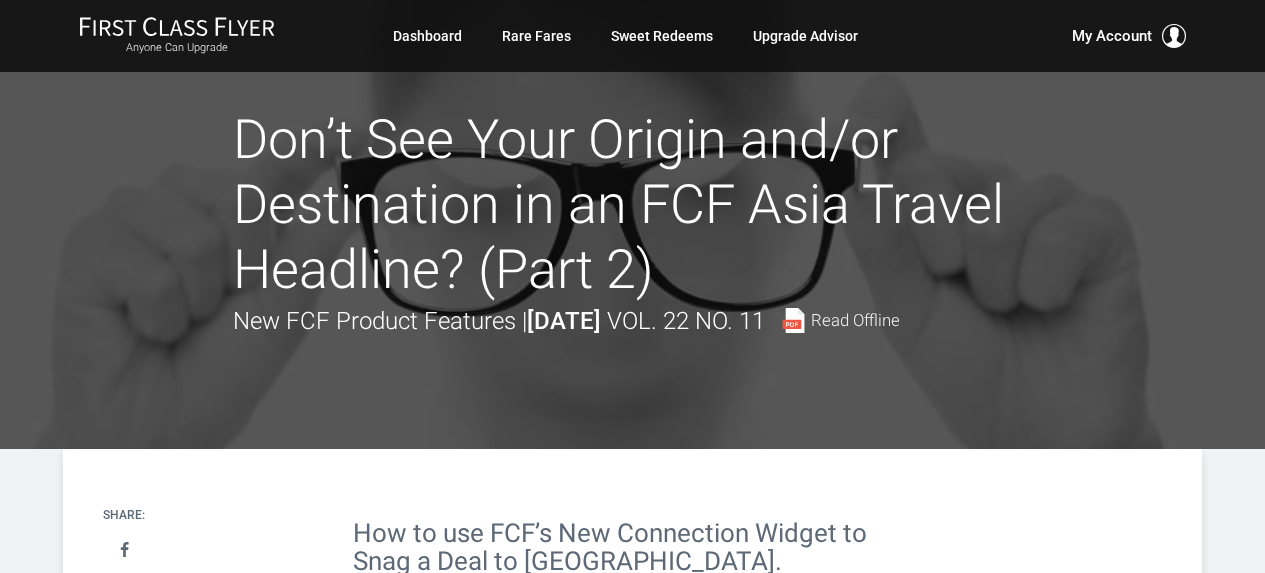 scroll, scrollTop: 0, scrollLeft: 0, axis: both 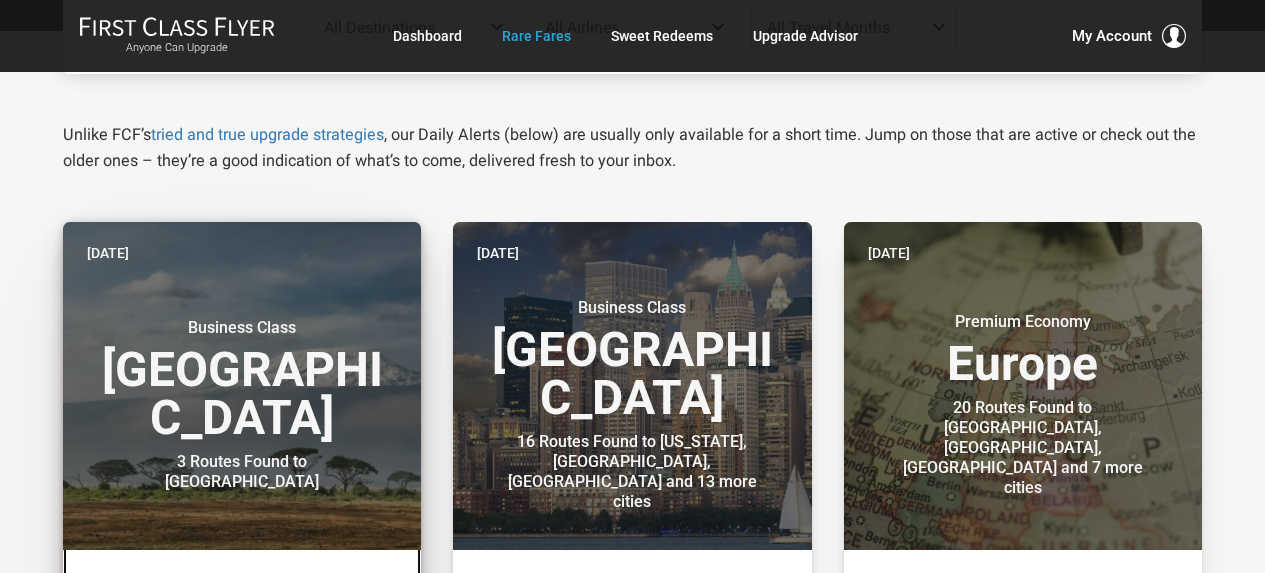 click on "Business Class  Africa   3 Routes Found to Kilimanjaro" at bounding box center [242, 395] 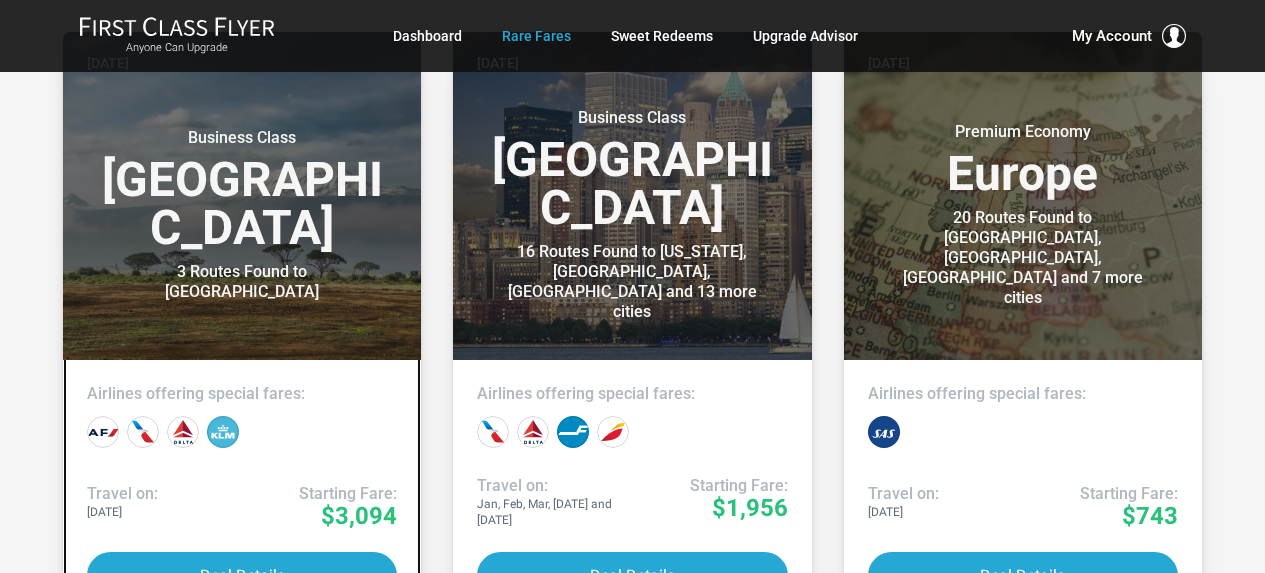scroll, scrollTop: 500, scrollLeft: 0, axis: vertical 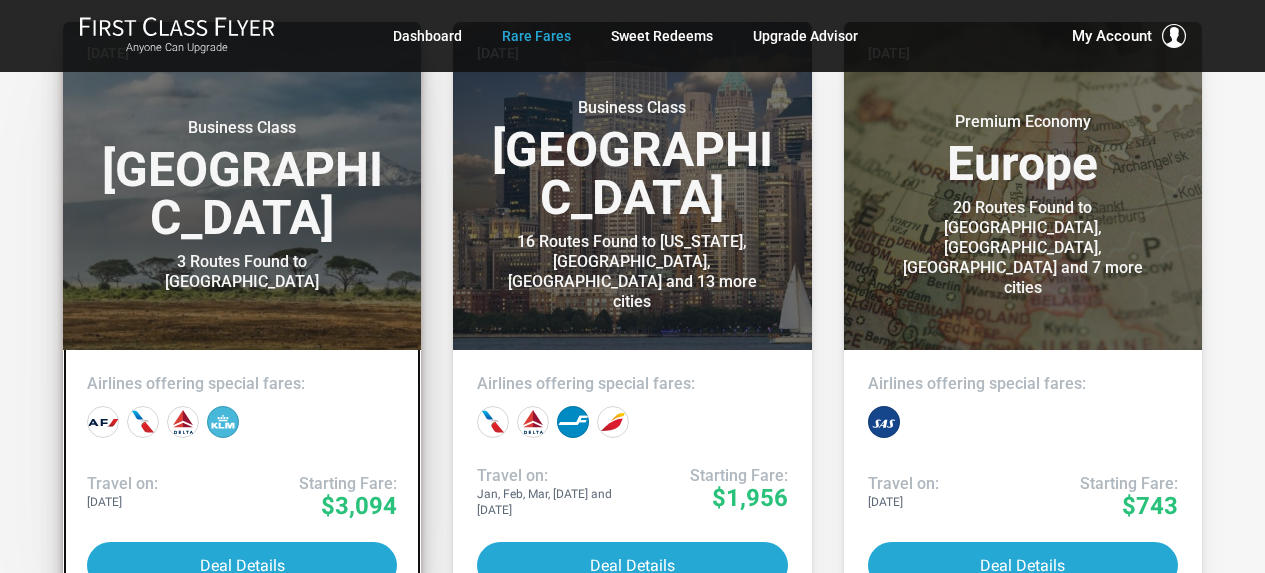 click on "Business Class  Africa" at bounding box center [242, 180] 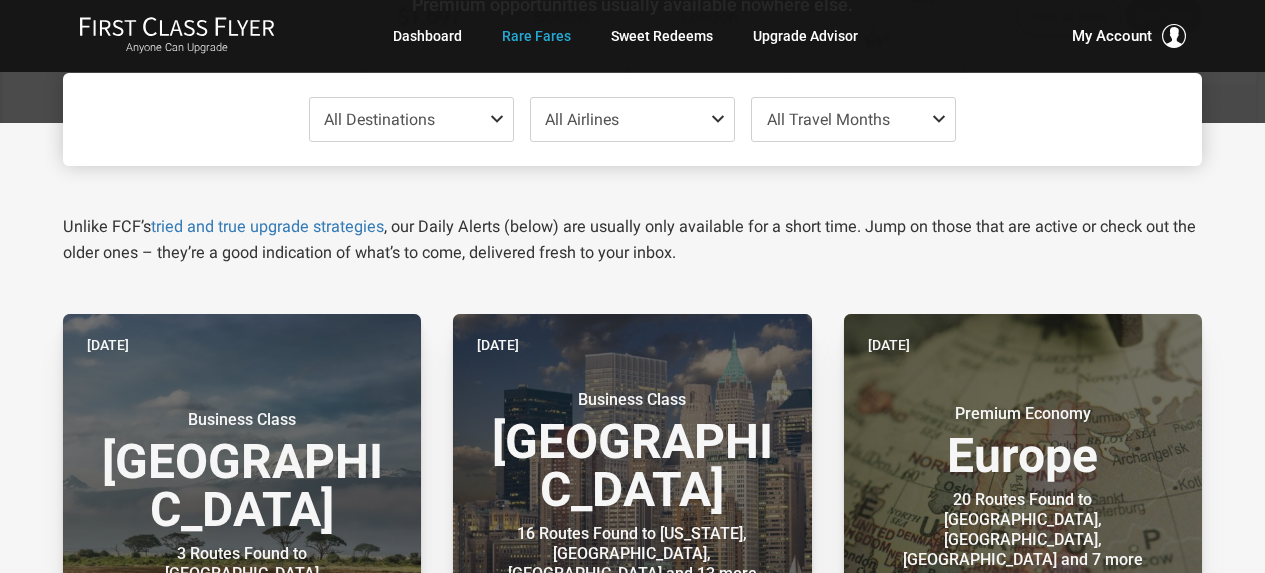 scroll, scrollTop: 0, scrollLeft: 0, axis: both 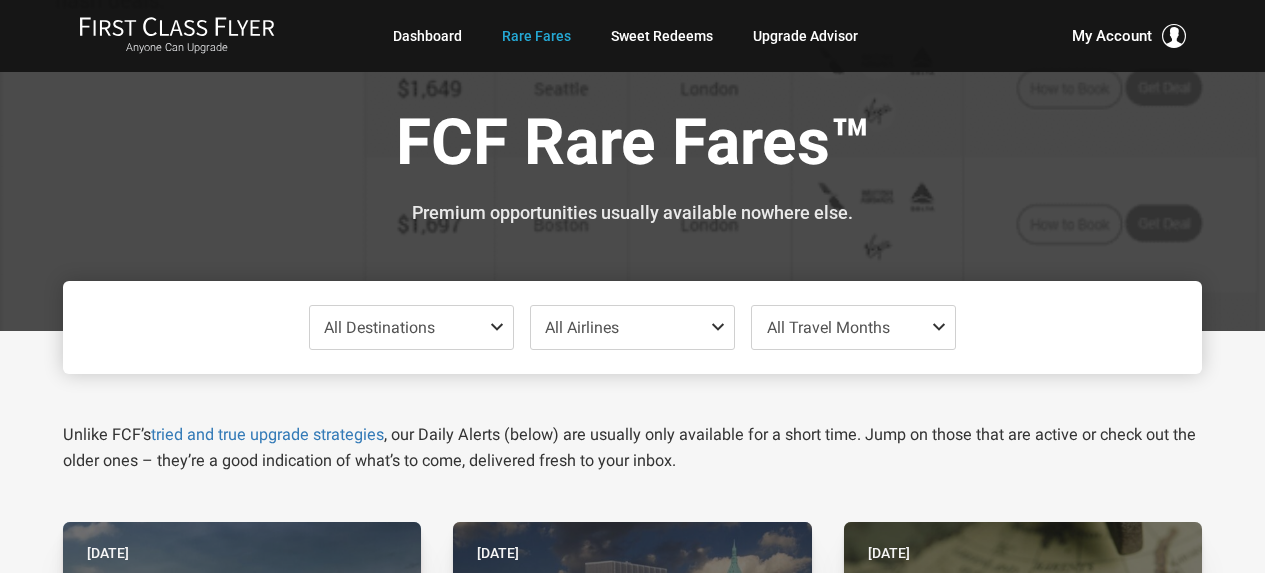 click on "All Airlines" at bounding box center (632, 327) 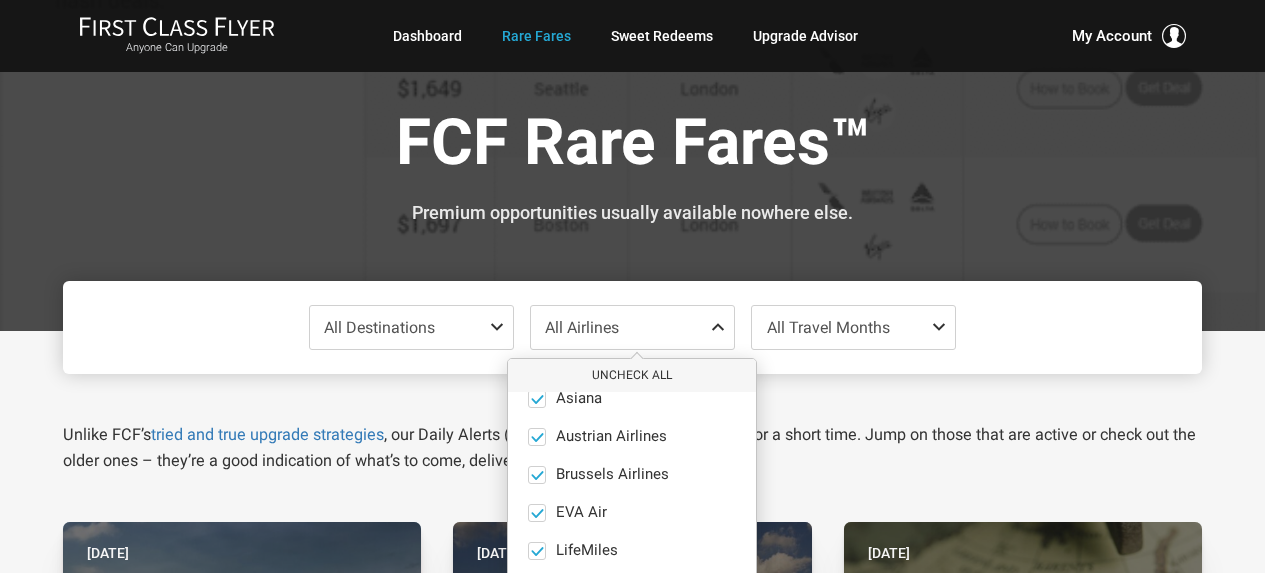 scroll, scrollTop: 400, scrollLeft: 0, axis: vertical 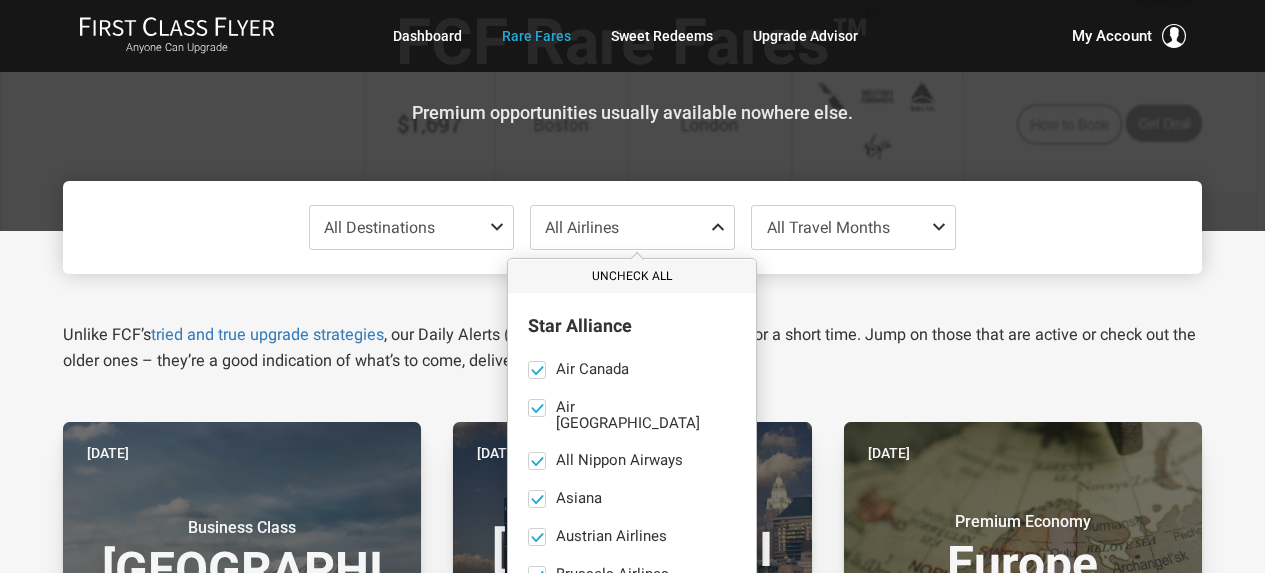 click on "Uncheck All" at bounding box center [632, 276] 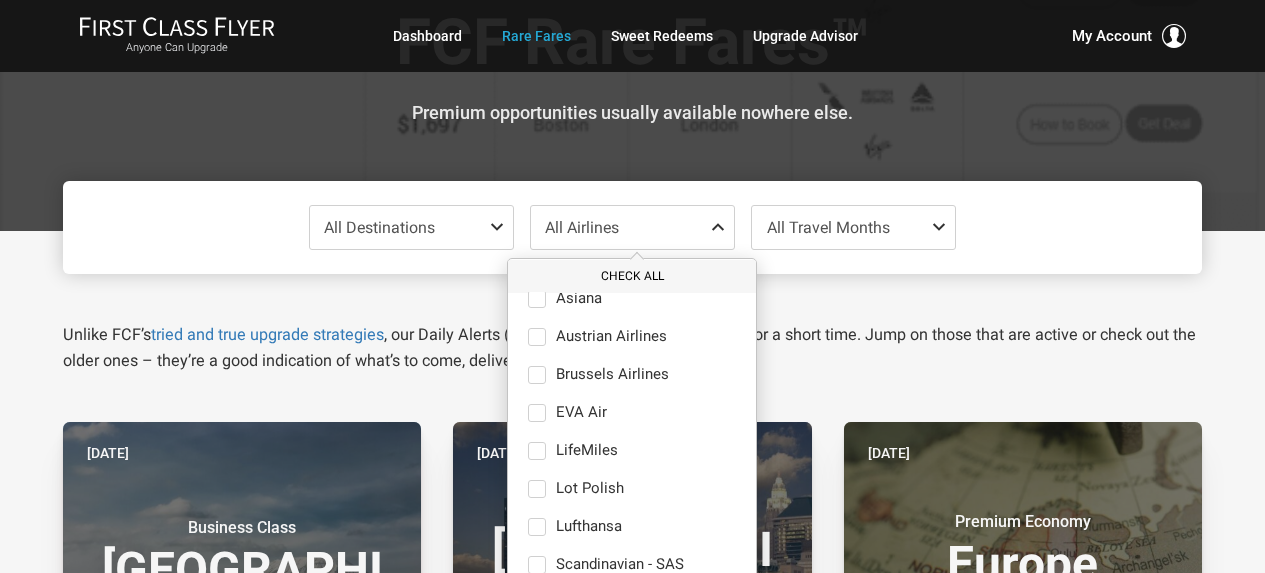 scroll, scrollTop: 300, scrollLeft: 0, axis: vertical 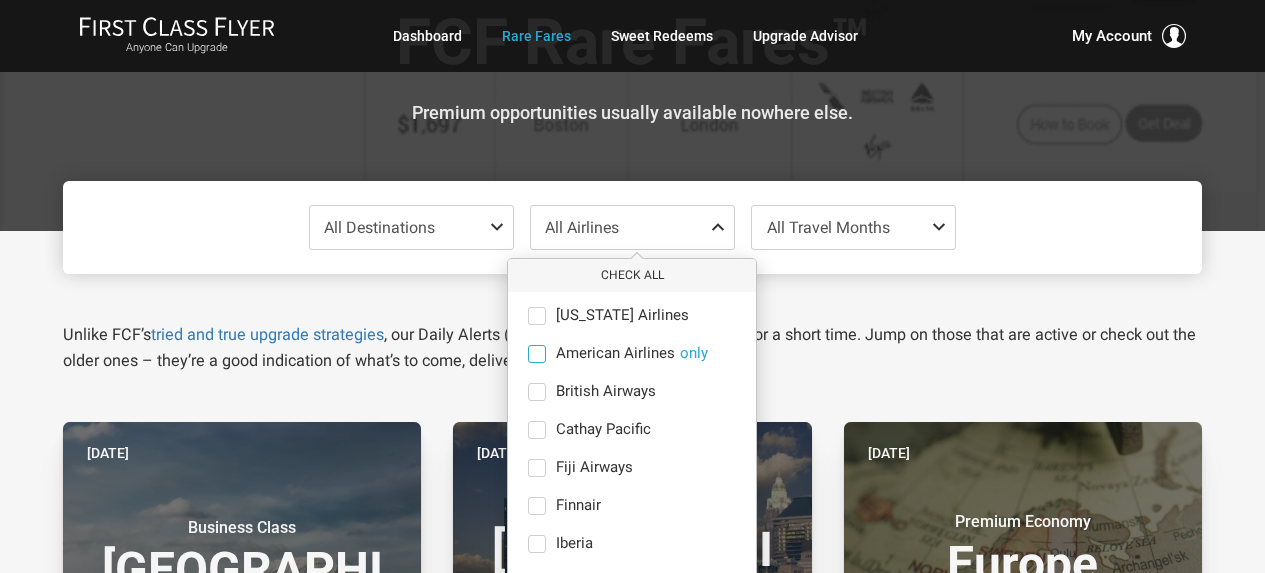 click on "only" at bounding box center (694, 354) 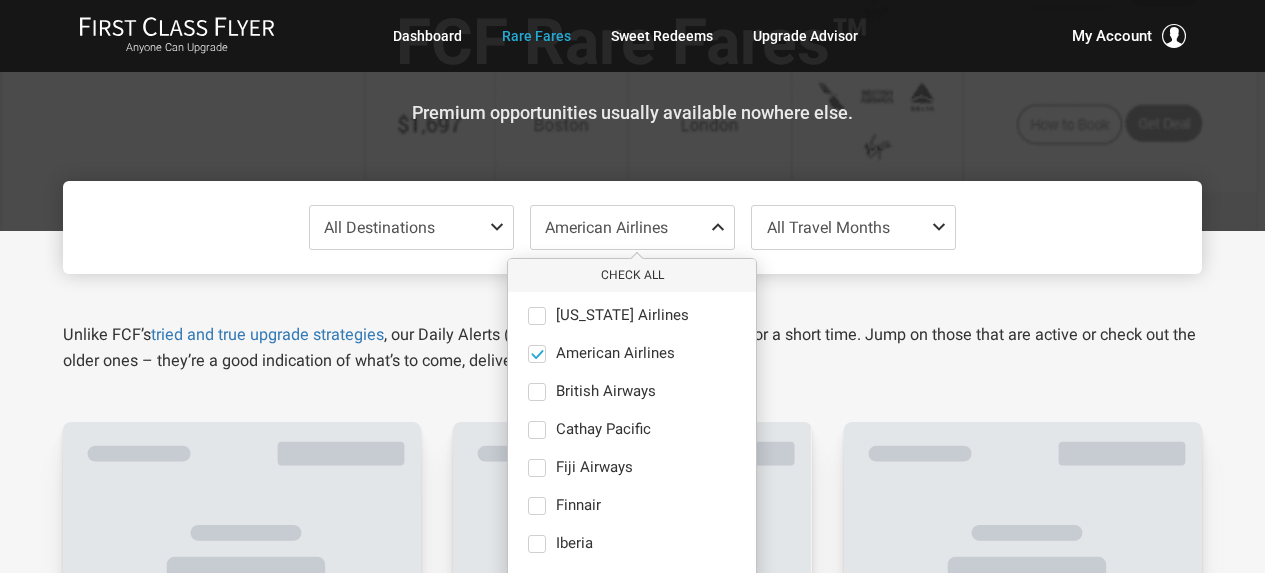 click on "Unlike FCF’s  tried and true upgrade strategies , our Daily Alerts (below) are usually only available for a short time. Jump on those that are active or check out the older ones – they’re a good indication of what’s to come, delivered fresh to your inbox." at bounding box center (632, 324) 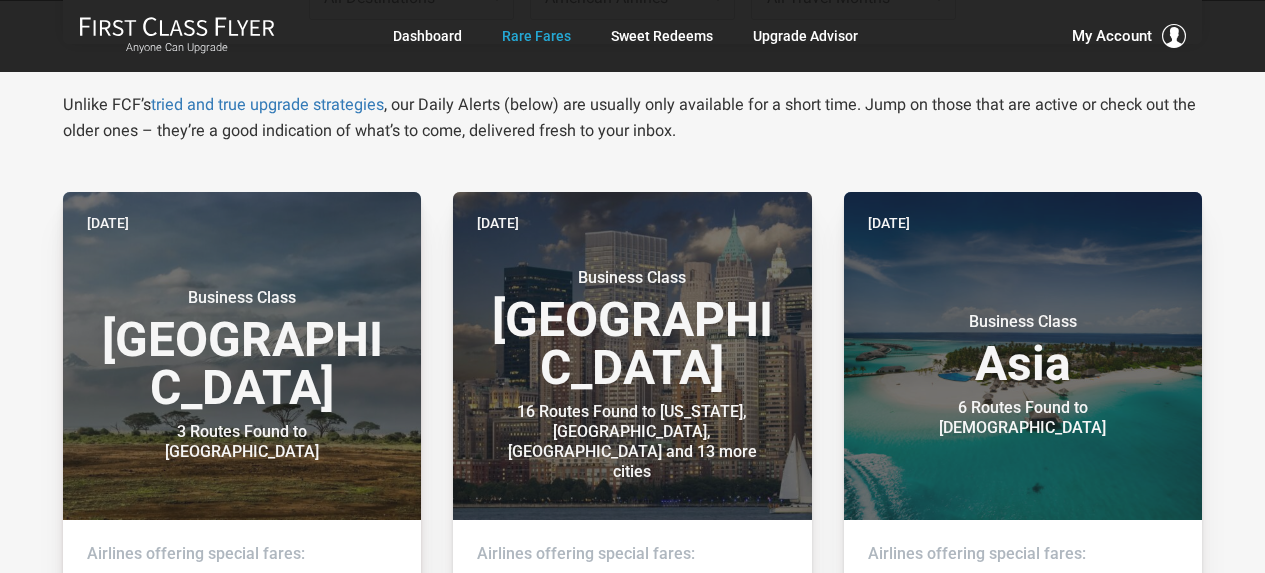 scroll, scrollTop: 200, scrollLeft: 0, axis: vertical 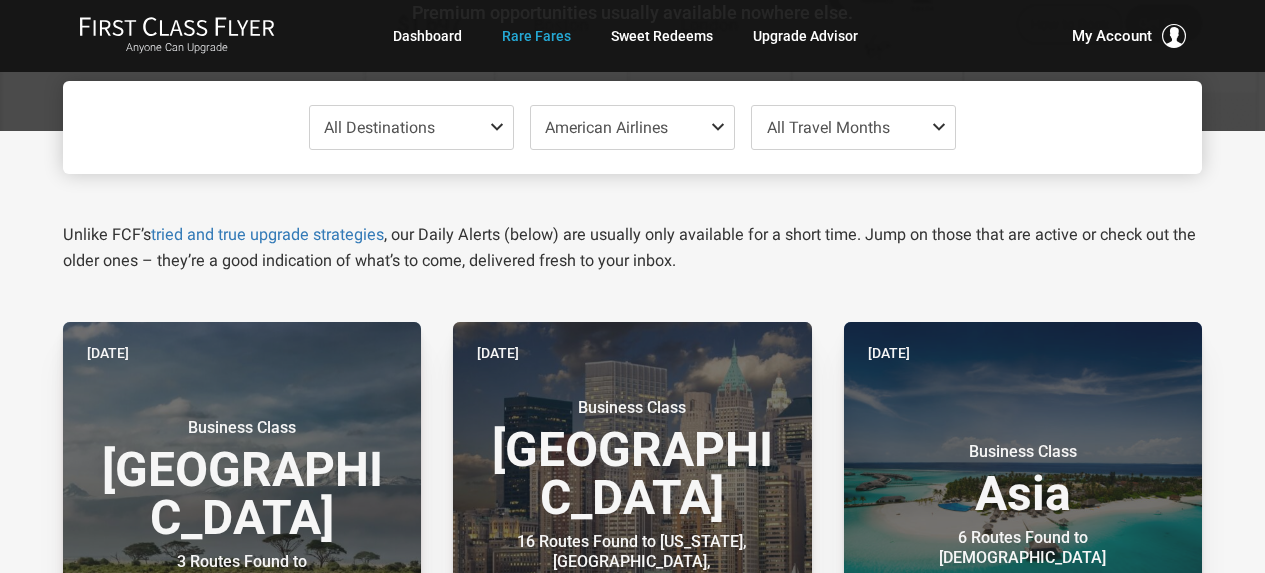 click on "All Travel Months" at bounding box center [853, 127] 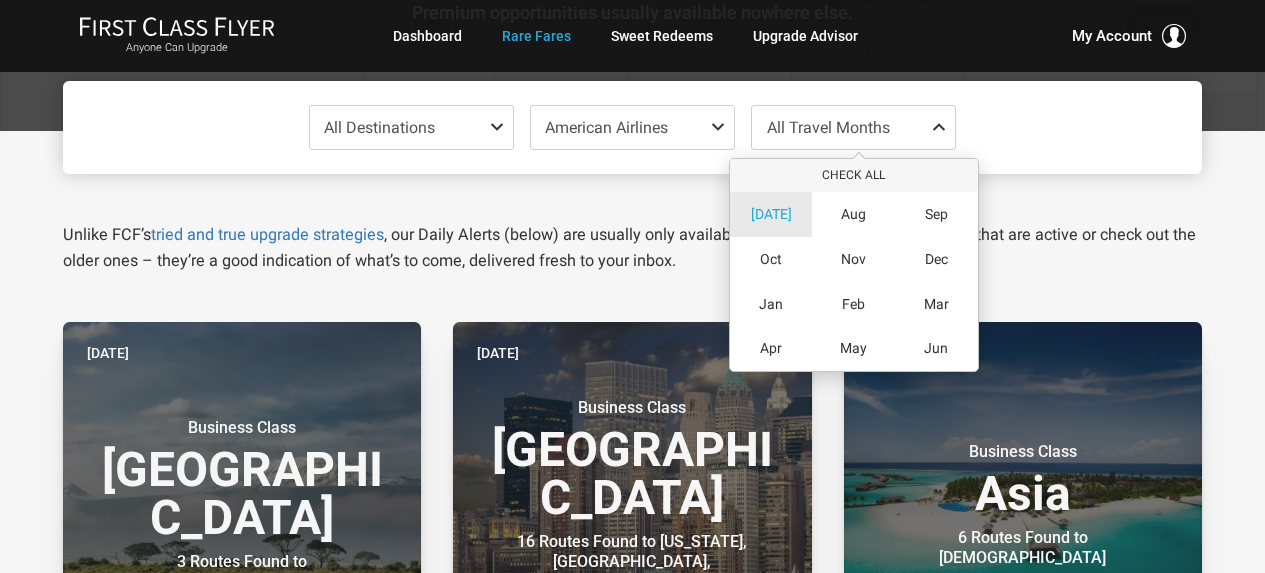click on "Jul" at bounding box center (771, 214) 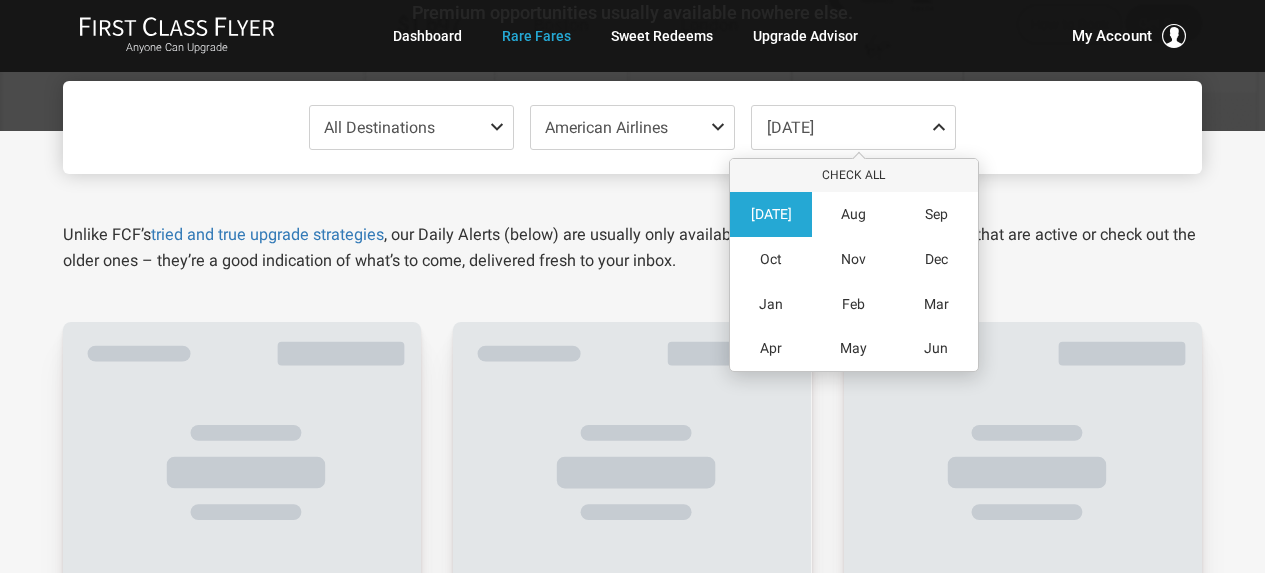 click on "Unlike FCF’s  tried and true upgrade strategies , our Daily Alerts (below) are usually only available for a short time. Jump on those that are active or check out the older ones – they’re a good indication of what’s to come, delivered fresh to your inbox." at bounding box center (632, 248) 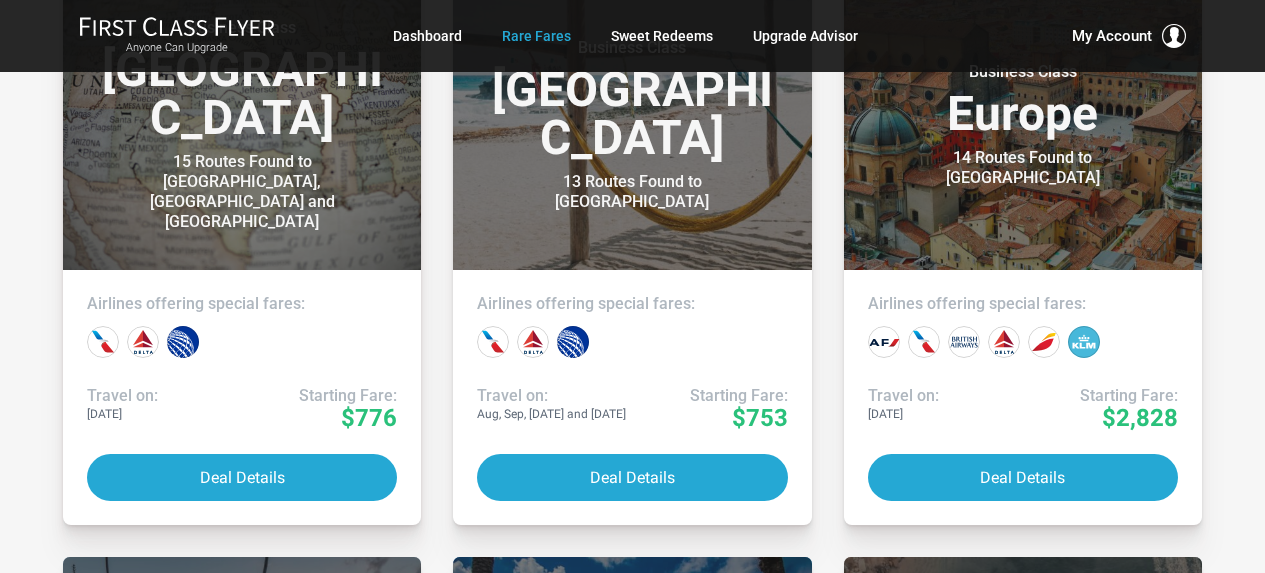 scroll, scrollTop: 600, scrollLeft: 0, axis: vertical 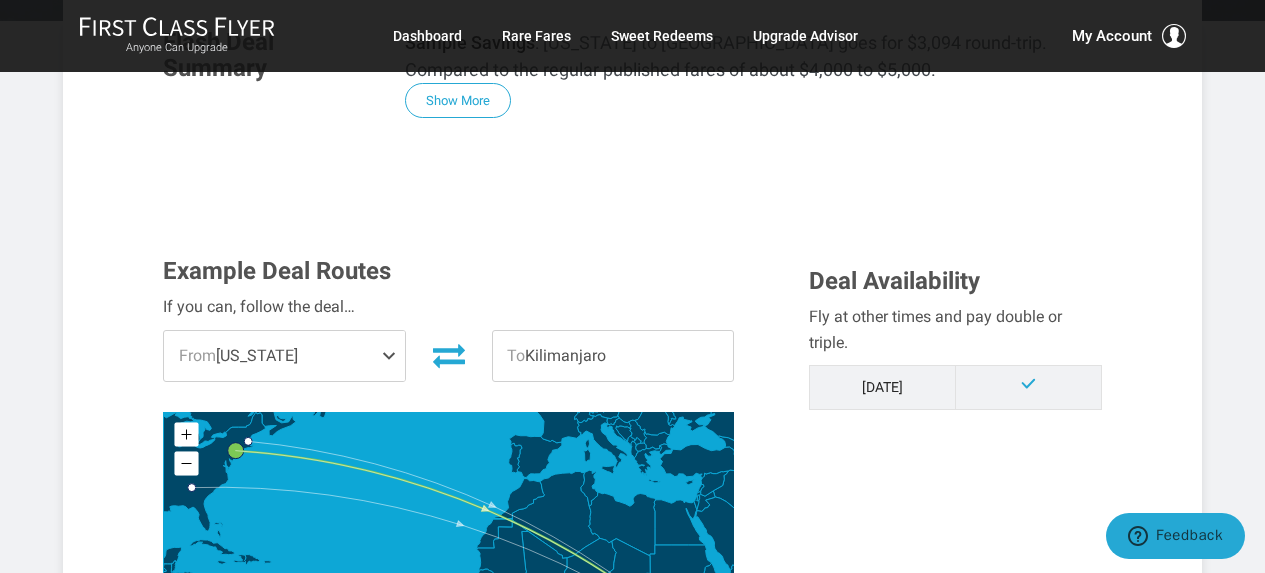 click on "From  [US_STATE]" at bounding box center [284, 356] 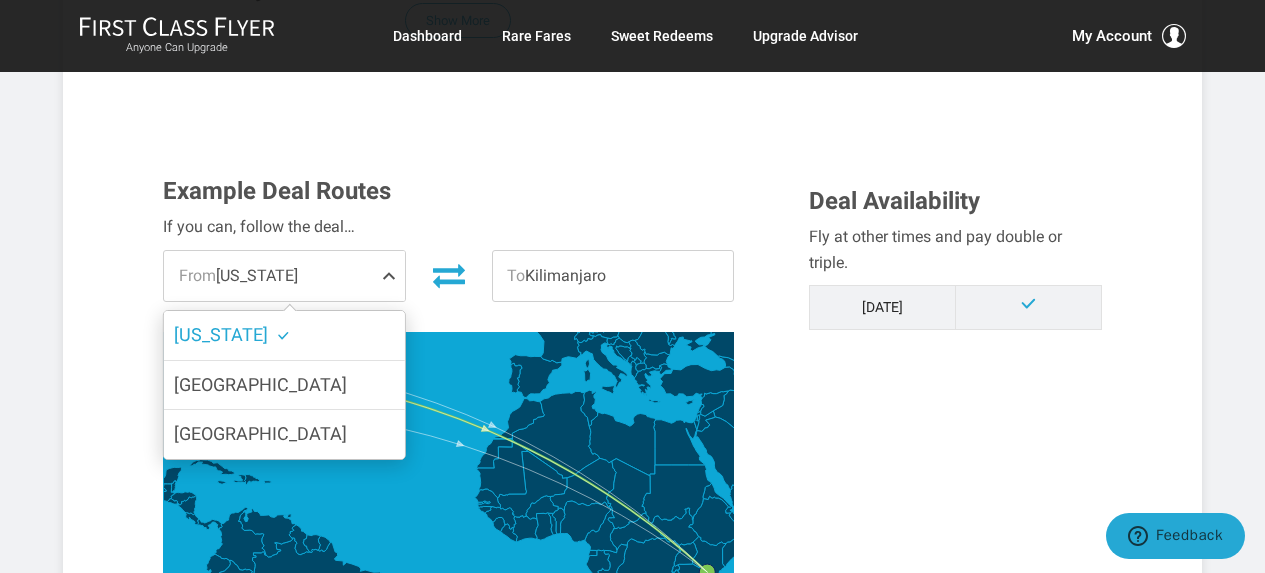 scroll, scrollTop: 500, scrollLeft: 0, axis: vertical 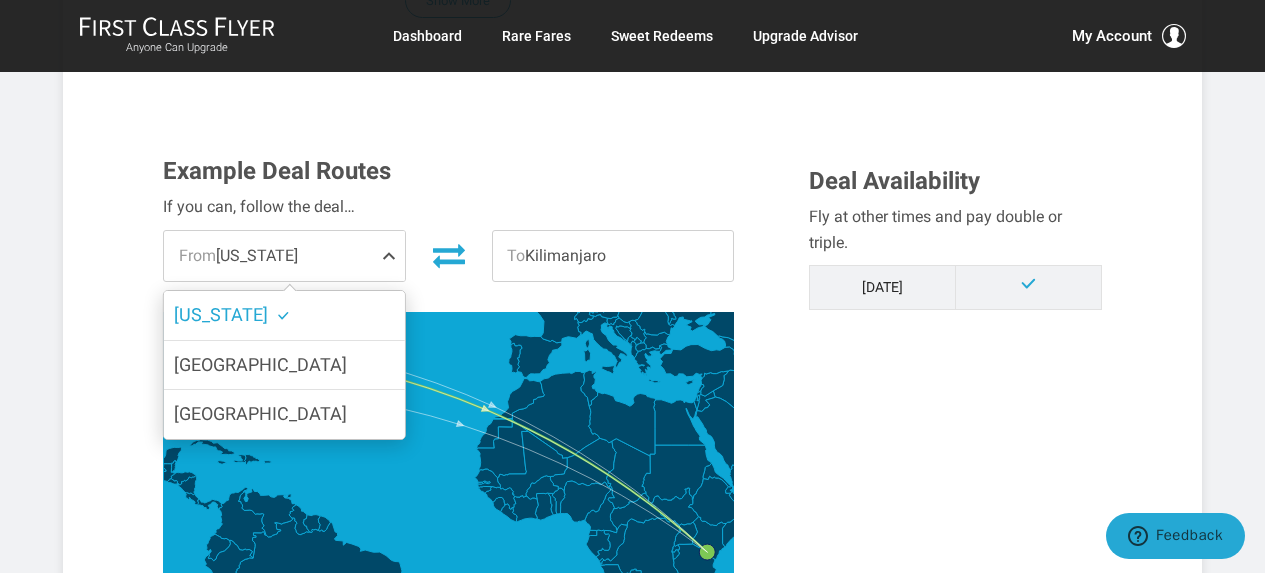 click on "To  Kilimanjaro" at bounding box center [613, 256] 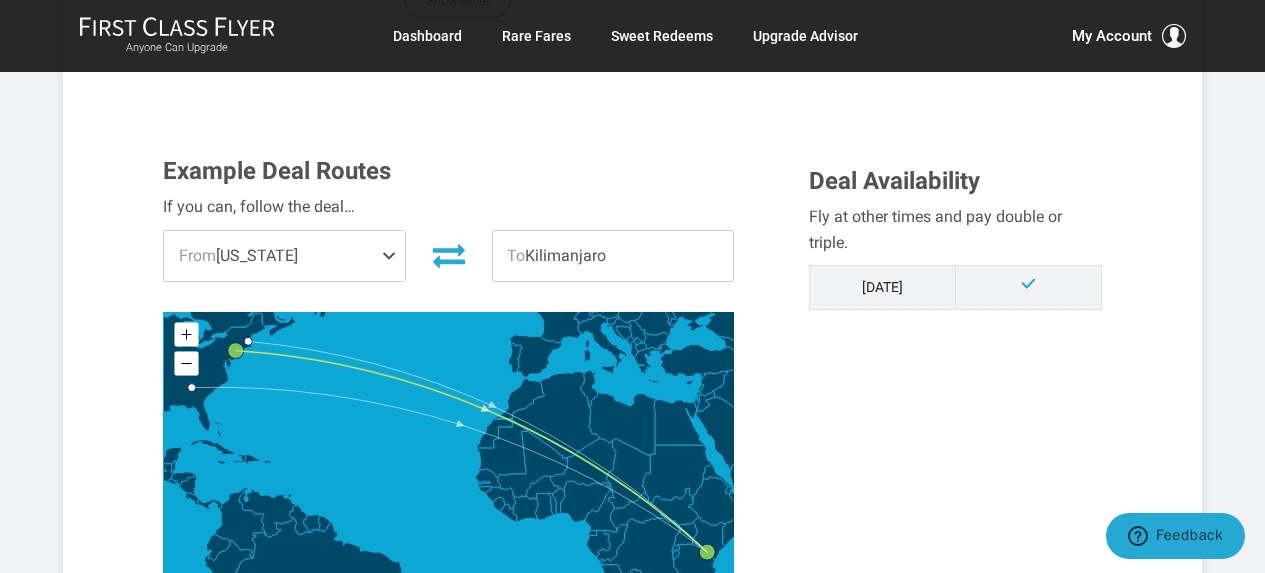 click on "To  Kilimanjaro" at bounding box center (613, 256) 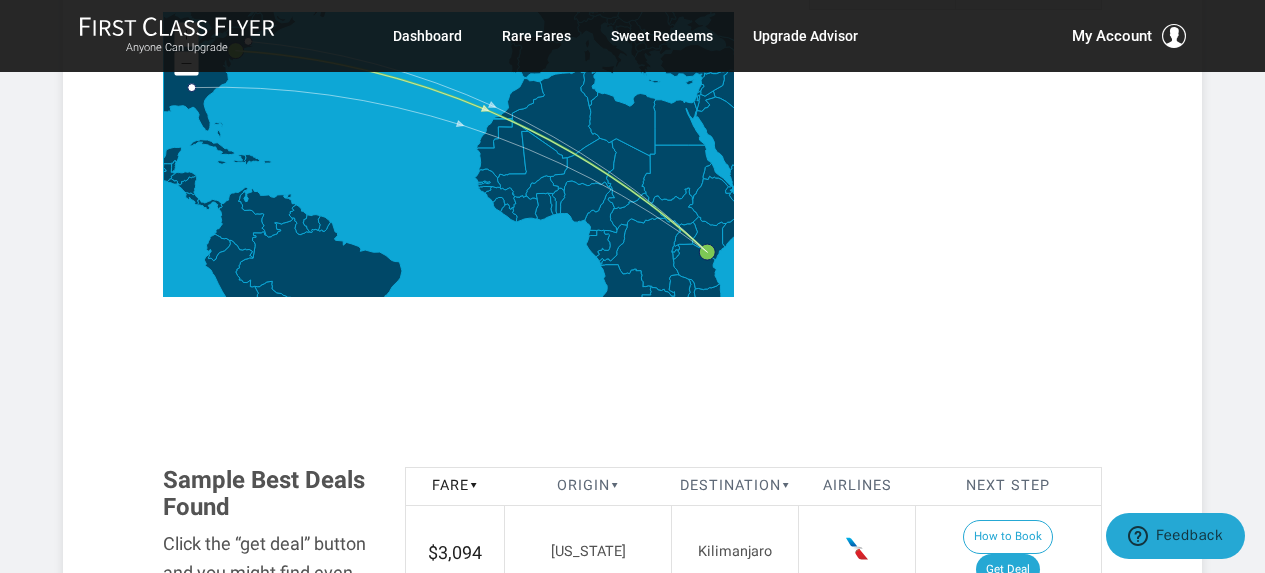 scroll, scrollTop: 1000, scrollLeft: 0, axis: vertical 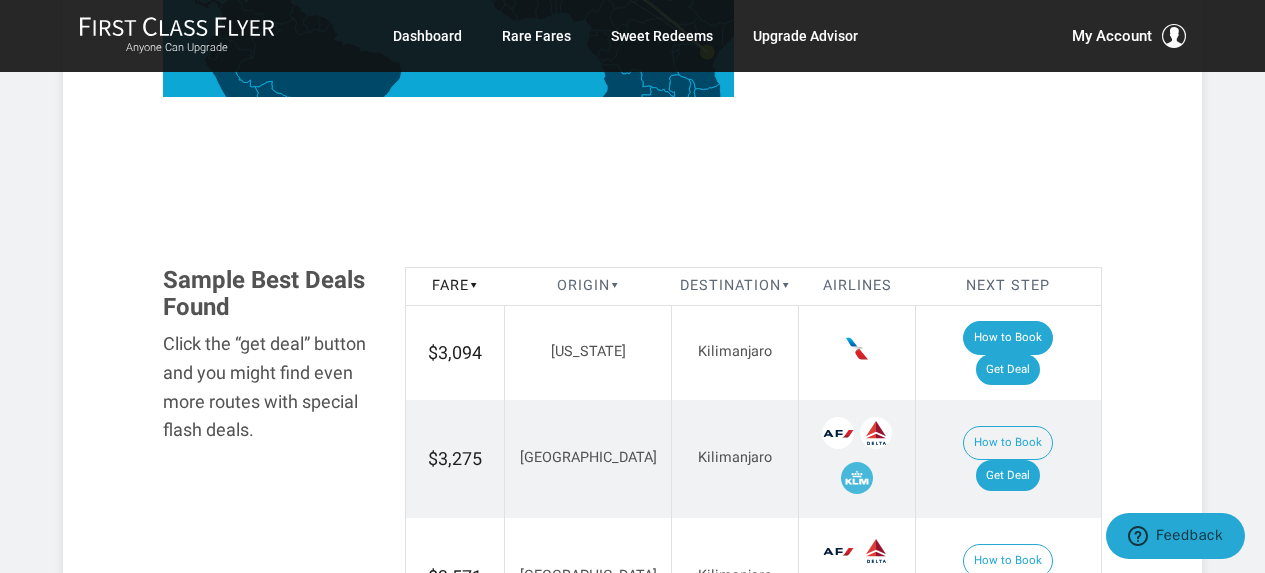 click on "How to Book" at bounding box center (1008, 338) 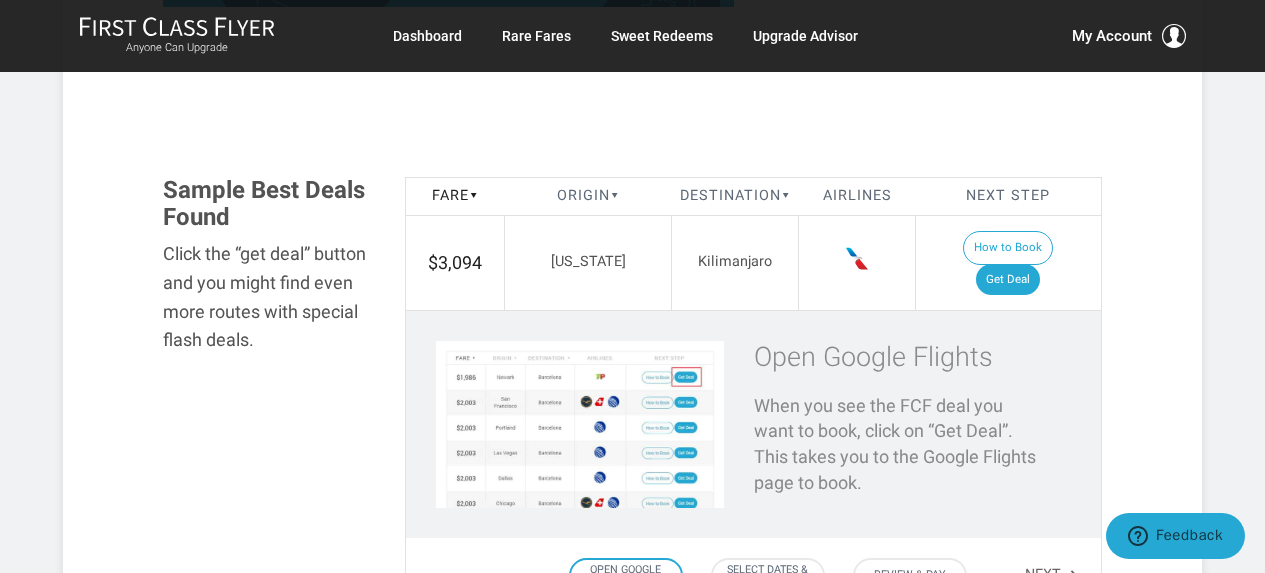 scroll, scrollTop: 1100, scrollLeft: 0, axis: vertical 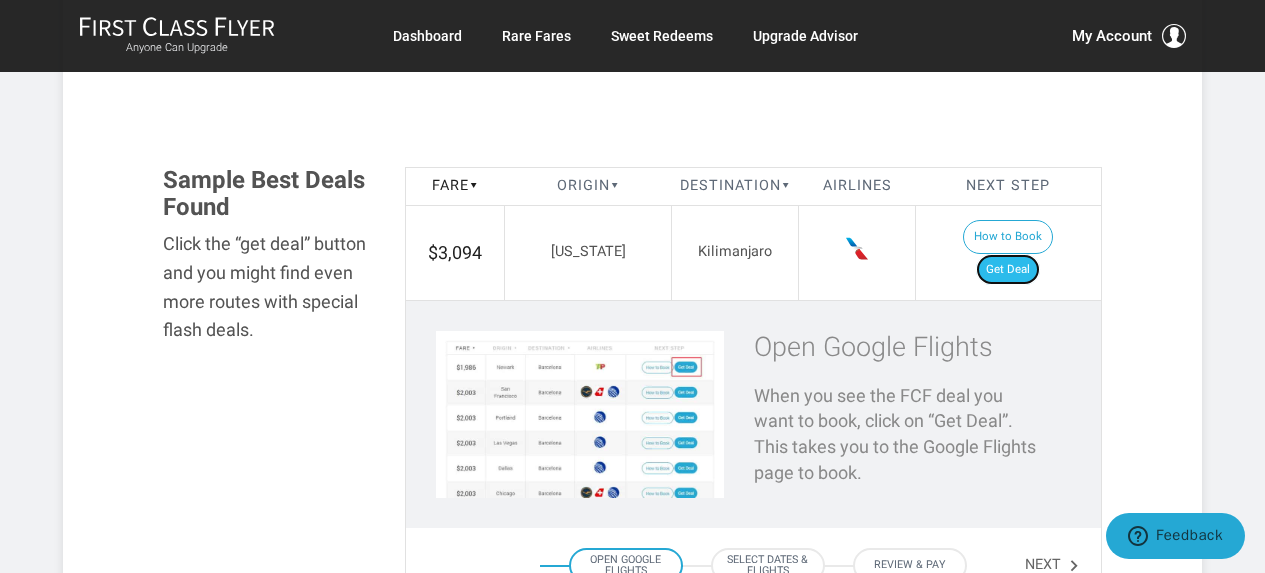 click on "Get Deal" at bounding box center [1008, 270] 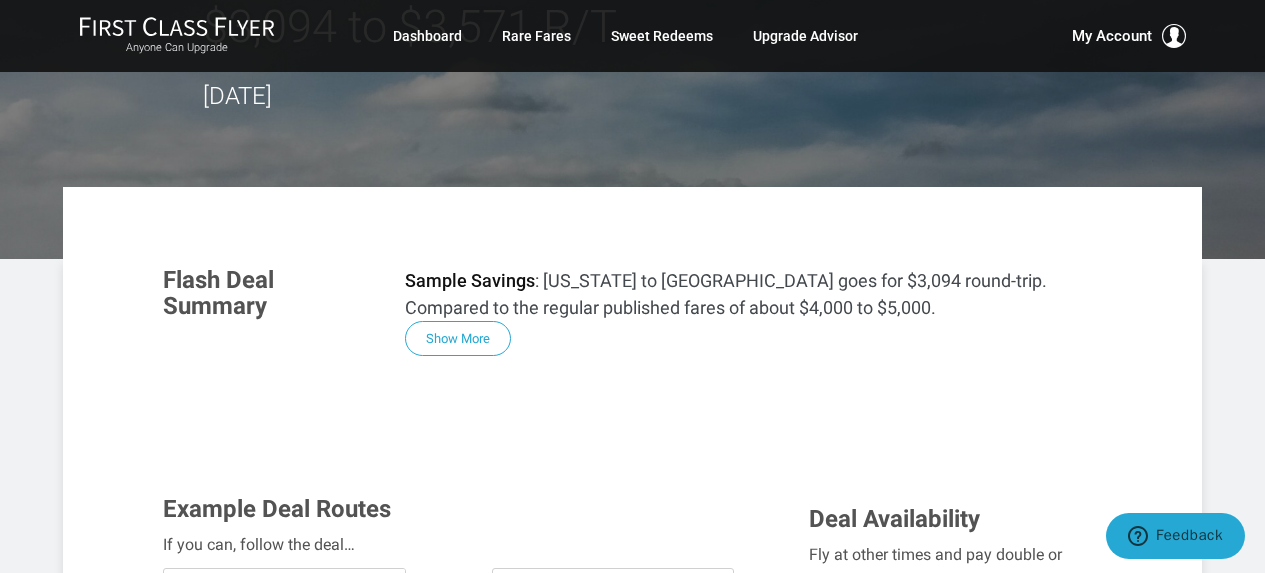 scroll, scrollTop: 0, scrollLeft: 0, axis: both 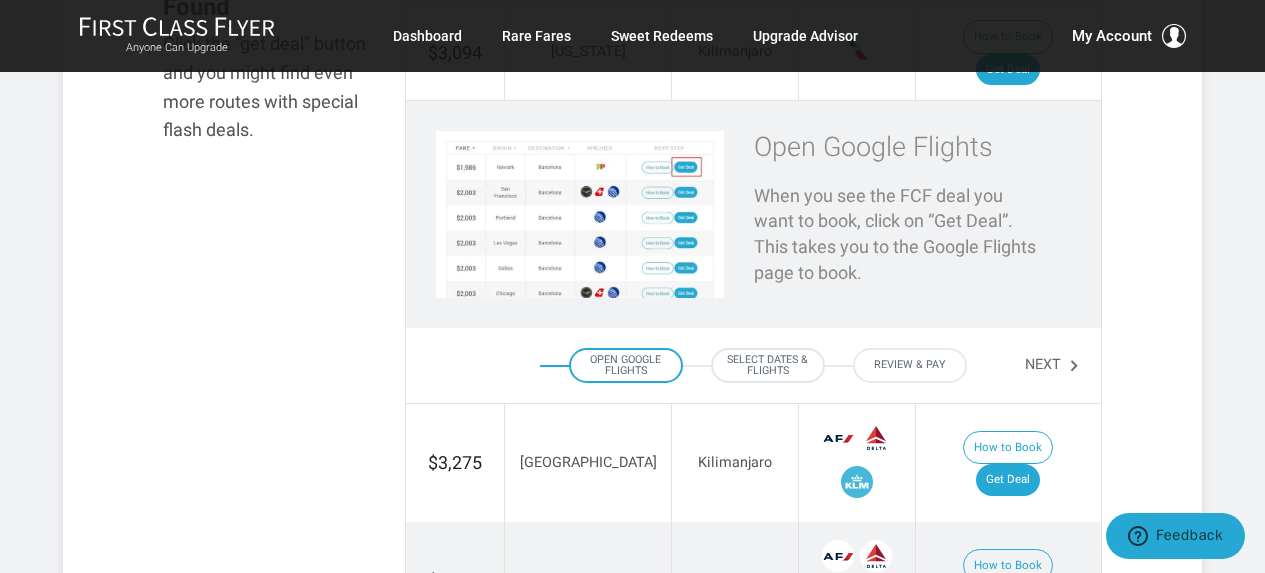 click on "Select Dates & Flights" at bounding box center (768, 366) 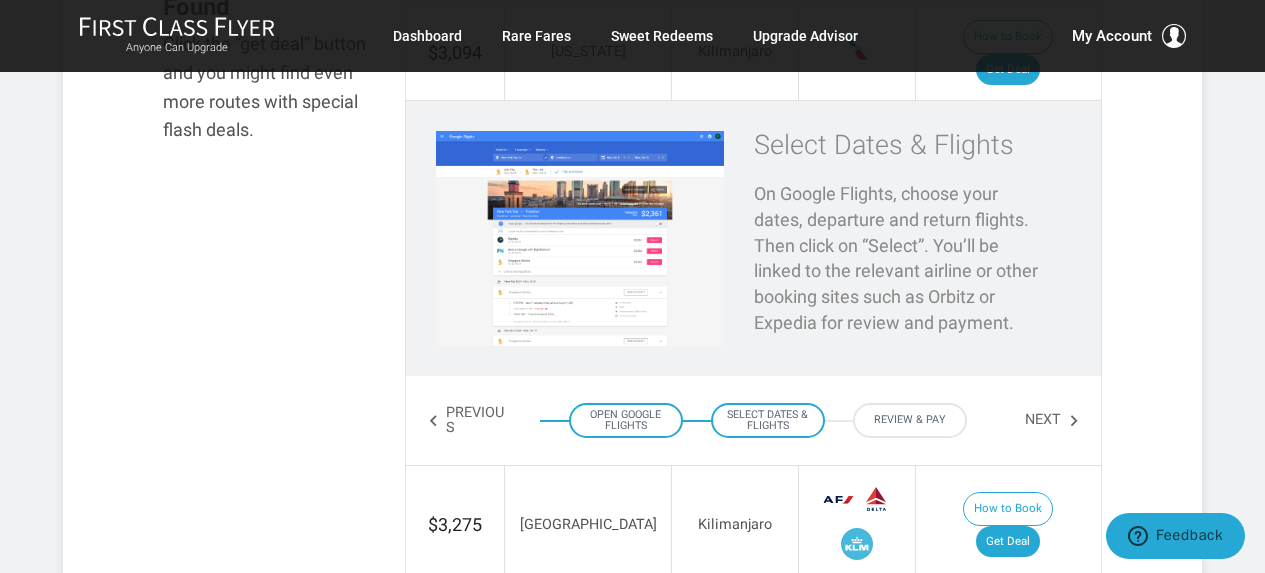 click on "Review & Pay" at bounding box center (910, 421) 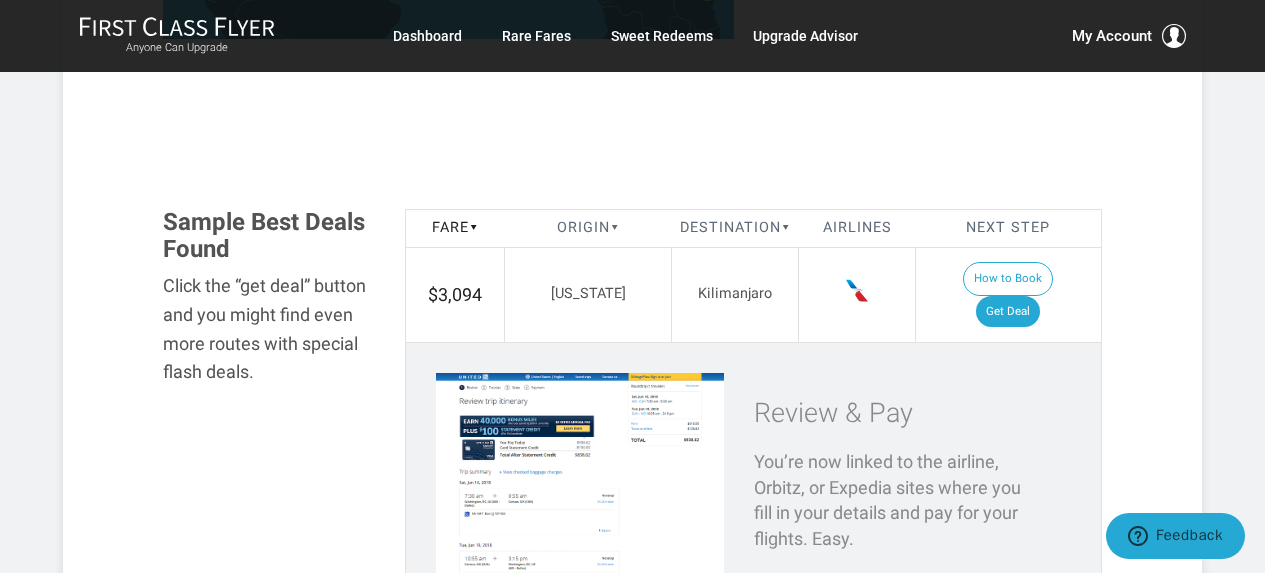 scroll, scrollTop: 900, scrollLeft: 0, axis: vertical 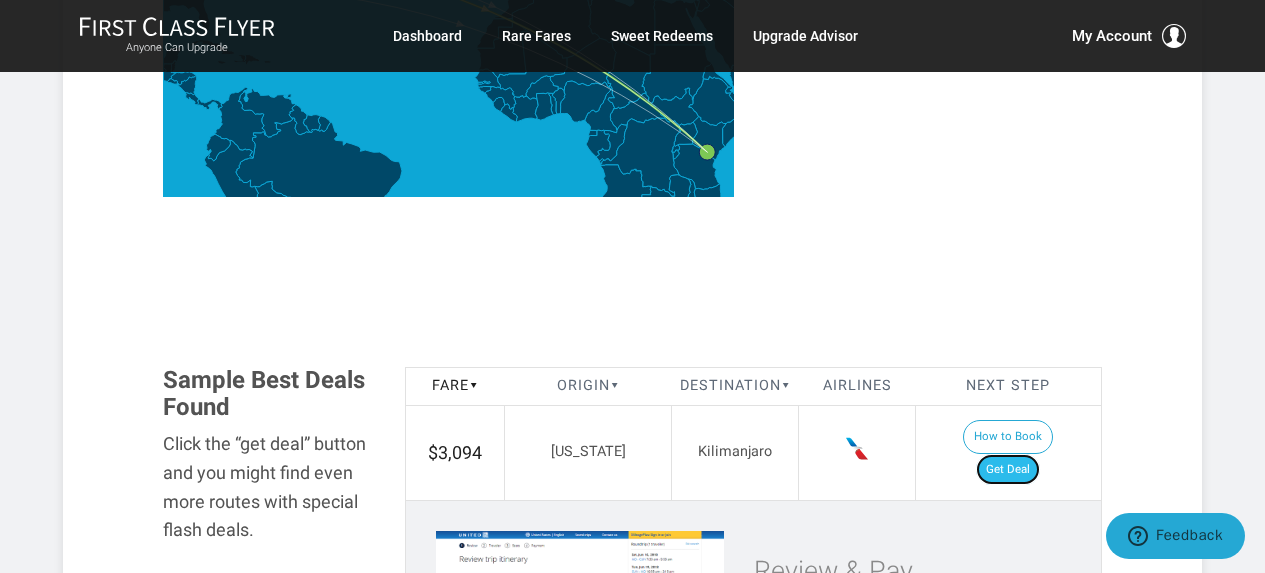 click on "Get Deal" at bounding box center [1008, 470] 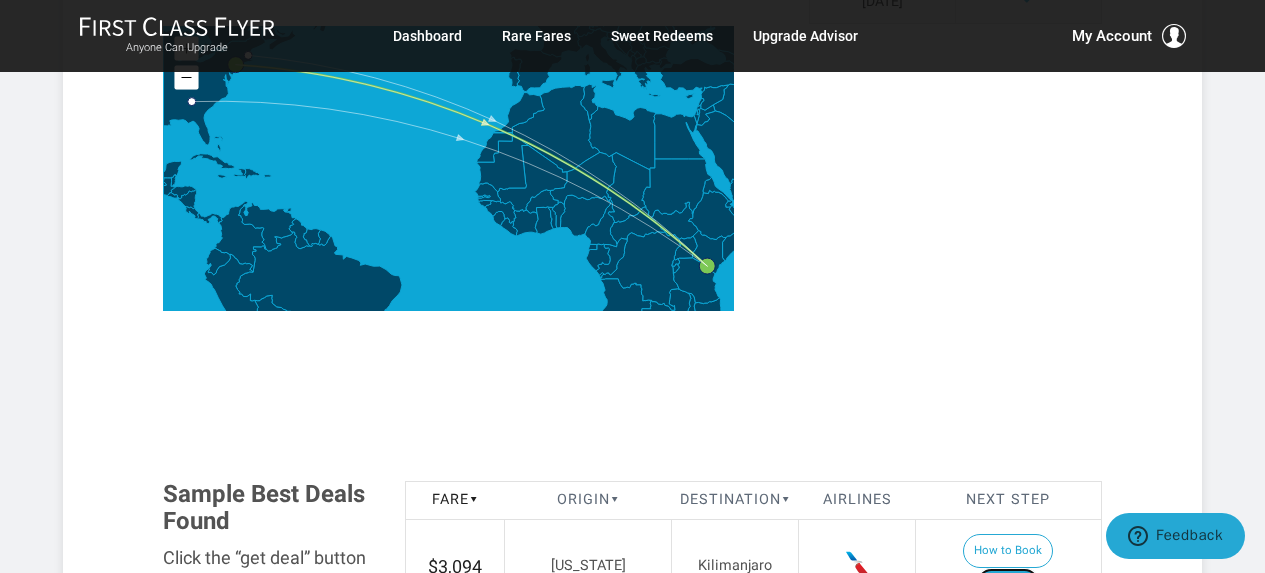 scroll, scrollTop: 600, scrollLeft: 0, axis: vertical 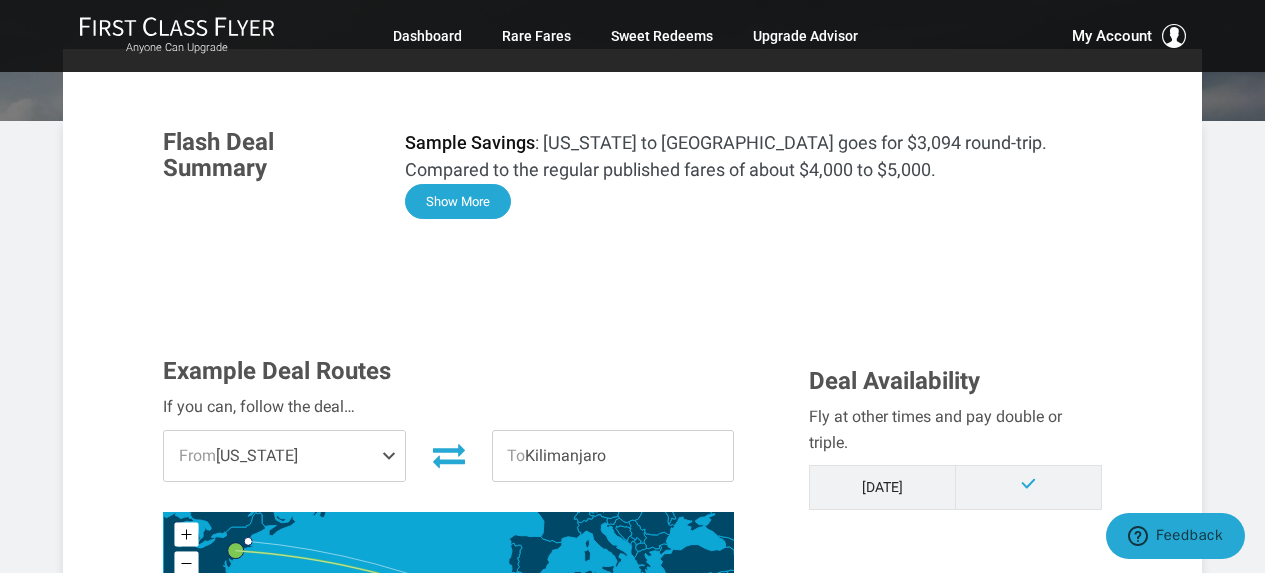 click on "Show More" at bounding box center (458, 201) 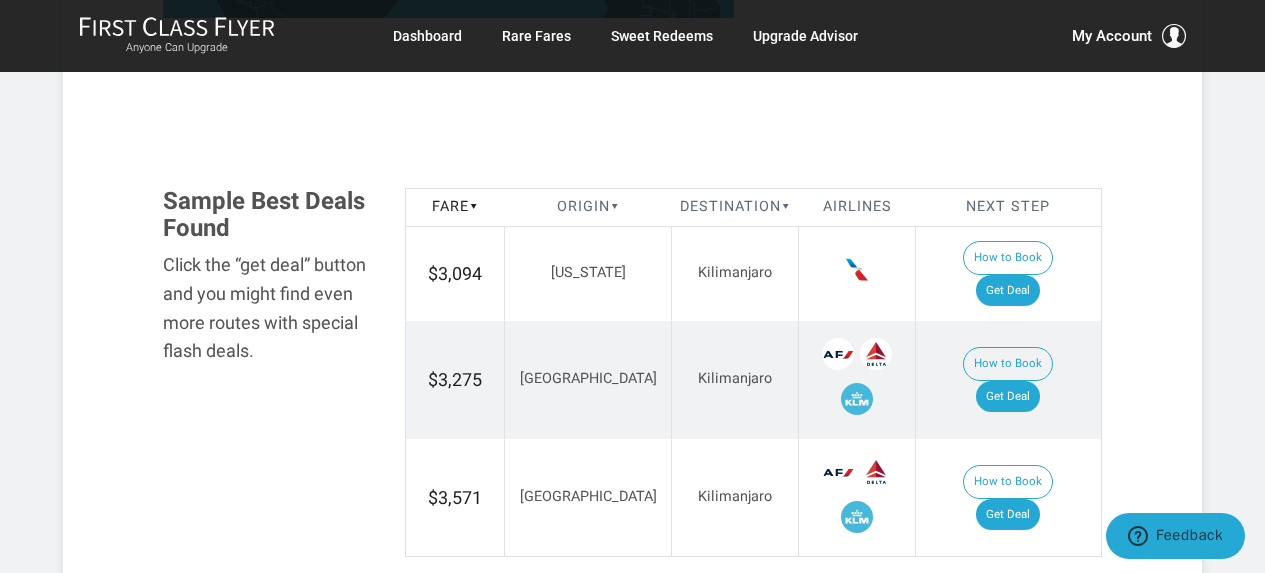 scroll, scrollTop: 2300, scrollLeft: 0, axis: vertical 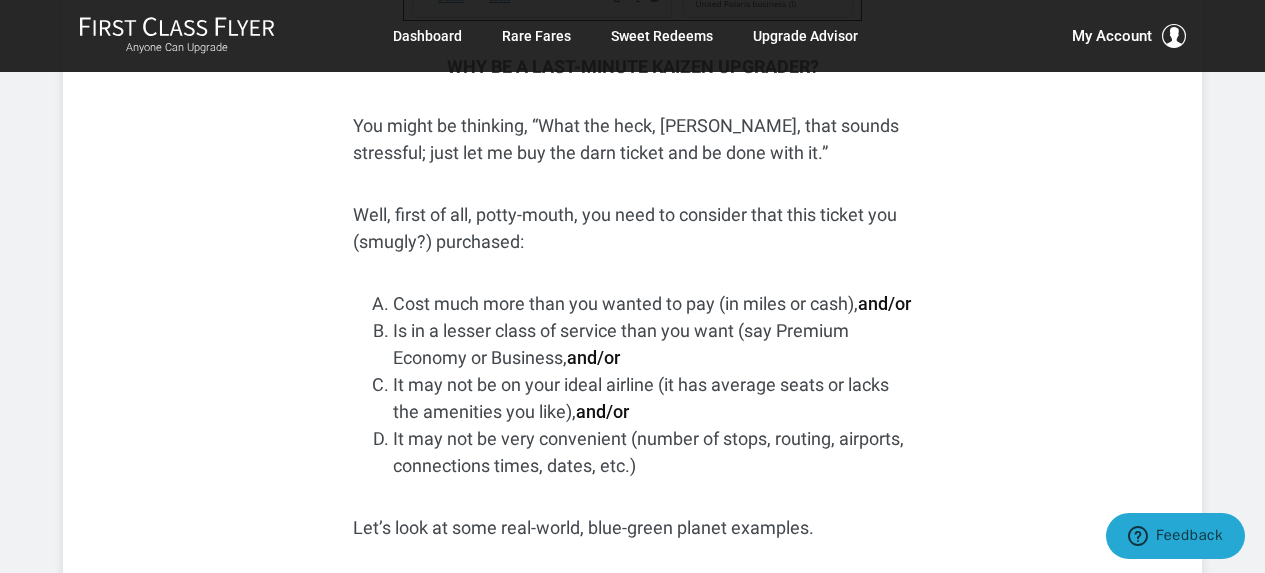 click on "Well, first of all, potty-mouth, you need to consider that this ticket you (smugly?) purchased:" at bounding box center [633, 228] 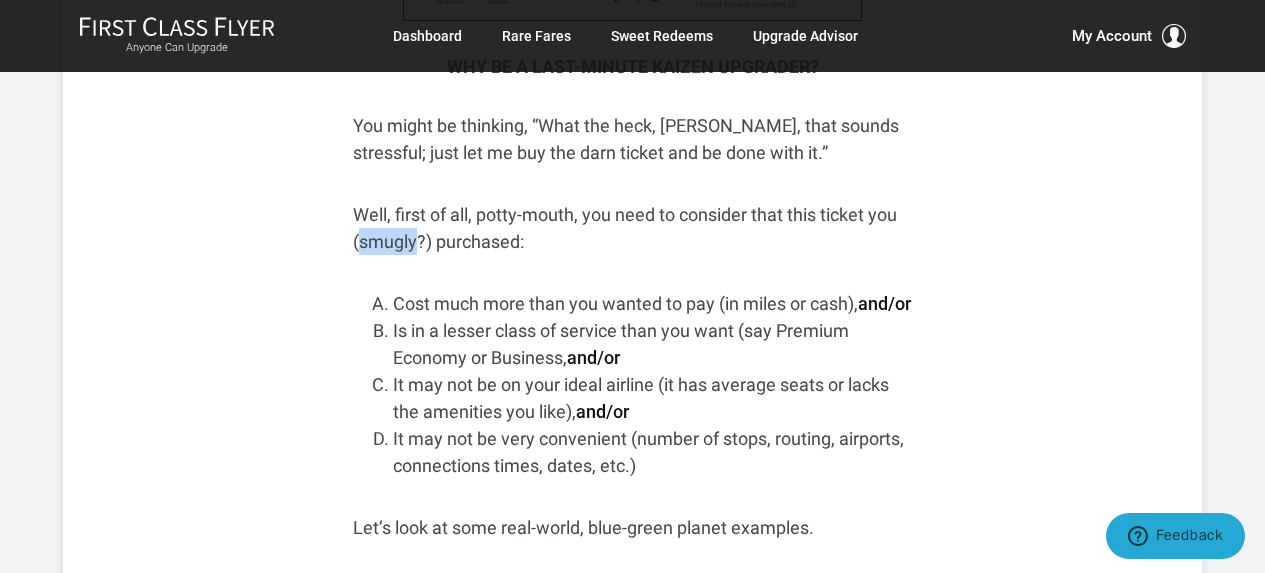 click on "Well, first of all, potty-mouth, you need to consider that this ticket you (smugly?) purchased:" at bounding box center [633, 228] 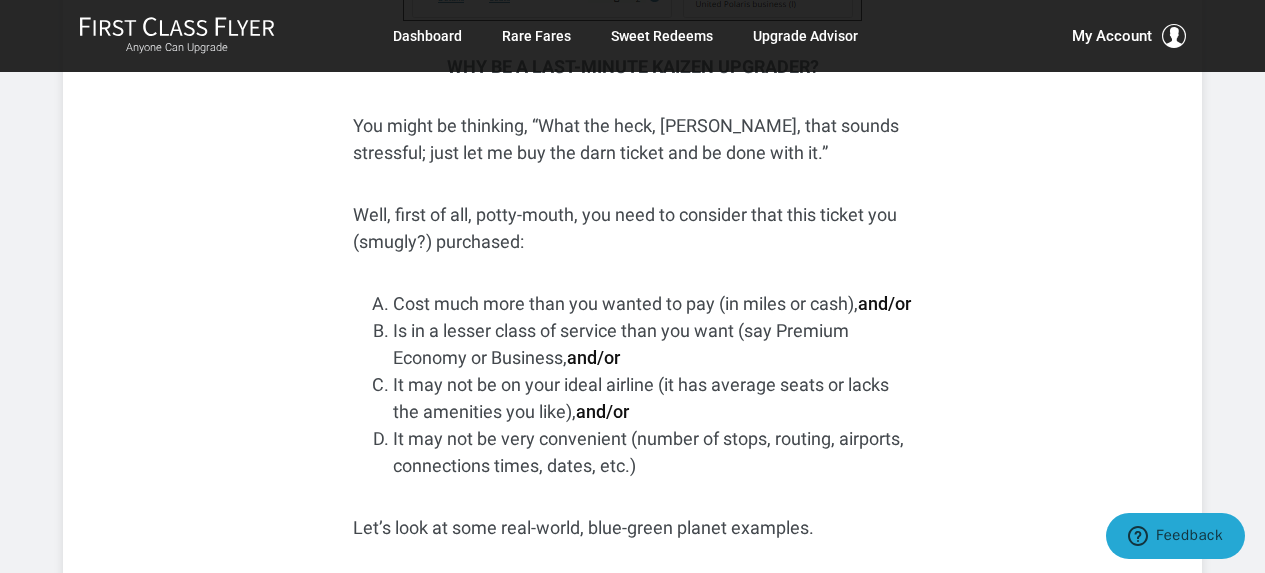 click on "Share: Share Tweet
How upgraders-til-the-end get the best deals in the universe with my favorite underutilized flight strategy
What do Toyota, Nike, Amazon, and Nestle have in common?
They all embrace the Japanese philosophy of kaizen: the practice of making small, incremental improvements over time in order to achieve significant results.
For example, Toyota encourages all of its employees to continually look for opportunities for improvement, no matter how small.
This got me thinking about flights when I heard about kaizen because I was born a kaizen flyer. For me, it’s often an ongoing and iterative process, not a get-it-right-the-first-time process.
I’ll leave that strategy to the lottery players.
Instead, my approach is based on the assumption that I’m simply  not  going to get it right the first time.
given the peculiarities of how the airline industry works . More on this in a minute.
." at bounding box center [632, 2903] 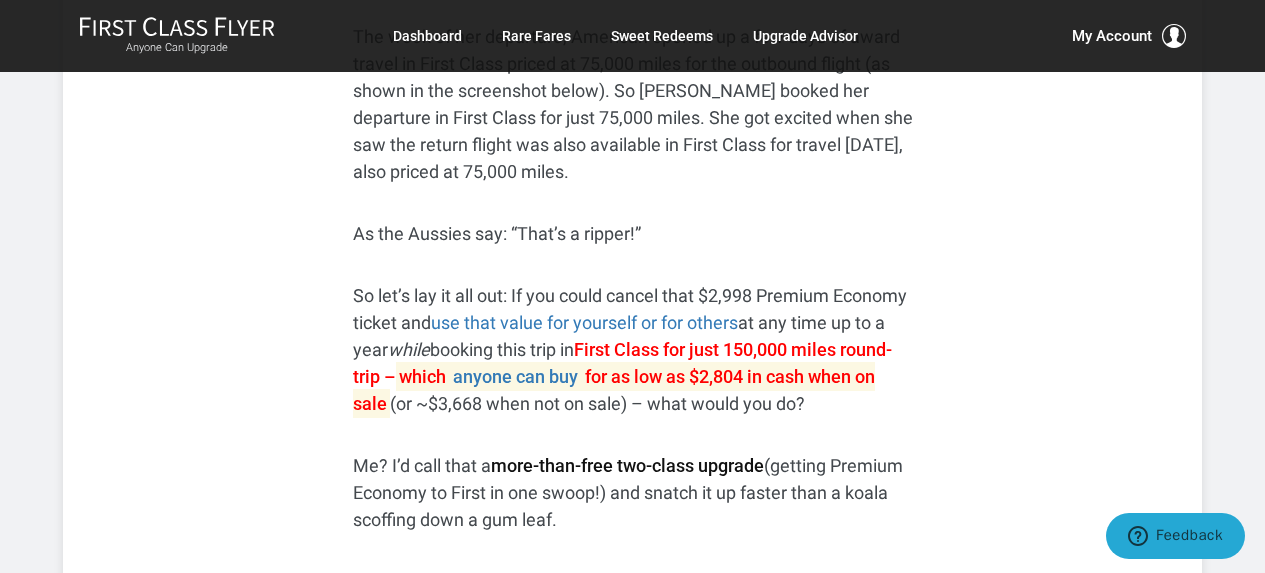 scroll, scrollTop: 5200, scrollLeft: 0, axis: vertical 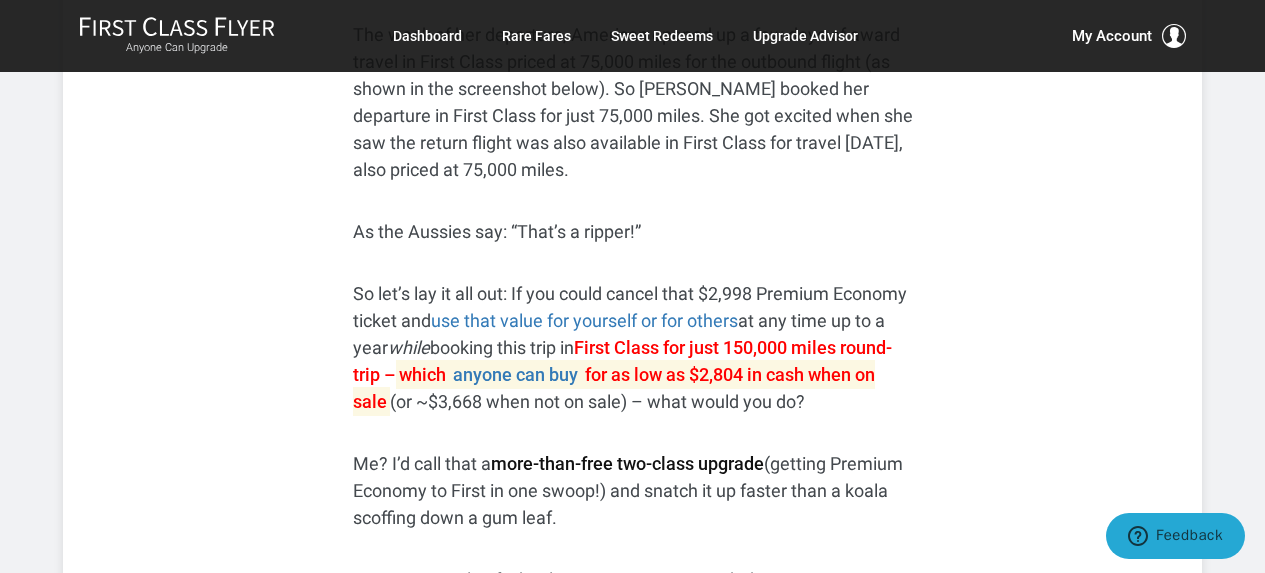 click on "As the Aussies say: “That’s a ripper!”" at bounding box center (633, 231) 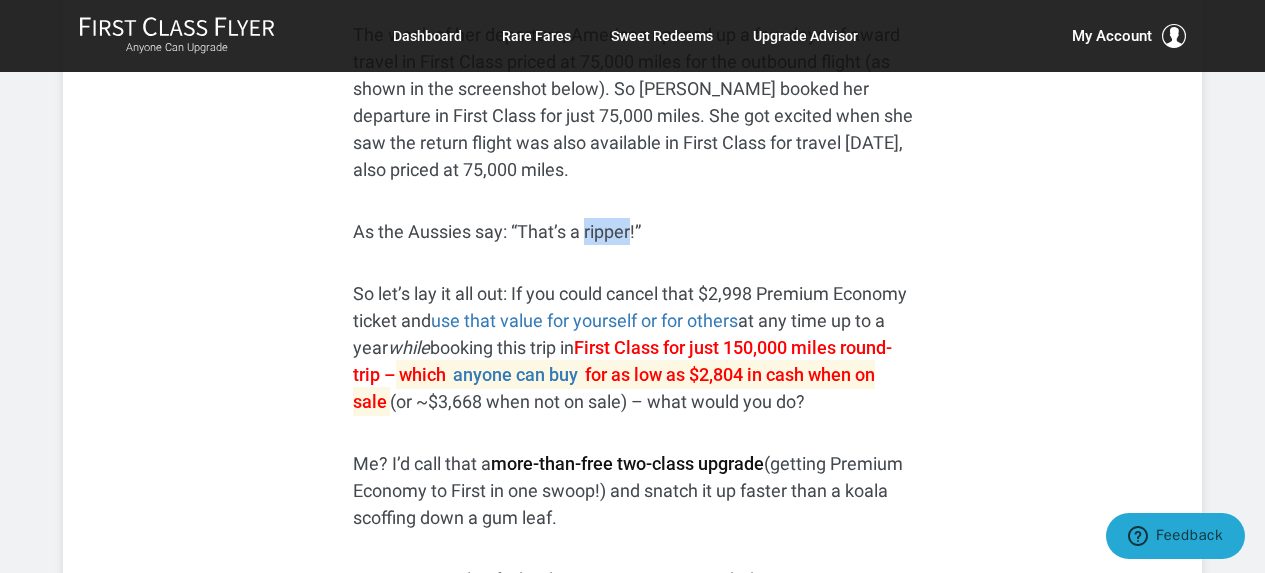 click on "As the Aussies say: “That’s a ripper!”" at bounding box center (633, 231) 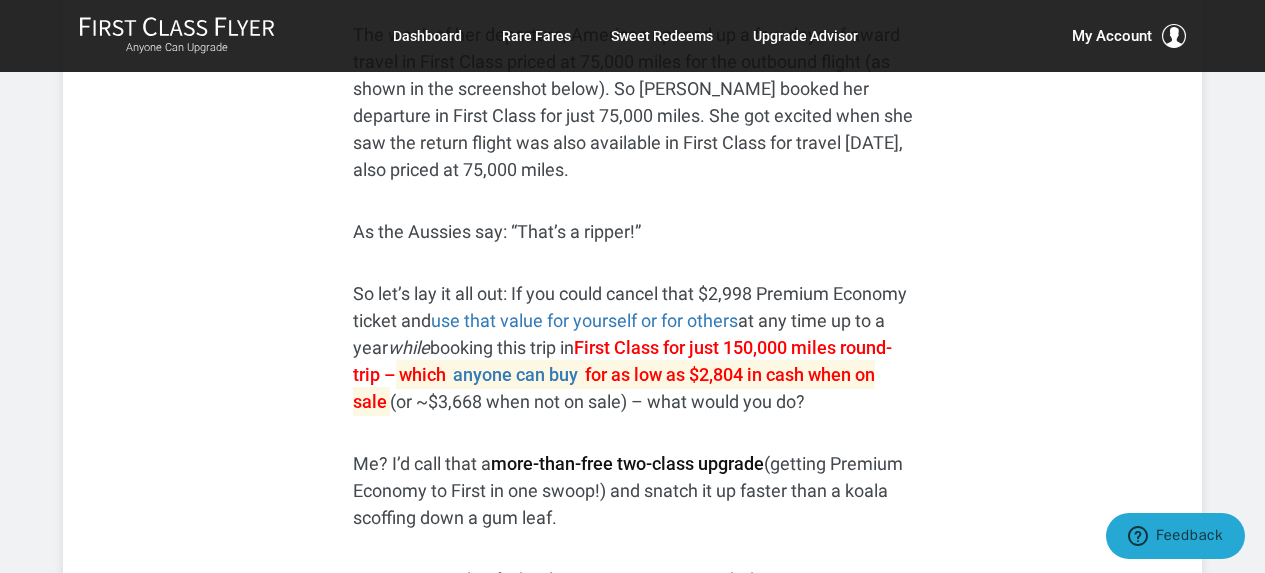 click on "Share: Share Tweet
How upgraders-til-the-end get the best deals in the universe with my favorite underutilized flight strategy
What do Toyota, Nike, Amazon, and Nestle have in common?
They all embrace the Japanese philosophy of kaizen: the practice of making small, incremental improvements over time in order to achieve significant results.
For example, Toyota encourages all of its employees to continually look for opportunities for improvement, no matter how small.
This got me thinking about flights when I heard about kaizen because I was born a kaizen flyer. For me, it’s often an ongoing and iterative process, not a get-it-right-the-first-time process.
I’ll leave that strategy to the lottery players.
Instead, my approach is based on the assumption that I’m simply  not  going to get it right the first time.
given the peculiarities of how the airline industry works . More on this in a minute.
." at bounding box center (632, 1803) 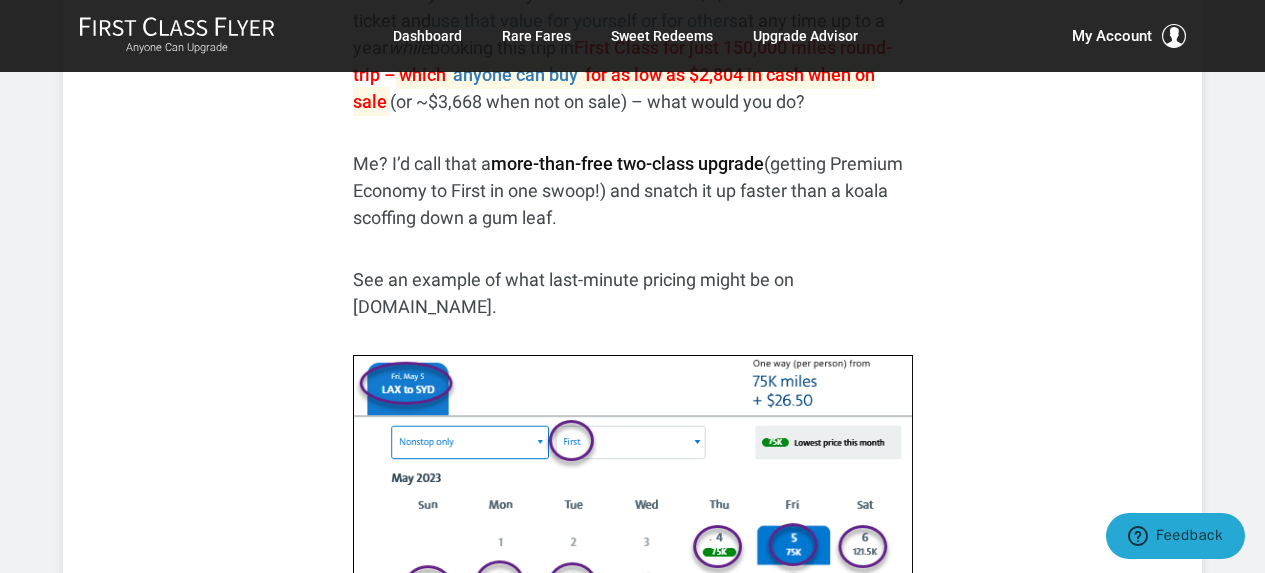 scroll, scrollTop: 5500, scrollLeft: 0, axis: vertical 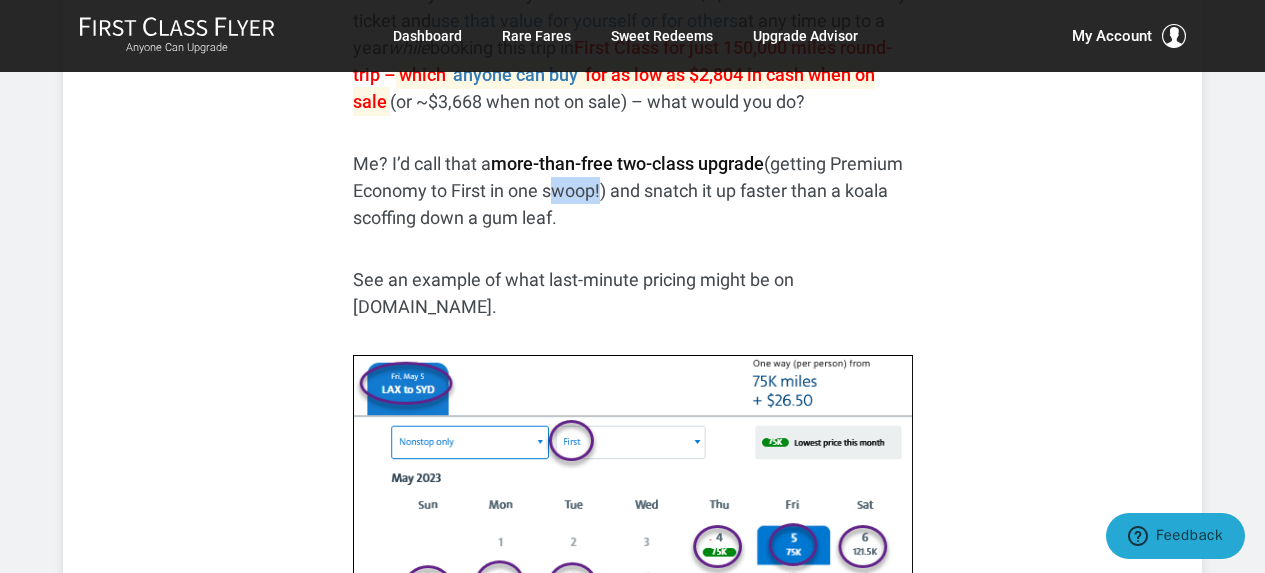 click on "Me? I’d call that a  more-than-free two-class upgrade  (getting Premium Economy to First in one swoop!) and snatch it up faster than a koala scoffing down a gum leaf." at bounding box center [633, 190] 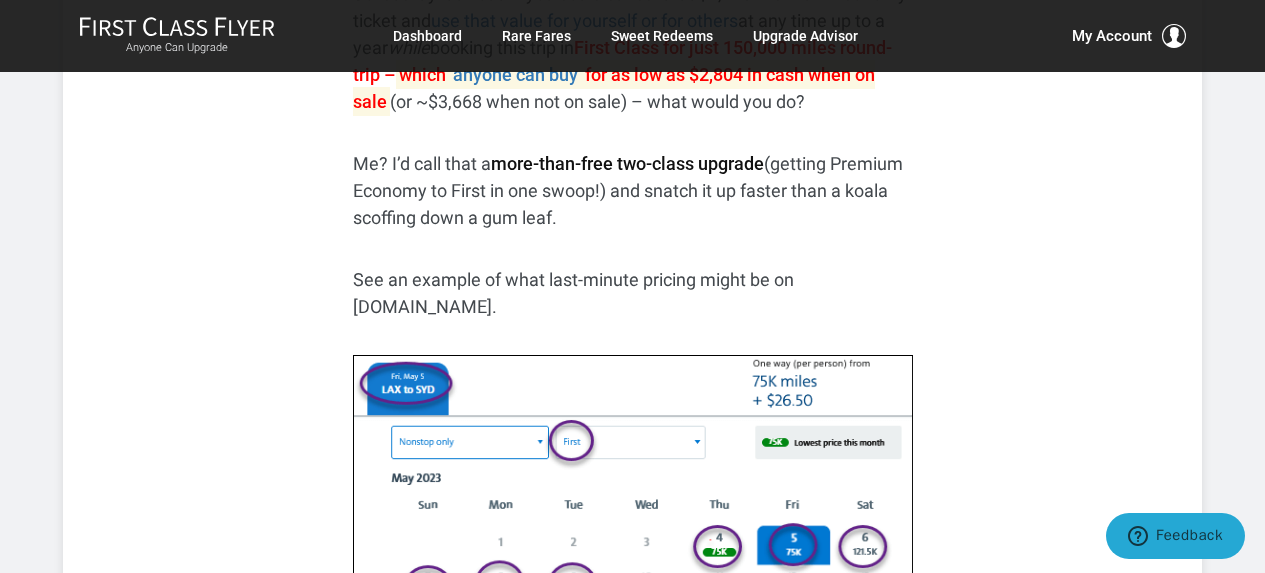 click on "Share: Share Tweet
How upgraders-til-the-end get the best deals in the universe with my favorite underutilized flight strategy
What do Toyota, Nike, Amazon, and Nestle have in common?
They all embrace the Japanese philosophy of kaizen: the practice of making small, incremental improvements over time in order to achieve significant results.
For example, Toyota encourages all of its employees to continually look for opportunities for improvement, no matter how small.
This got me thinking about flights when I heard about kaizen because I was born a kaizen flyer. For me, it’s often an ongoing and iterative process, not a get-it-right-the-first-time process.
I’ll leave that strategy to the lottery players.
Instead, my approach is based on the assumption that I’m simply  not  going to get it right the first time.
given the peculiarities of how the airline industry works . More on this in a minute.
." at bounding box center (632, 1503) 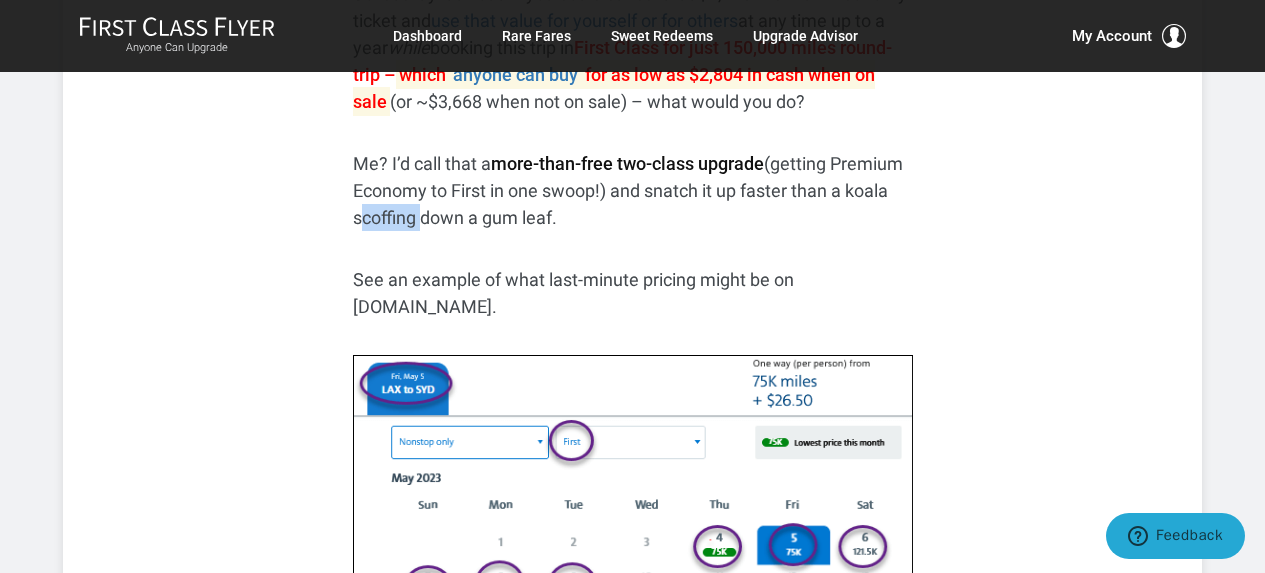 click on "Me? I’d call that a  more-than-free two-class upgrade  (getting Premium Economy to First in one swoop!) and snatch it up faster than a koala scoffing down a gum leaf." at bounding box center [633, 190] 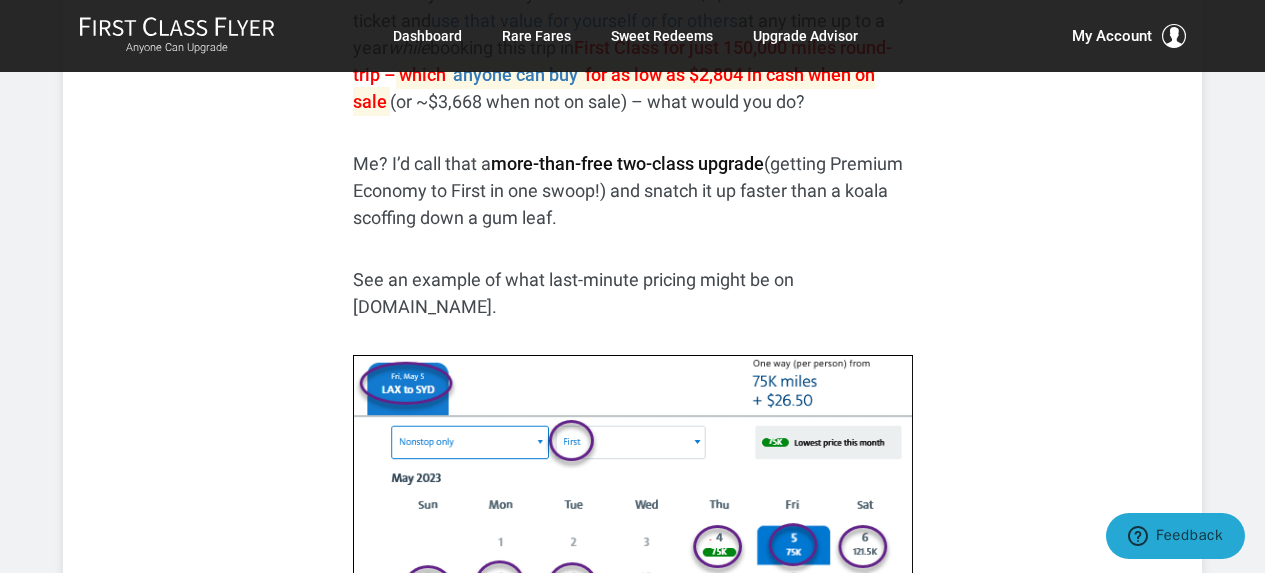 click on "Share: Share Tweet
How upgraders-til-the-end get the best deals in the universe with my favorite underutilized flight strategy
What do Toyota, Nike, Amazon, and Nestle have in common?
They all embrace the Japanese philosophy of kaizen: the practice of making small, incremental improvements over time in order to achieve significant results.
For example, Toyota encourages all of its employees to continually look for opportunities for improvement, no matter how small.
This got me thinking about flights when I heard about kaizen because I was born a kaizen flyer. For me, it’s often an ongoing and iterative process, not a get-it-right-the-first-time process.
I’ll leave that strategy to the lottery players.
Instead, my approach is based on the assumption that I’m simply  not  going to get it right the first time.
given the peculiarities of how the airline industry works . More on this in a minute.
." at bounding box center (632, 1503) 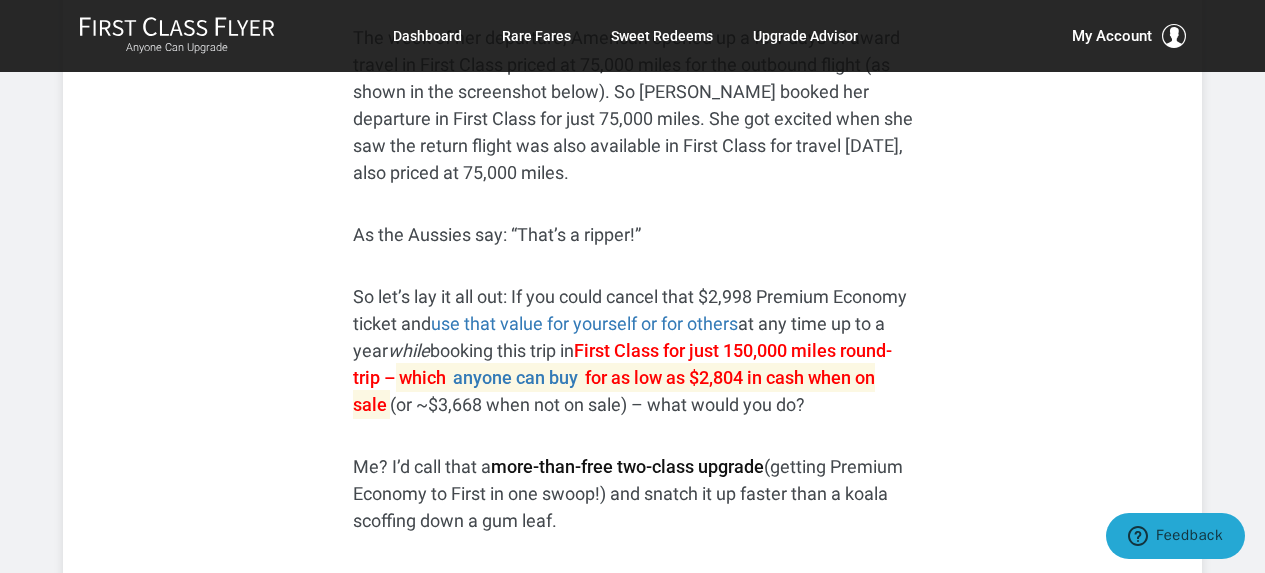 scroll, scrollTop: 5200, scrollLeft: 0, axis: vertical 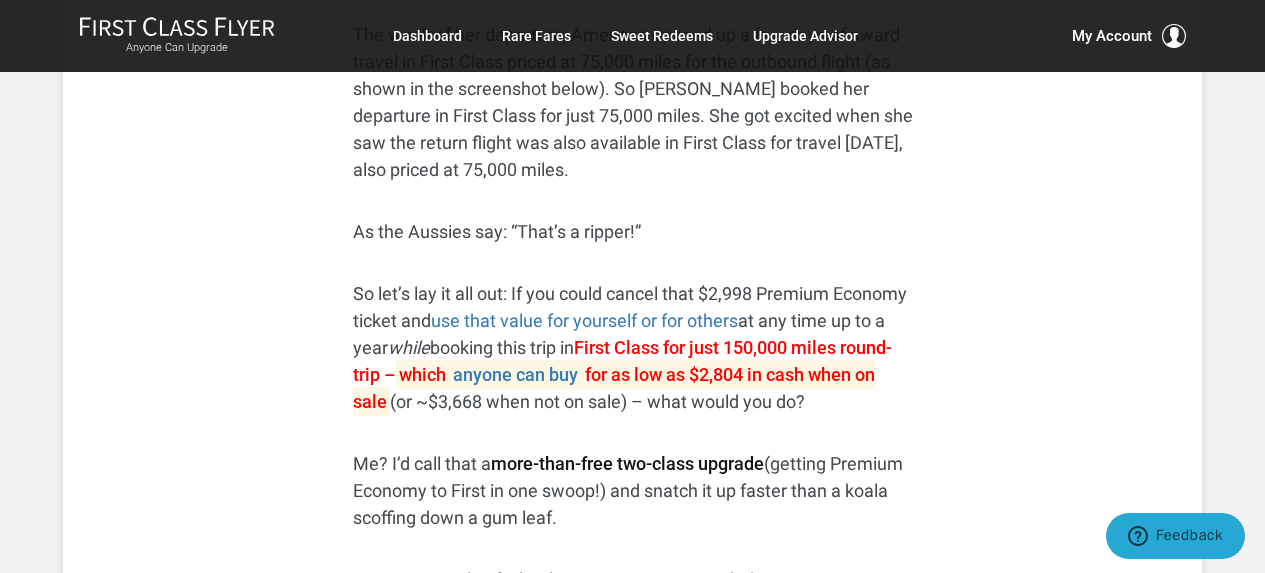click on "As the Aussies say: “That’s a ripper!”" at bounding box center [633, 231] 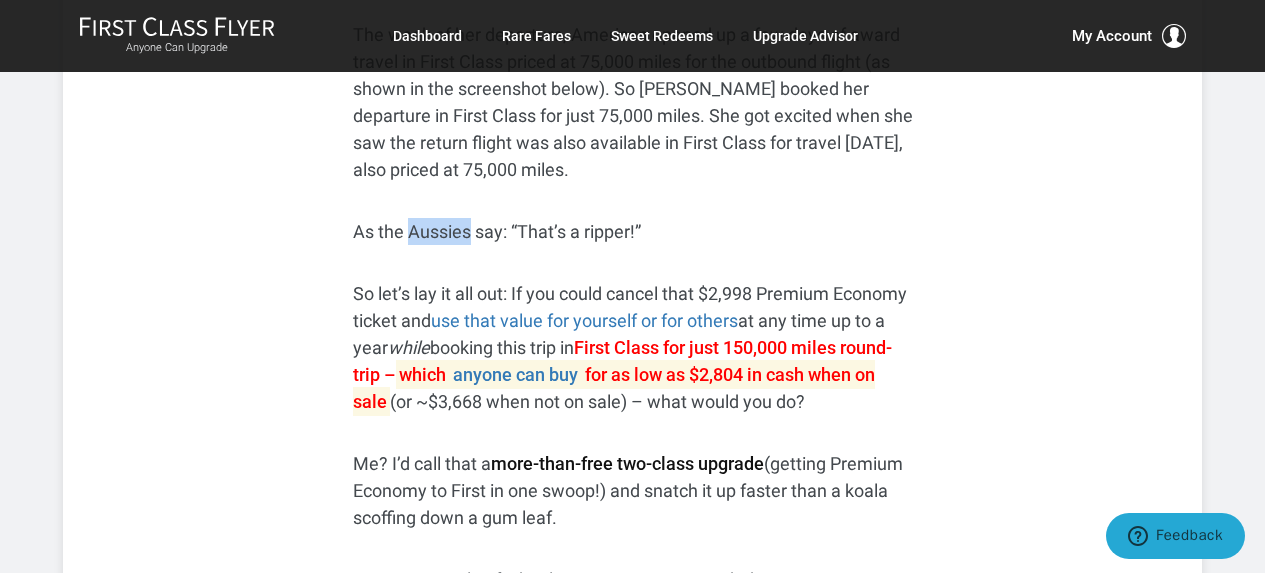 click on "As the Aussies say: “That’s a ripper!”" at bounding box center (633, 231) 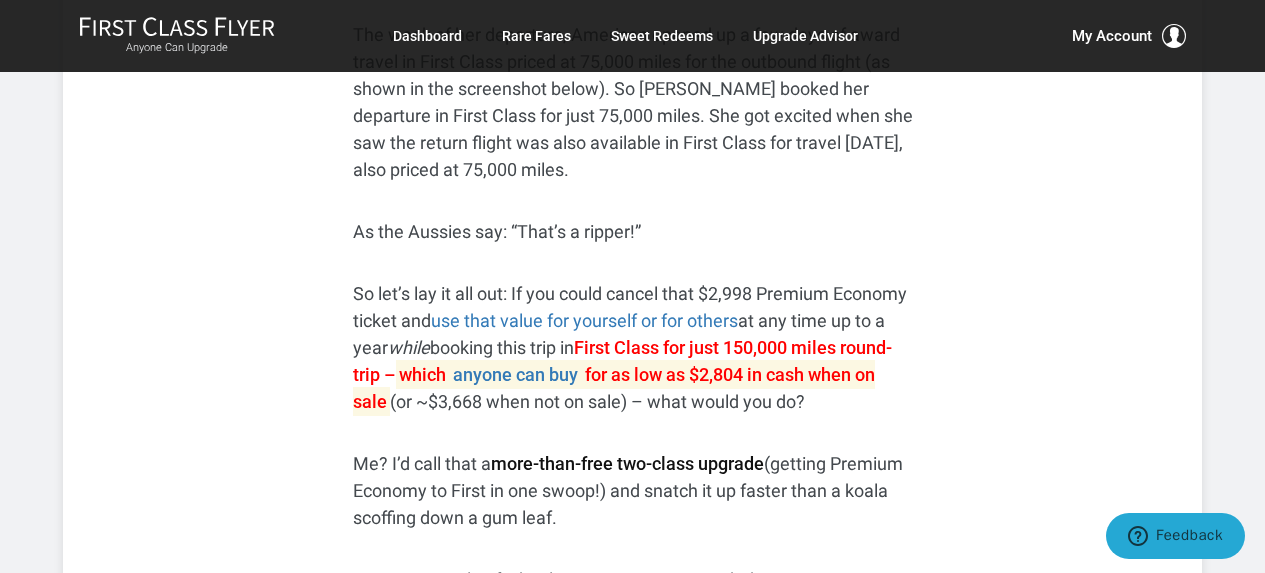 click on "Share: Share Tweet
How upgraders-til-the-end get the best deals in the universe with my favorite underutilized flight strategy
What do Toyota, Nike, Amazon, and Nestle have in common?
They all embrace the Japanese philosophy of kaizen: the practice of making small, incremental improvements over time in order to achieve significant results.
For example, Toyota encourages all of its employees to continually look for opportunities for improvement, no matter how small.
This got me thinking about flights when I heard about kaizen because I was born a kaizen flyer. For me, it’s often an ongoing and iterative process, not a get-it-right-the-first-time process.
I’ll leave that strategy to the lottery players.
Instead, my approach is based on the assumption that I’m simply  not  going to get it right the first time.
given the peculiarities of how the airline industry works . More on this in a minute.
." at bounding box center (632, 1803) 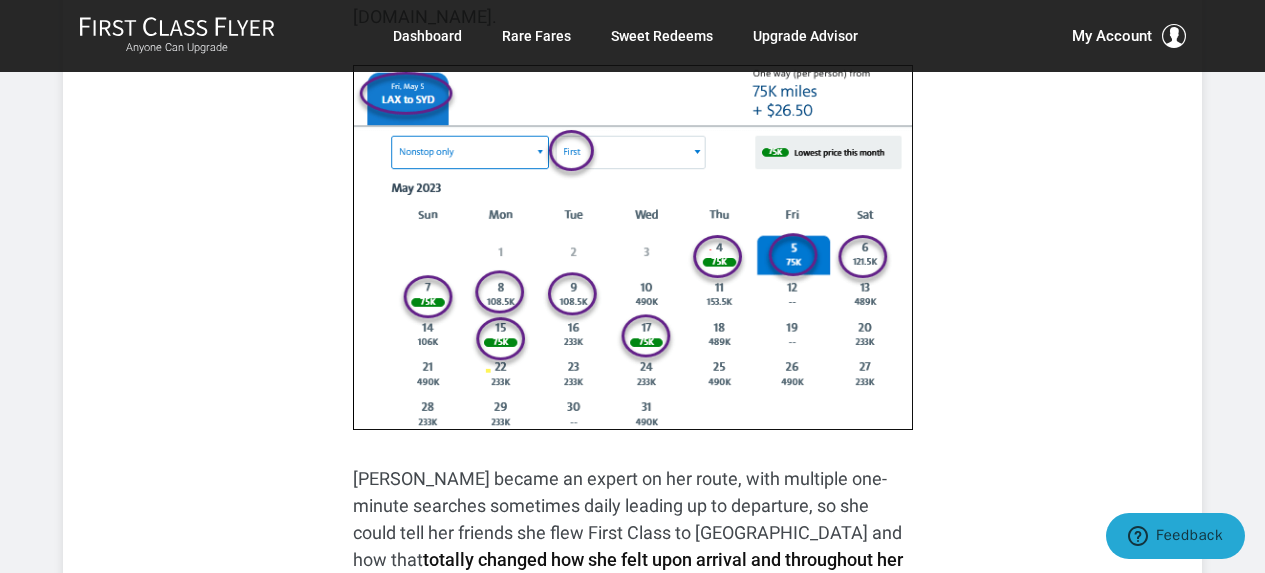 scroll, scrollTop: 5800, scrollLeft: 0, axis: vertical 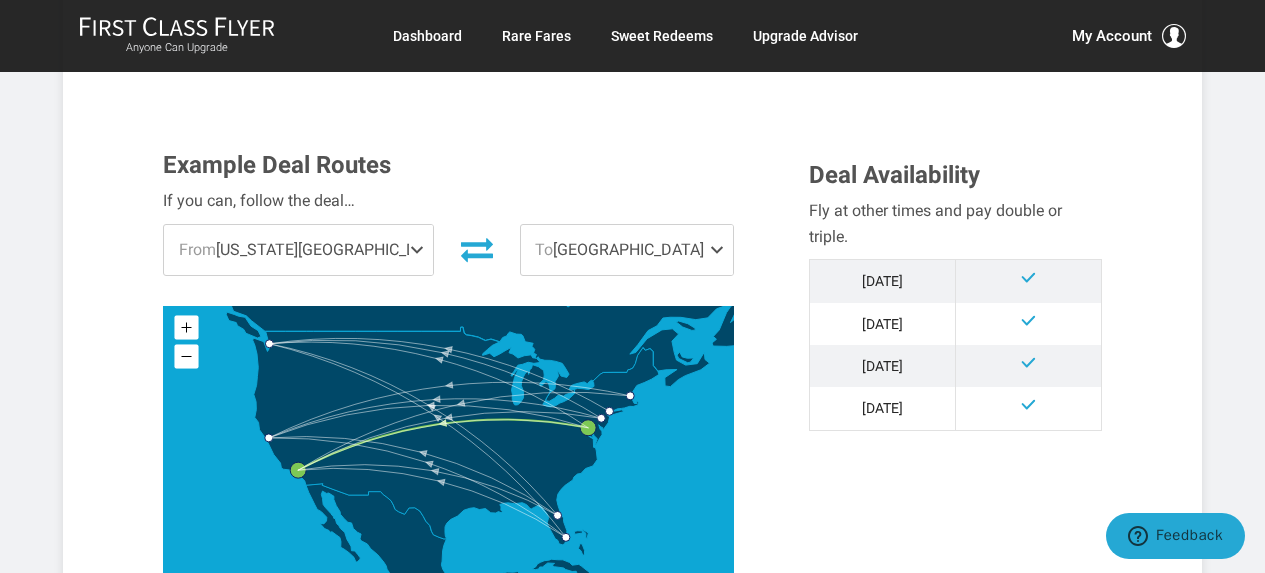click on "From  [US_STATE][GEOGRAPHIC_DATA]" at bounding box center (298, 250) 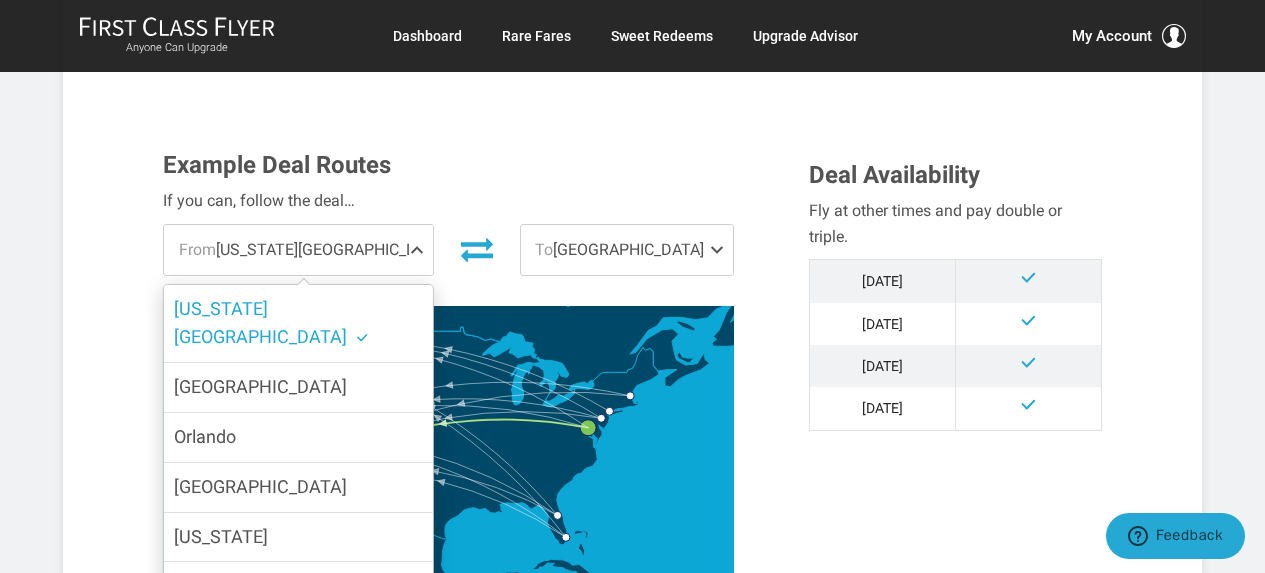 click on "If you can, follow the deal…" at bounding box center (448, 201) 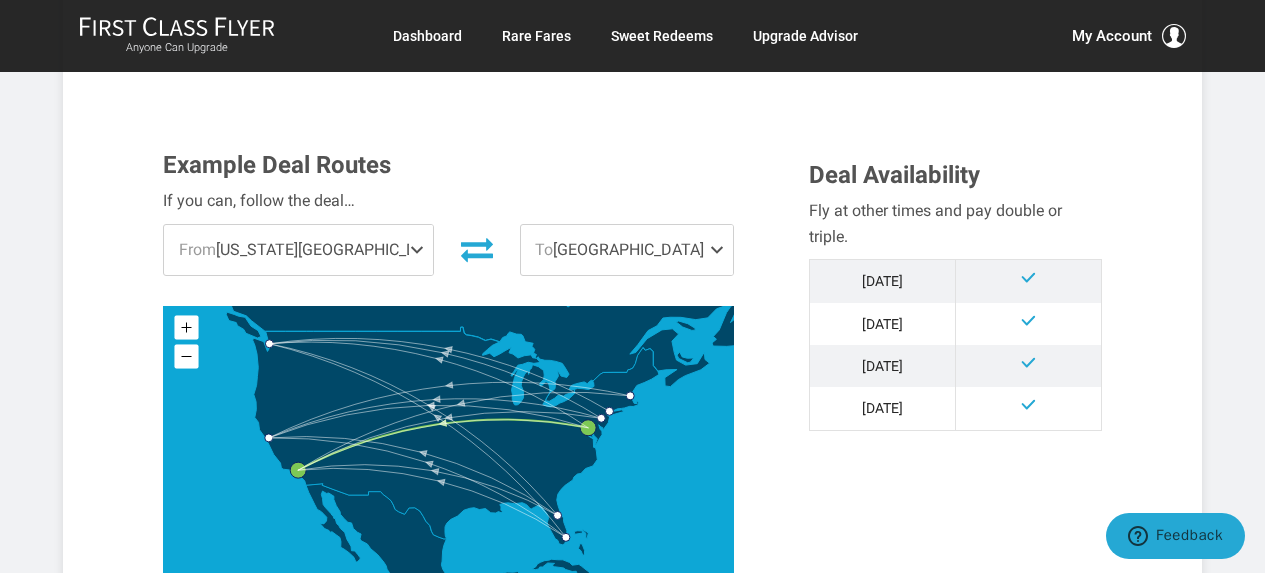 click on "From  [US_STATE][GEOGRAPHIC_DATA]" at bounding box center [298, 250] 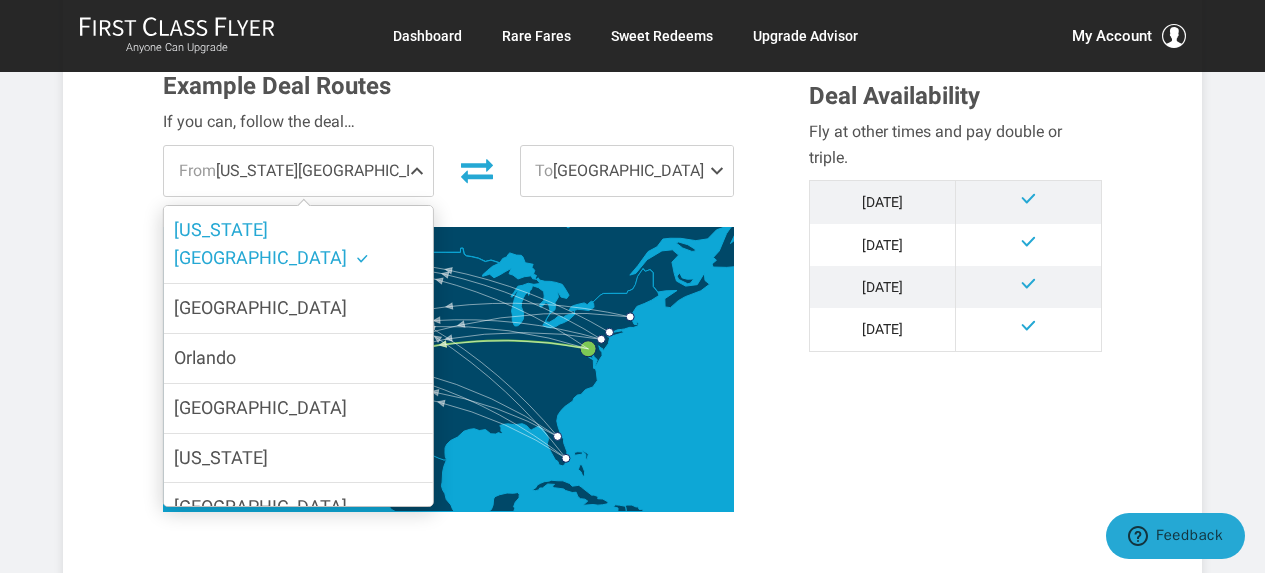 scroll, scrollTop: 600, scrollLeft: 0, axis: vertical 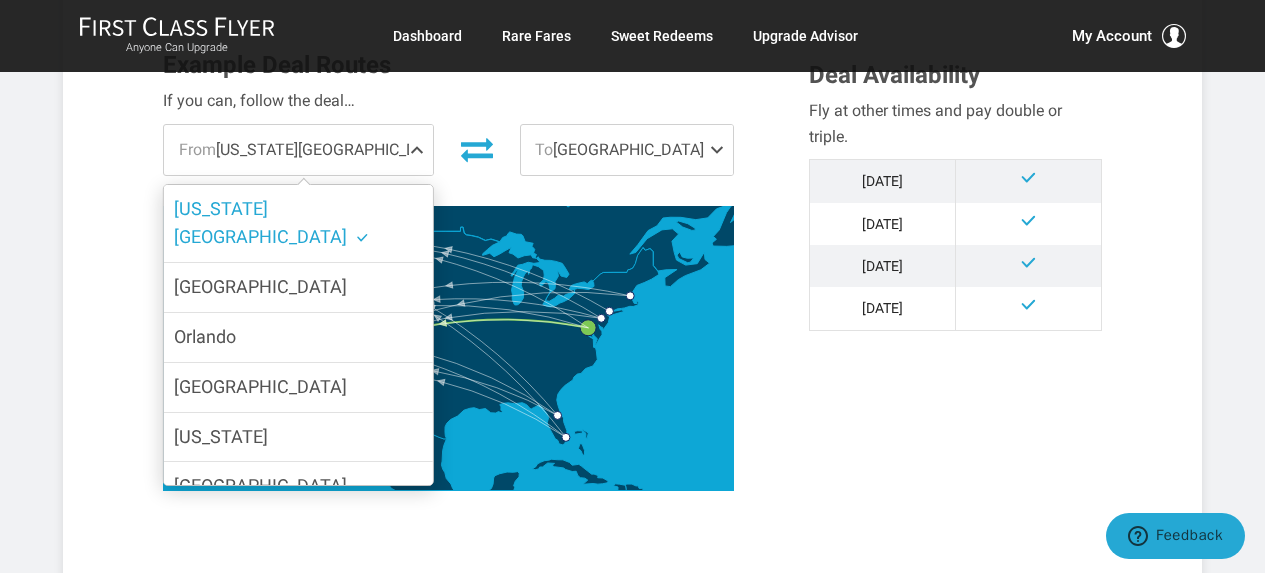 click on "Example Deal Routes   If you can, follow the deal…       From  [US_STATE] [GEOGRAPHIC_DATA]             [US_STATE] [GEOGRAPHIC_DATA]       [GEOGRAPHIC_DATA]       [GEOGRAPHIC_DATA]       [GEOGRAPHIC_DATA]       [US_STATE]       [GEOGRAPHIC_DATA]                   To  [GEOGRAPHIC_DATA]             [GEOGRAPHIC_DATA]       [GEOGRAPHIC_DATA]       [GEOGRAPHIC_DATA]                 JavaScript chart by amCharts 3.20.9" at bounding box center (471, 276) 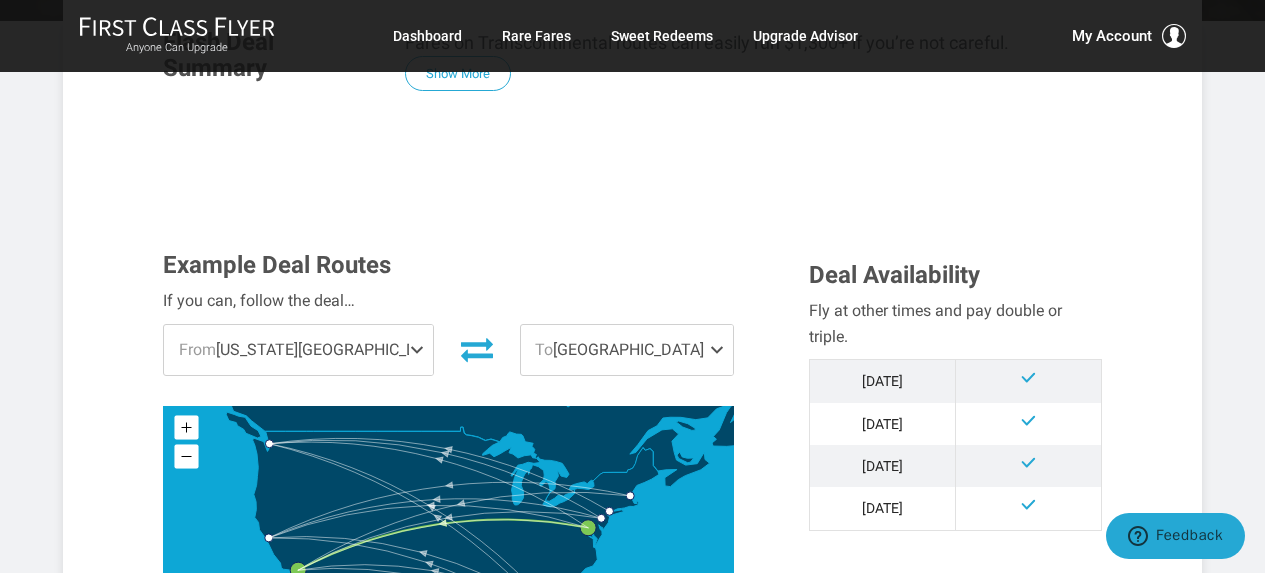 scroll, scrollTop: 0, scrollLeft: 0, axis: both 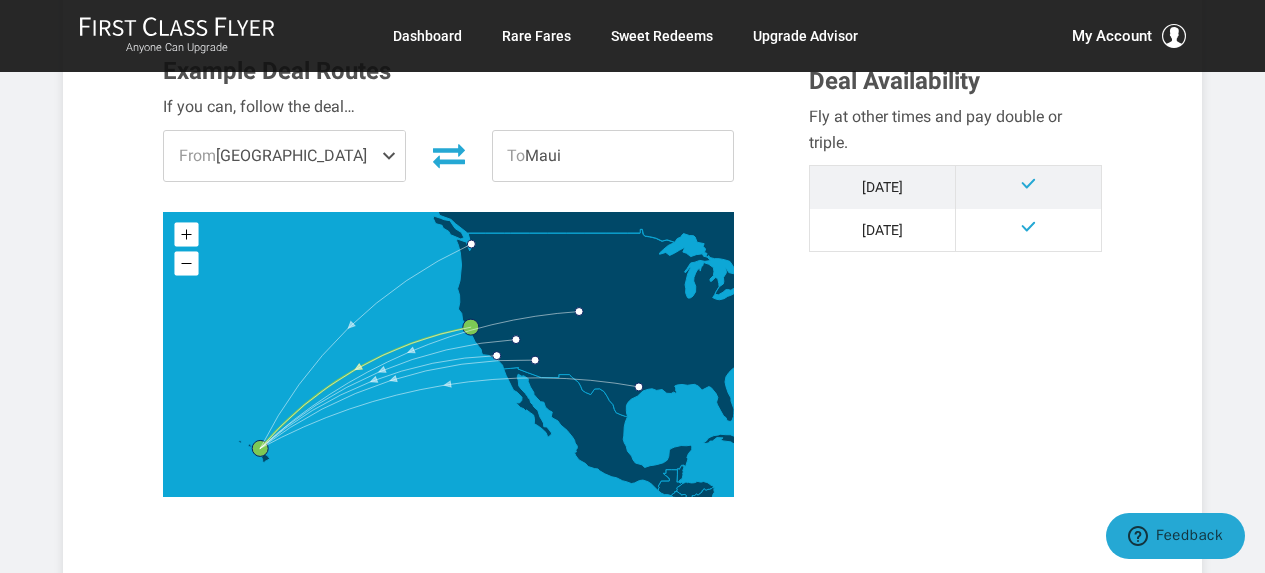 click on "From  [GEOGRAPHIC_DATA]" at bounding box center [284, 156] 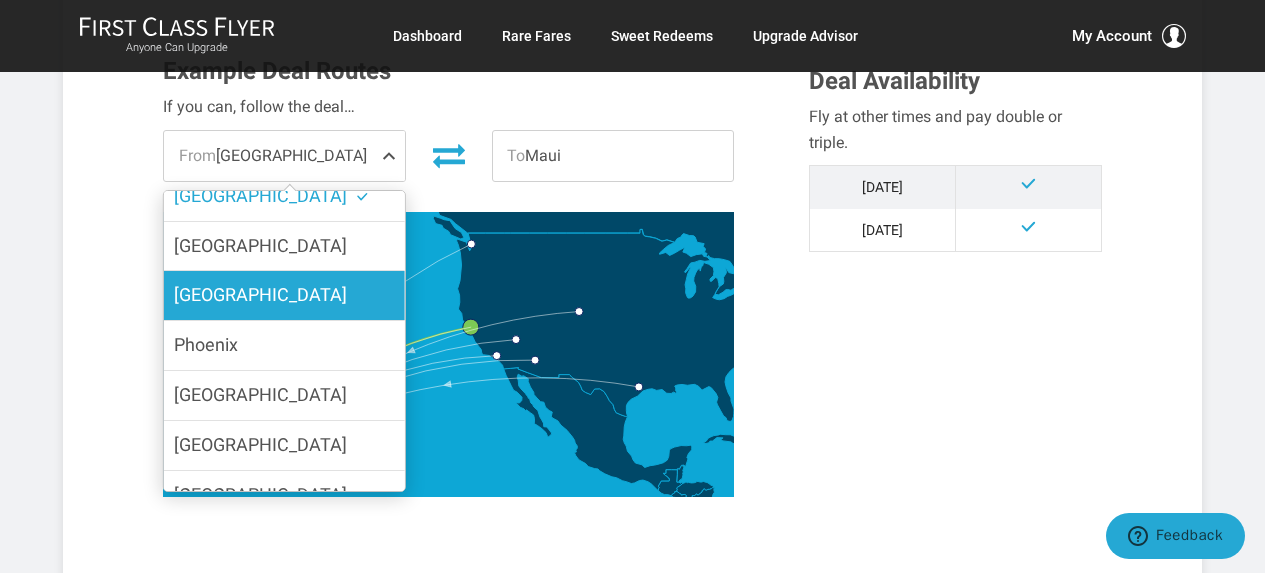 scroll, scrollTop: 47, scrollLeft: 0, axis: vertical 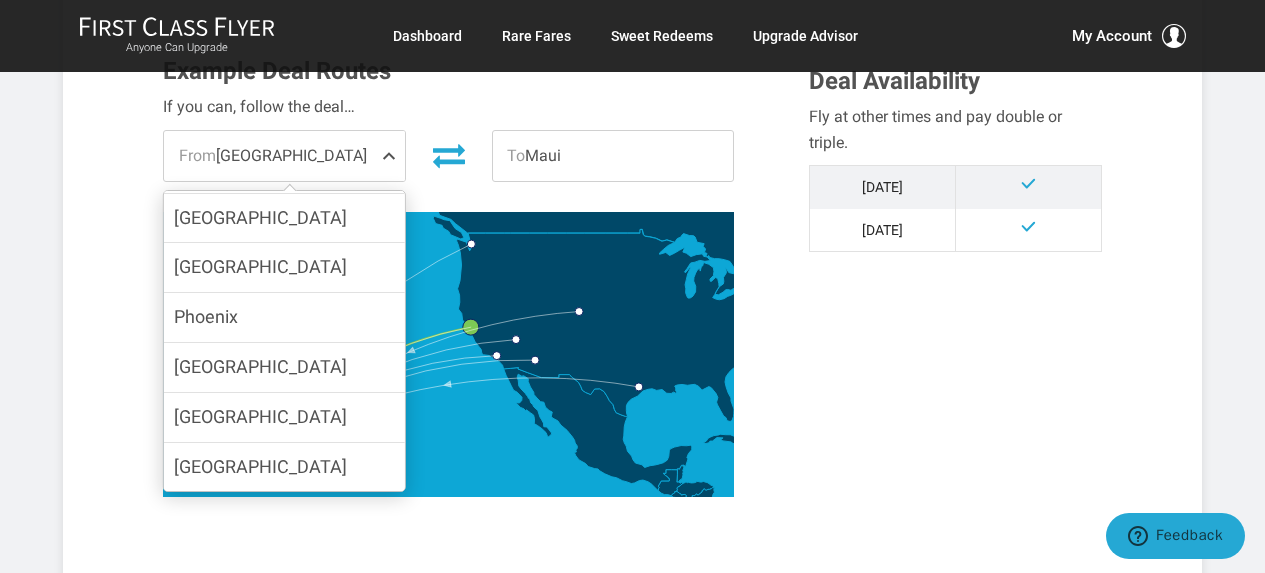 click on "Example Deal Routes   If you can, follow the deal…       From  [GEOGRAPHIC_DATA]             [GEOGRAPHIC_DATA]       [GEOGRAPHIC_DATA]       [GEOGRAPHIC_DATA]       [GEOGRAPHIC_DATA]       [GEOGRAPHIC_DATA]       [GEOGRAPHIC_DATA]       [GEOGRAPHIC_DATA]                   To  [GEOGRAPHIC_DATA]             JavaScript chart by amCharts 3.20.9   Deal Availability   Fly at other times and pay double or triple.       Aug '[DATE]" at bounding box center (632, 292) 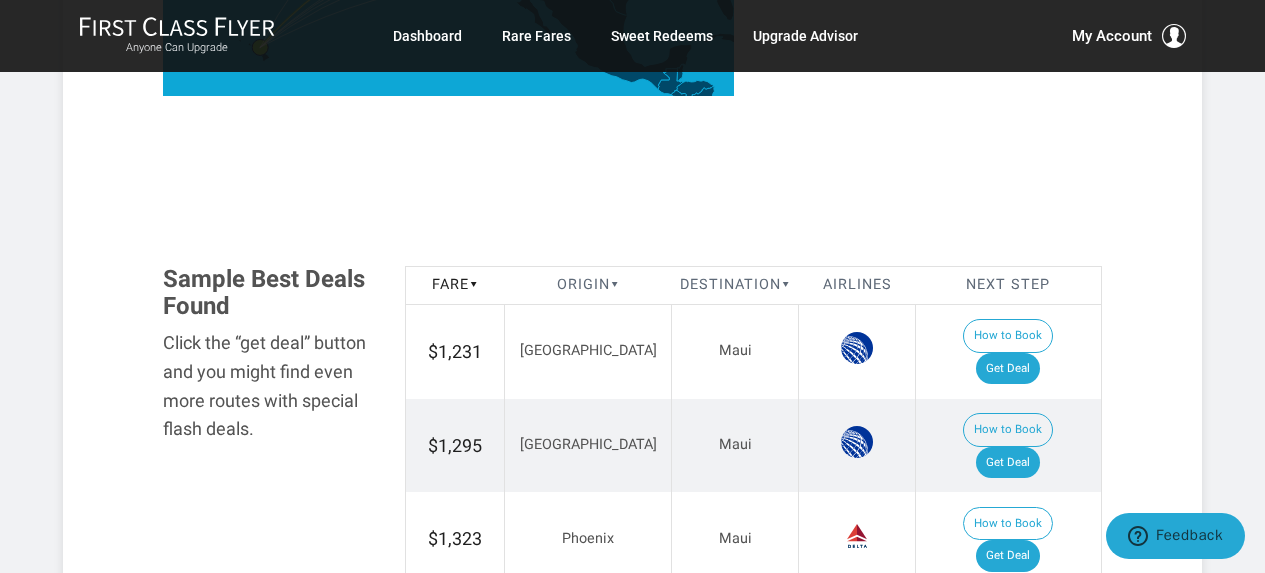 scroll, scrollTop: 1000, scrollLeft: 0, axis: vertical 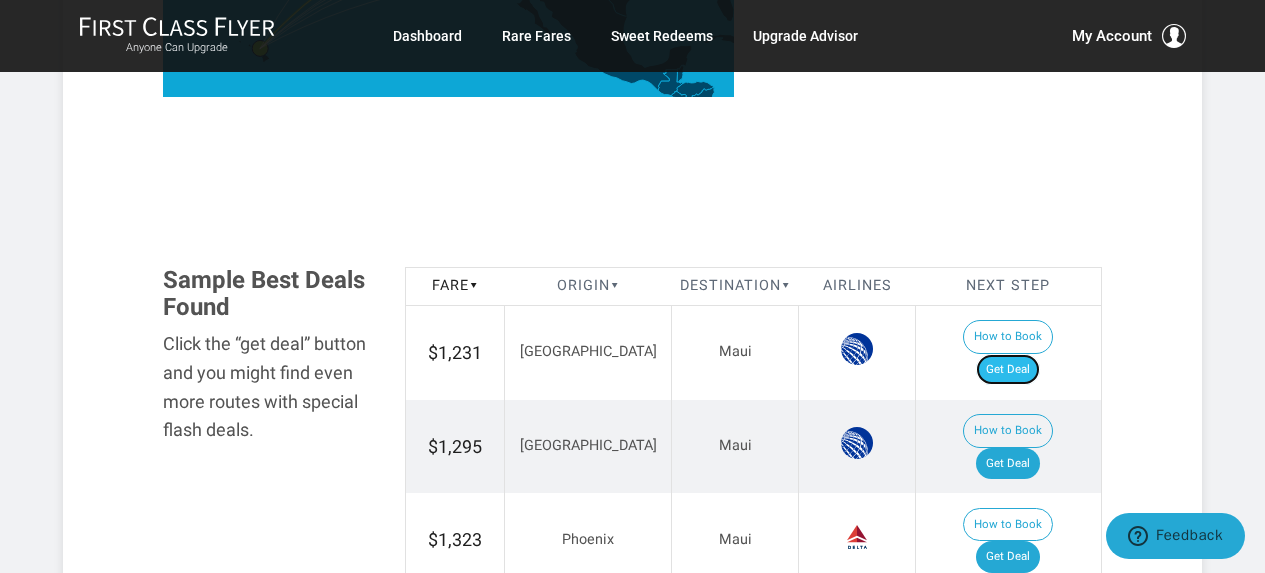 click on "Get Deal" at bounding box center (1008, 370) 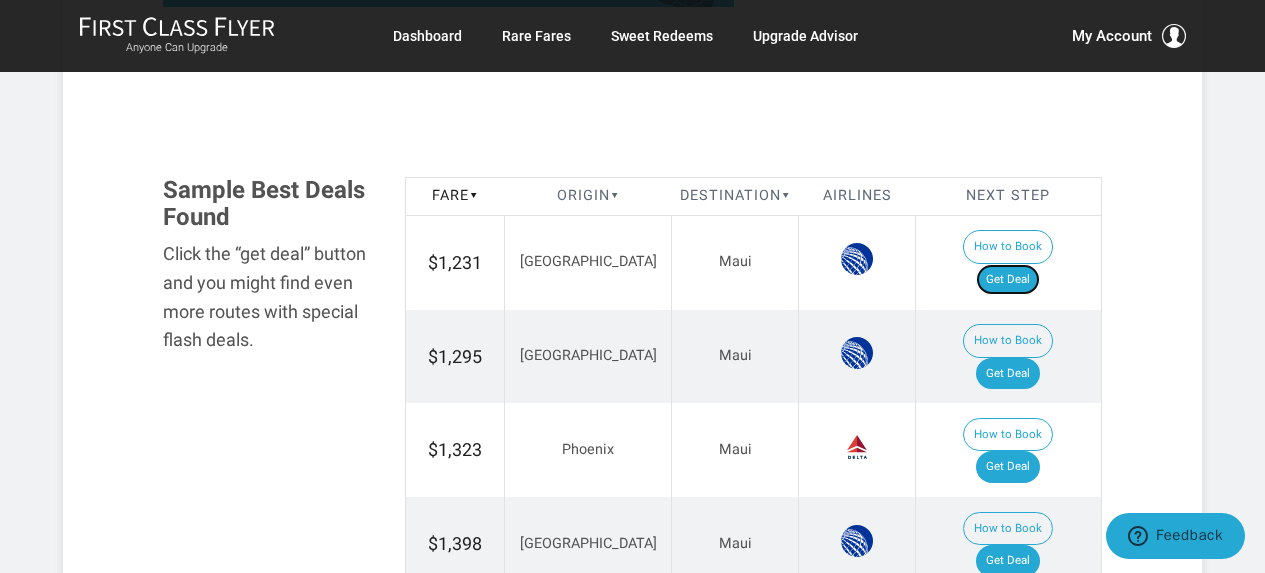 scroll, scrollTop: 1100, scrollLeft: 0, axis: vertical 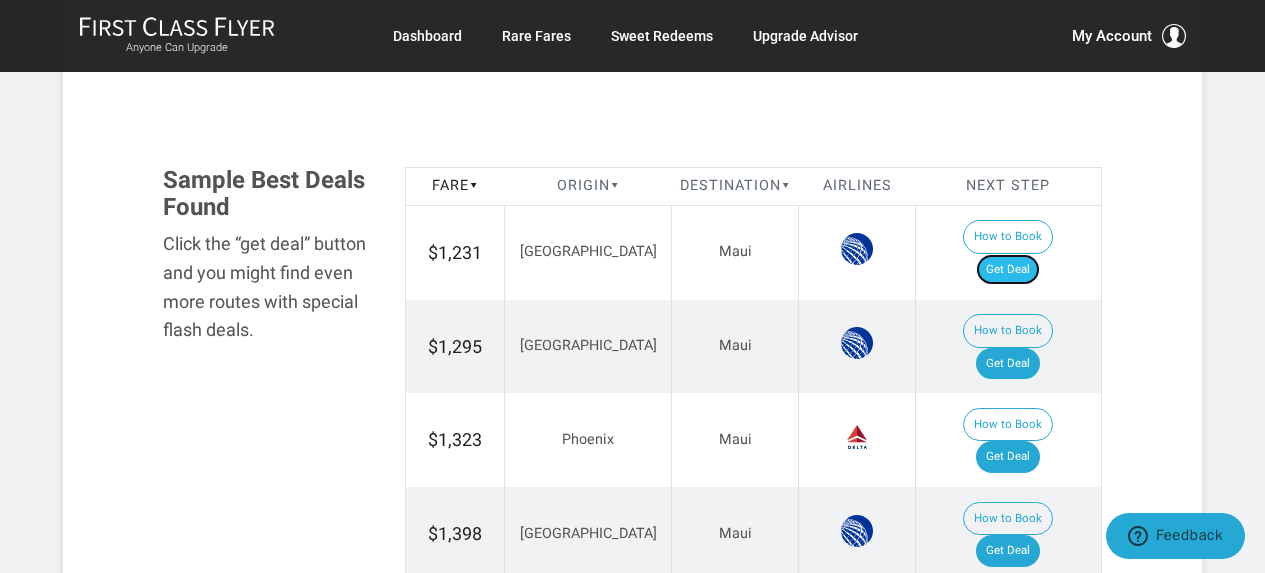 click on "Get Deal" at bounding box center [1008, 270] 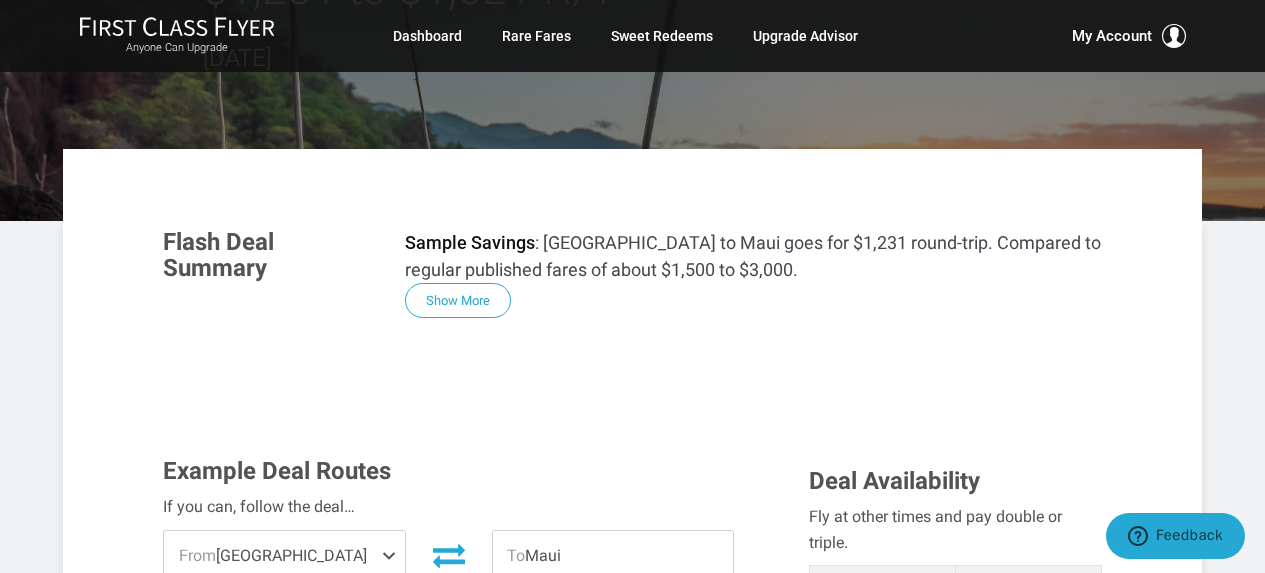scroll, scrollTop: 100, scrollLeft: 0, axis: vertical 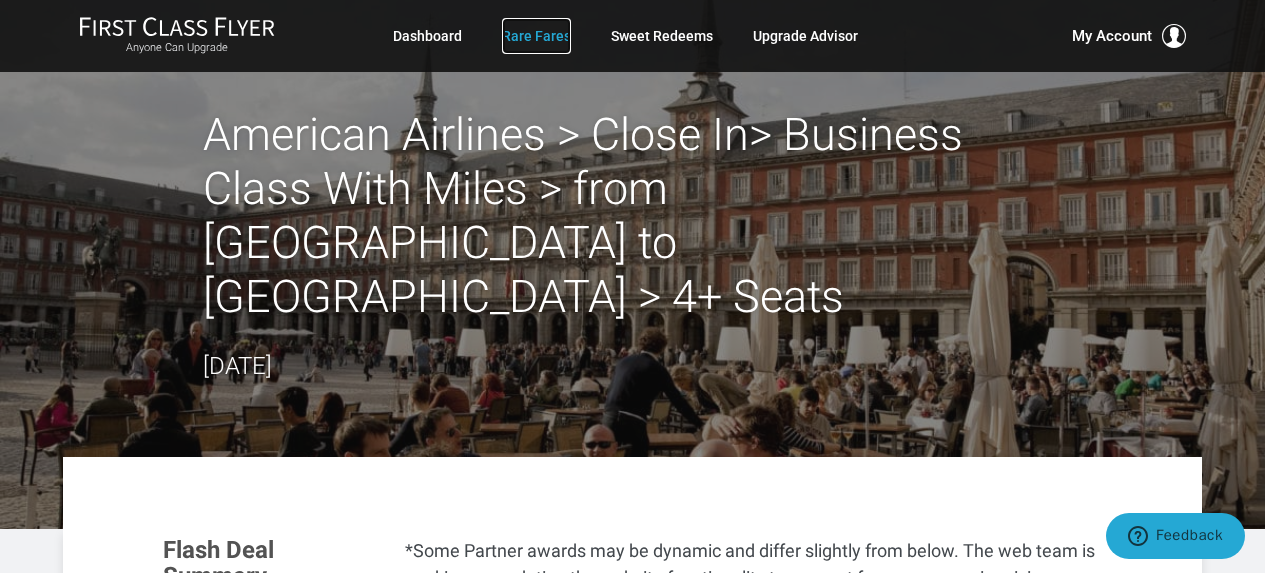 click on "Rare Fares" at bounding box center (536, 36) 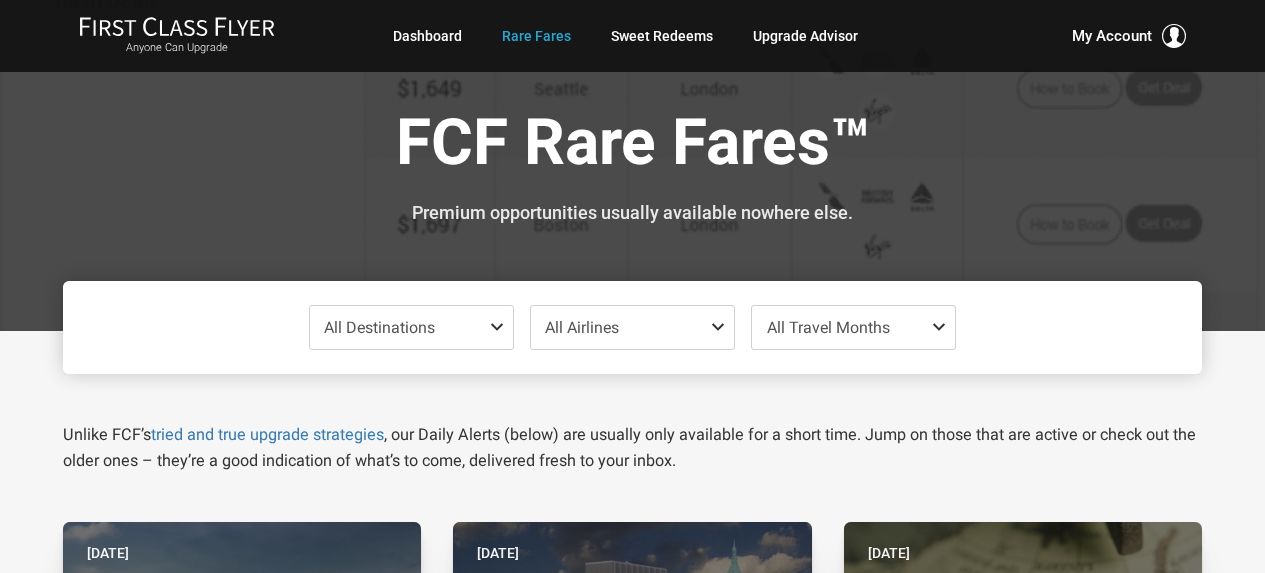 scroll, scrollTop: 200, scrollLeft: 0, axis: vertical 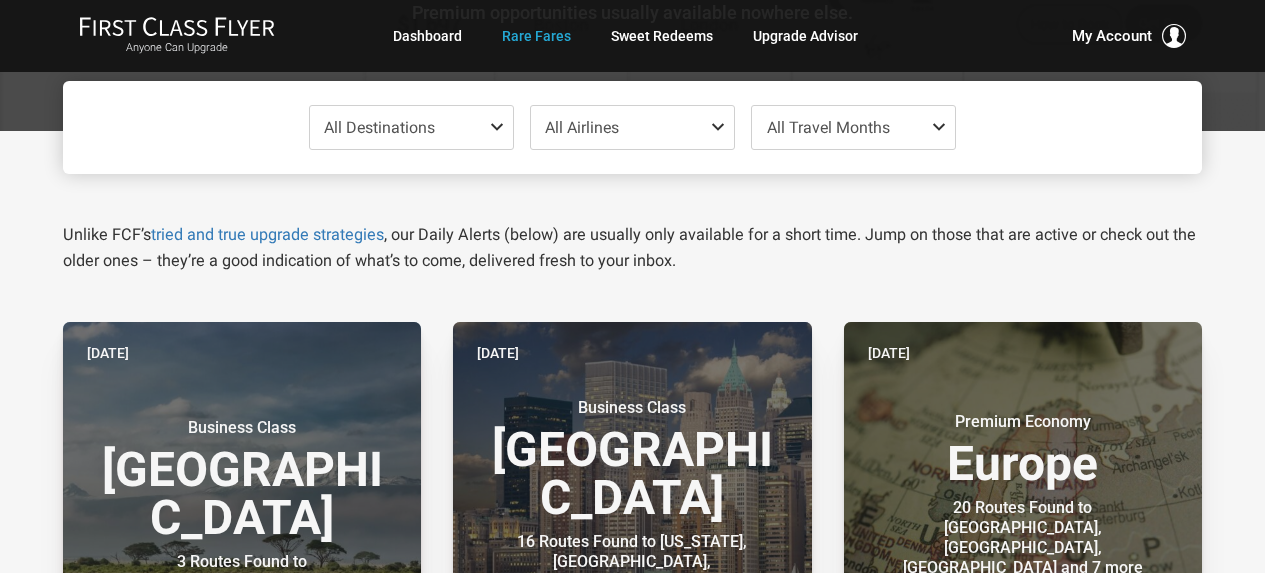 click on "All Airlines" at bounding box center [632, 127] 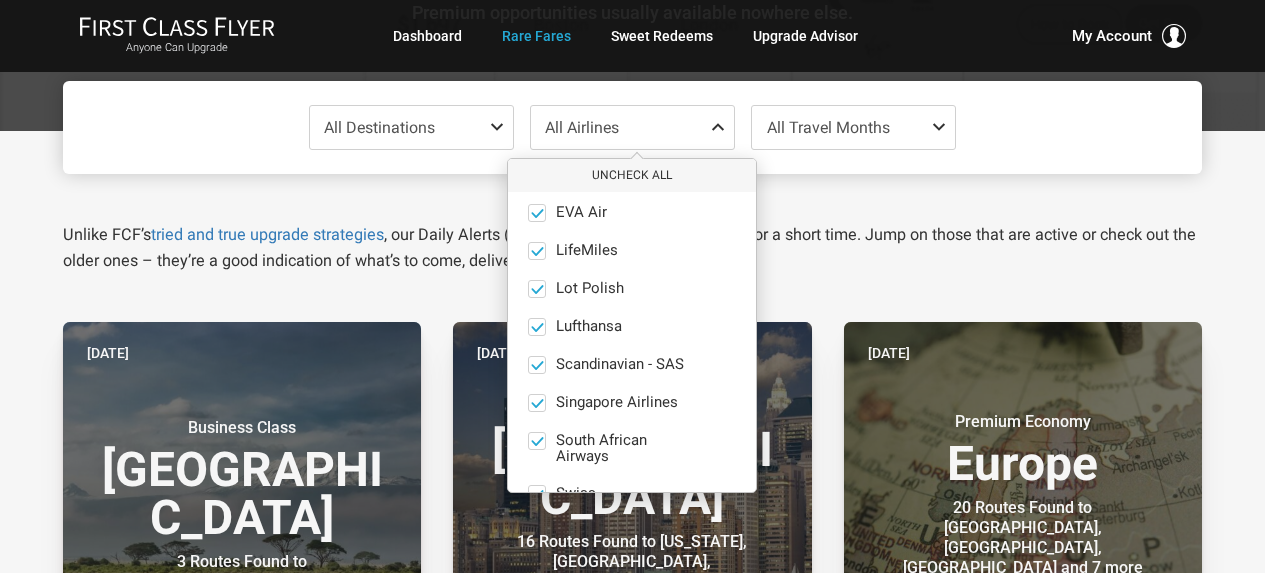 scroll, scrollTop: 0, scrollLeft: 0, axis: both 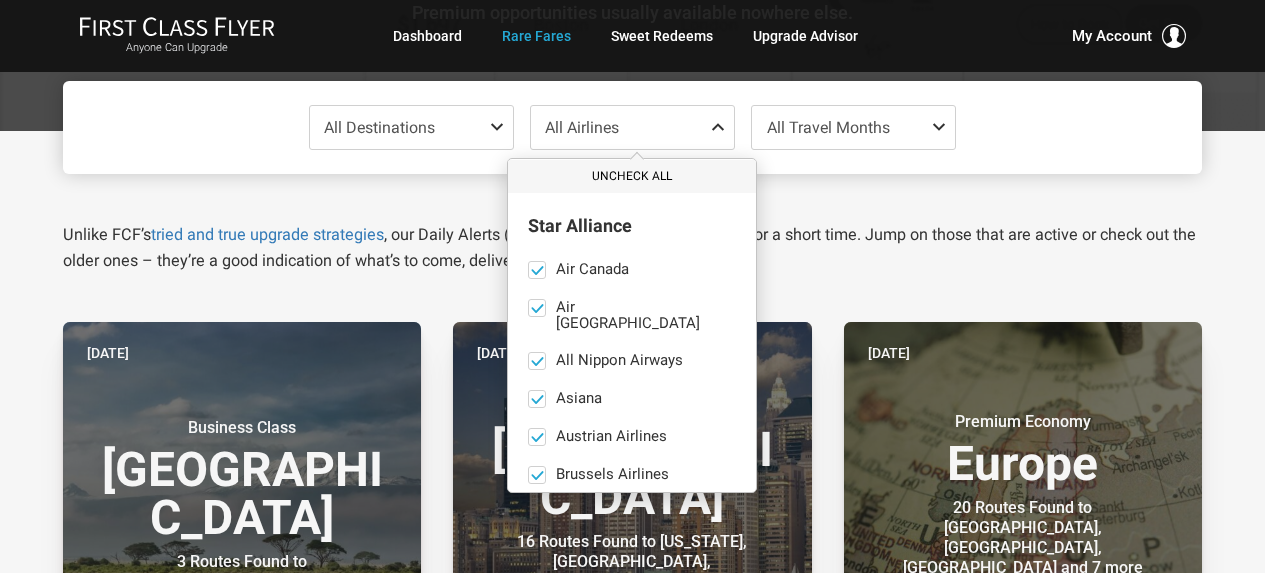 click on "Uncheck All" at bounding box center (632, 176) 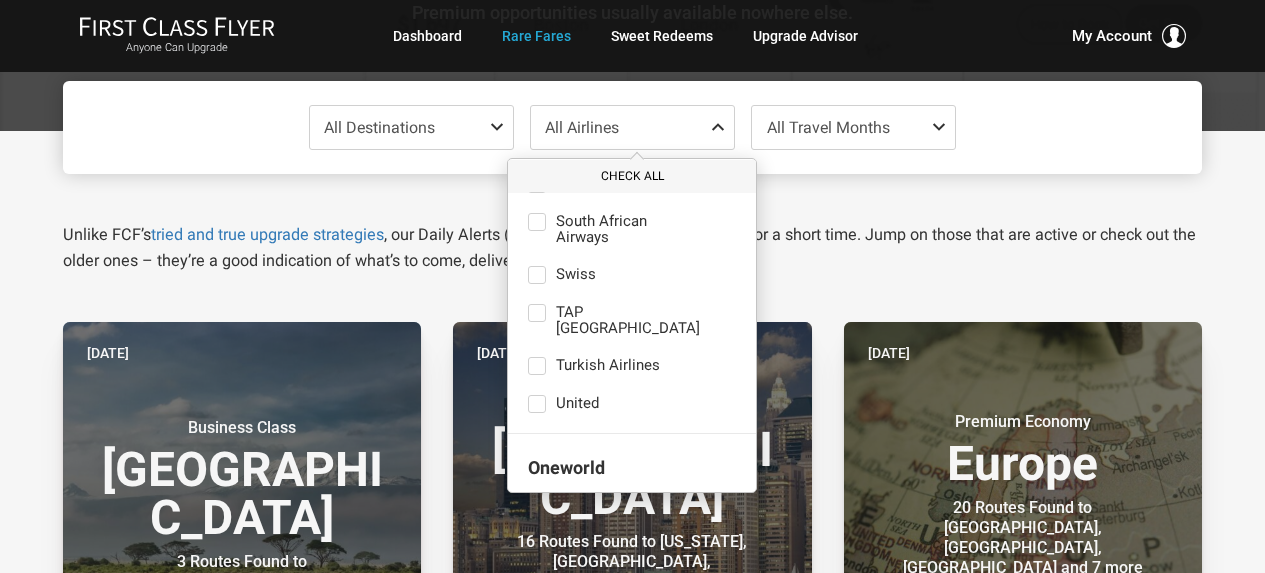 scroll, scrollTop: 476, scrollLeft: 0, axis: vertical 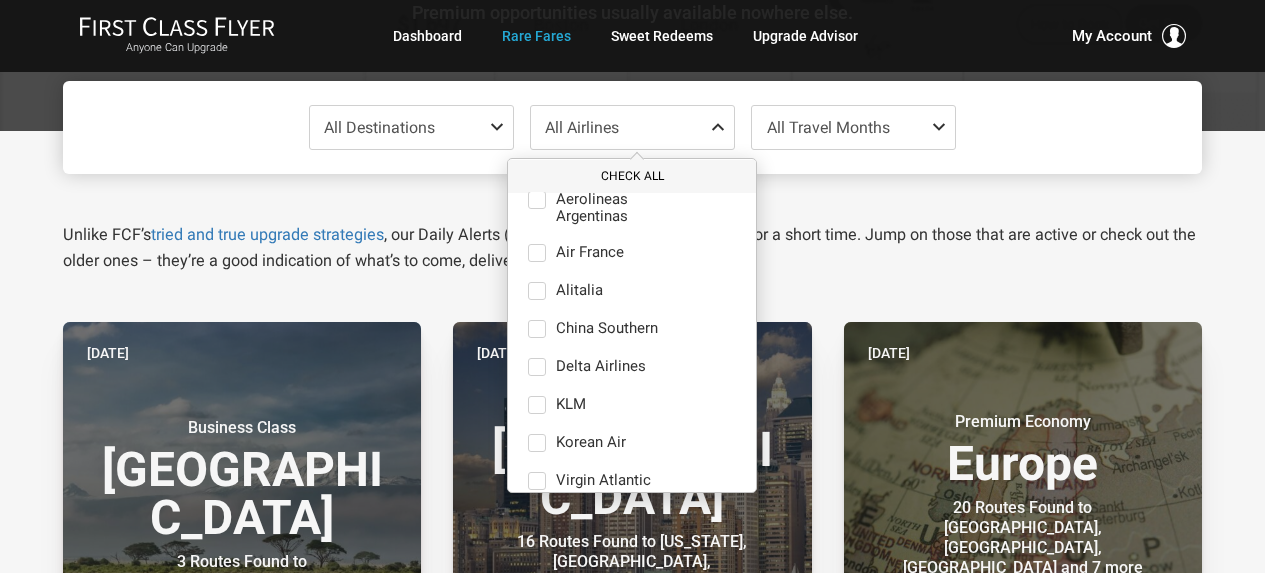 click on "Check All" at bounding box center [632, 176] 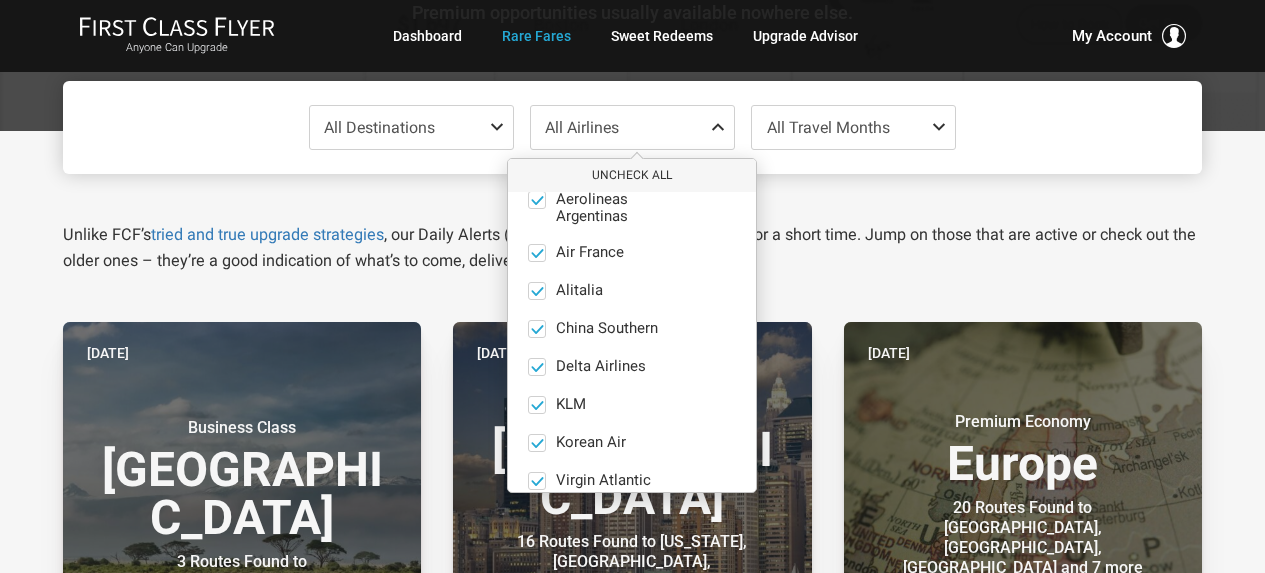 click on "Unlike FCF’s  tried and true upgrade strategies , our Daily Alerts (below) are usually only available for a short time. Jump on those that are active or check out the older ones – they’re a good indication of what’s to come, delivered fresh to your inbox." at bounding box center [632, 248] 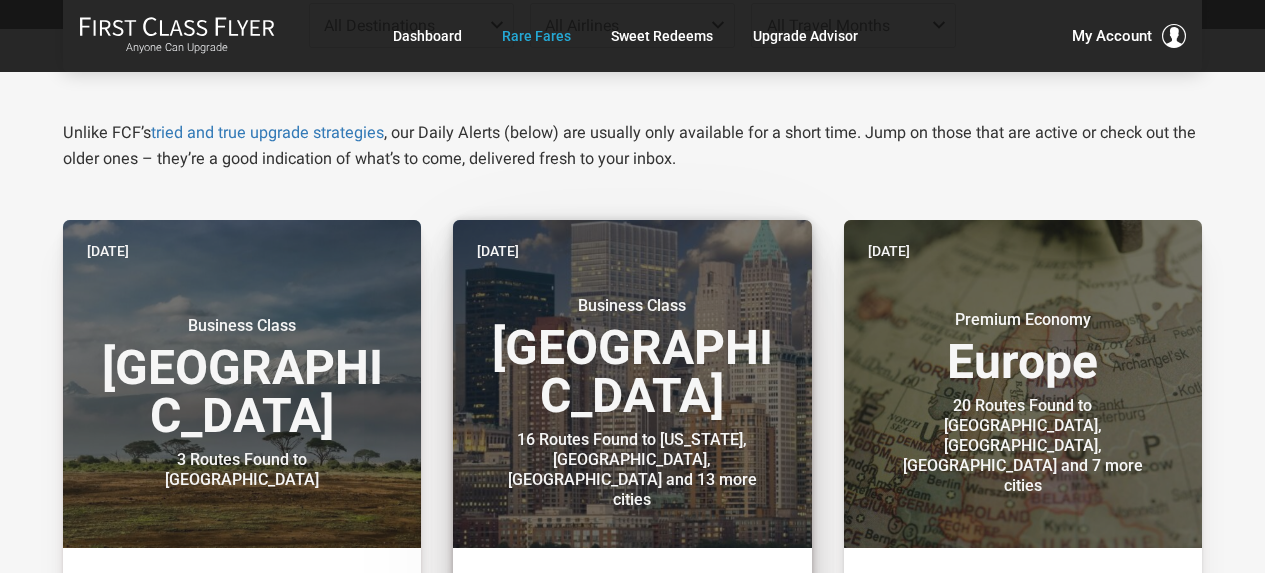 scroll, scrollTop: 400, scrollLeft: 0, axis: vertical 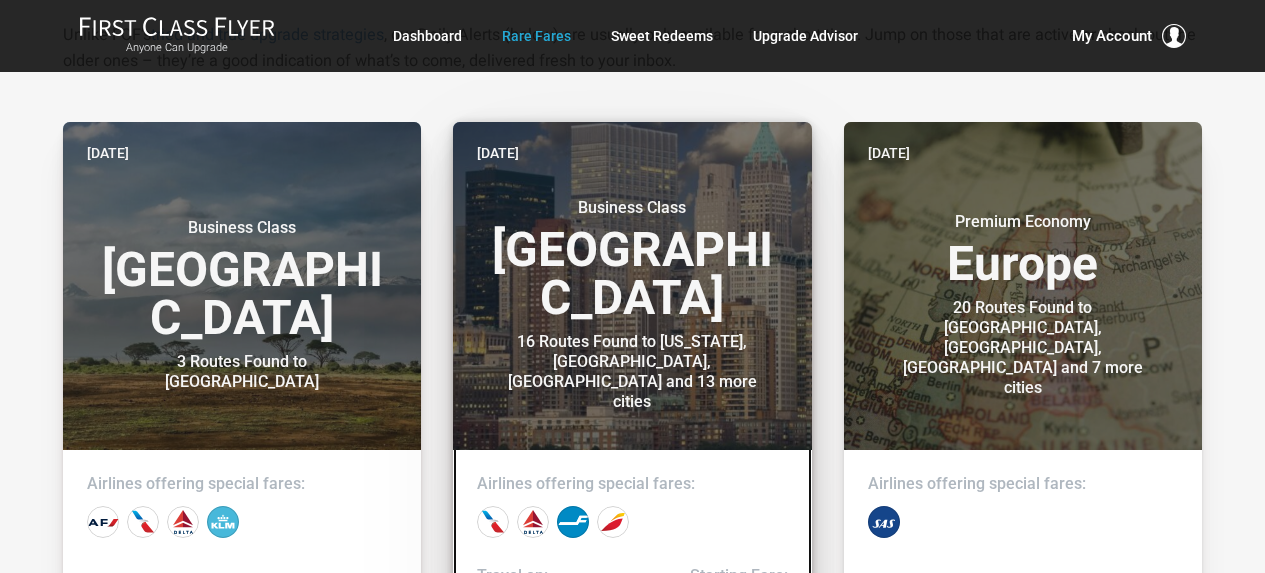 click on "Business Class  North America" at bounding box center [632, 260] 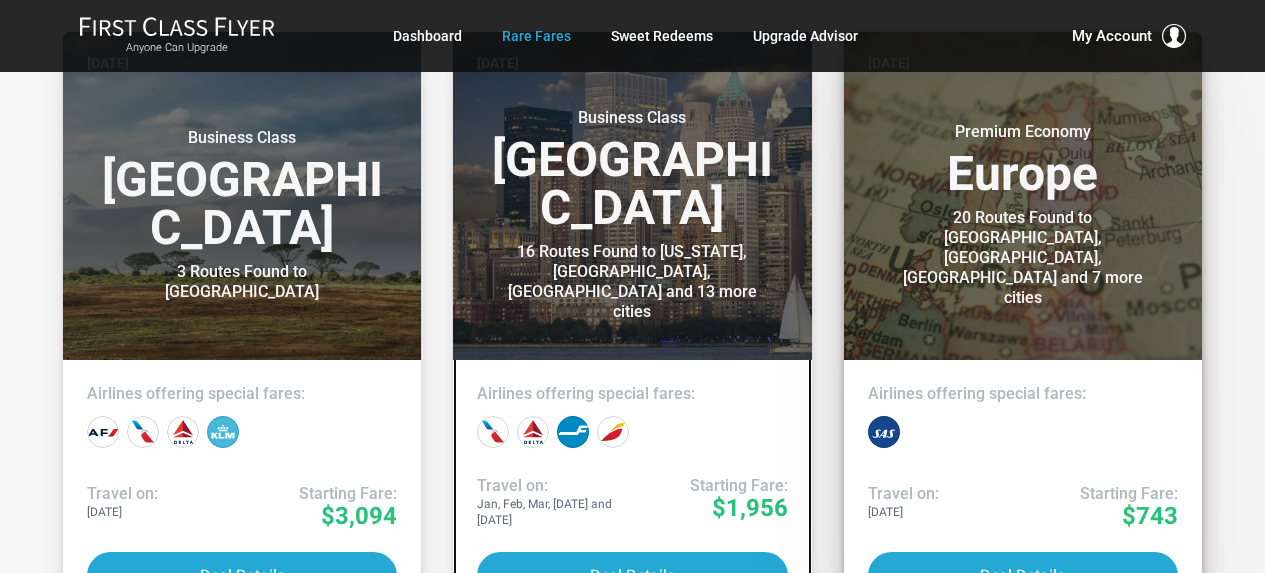 scroll, scrollTop: 500, scrollLeft: 0, axis: vertical 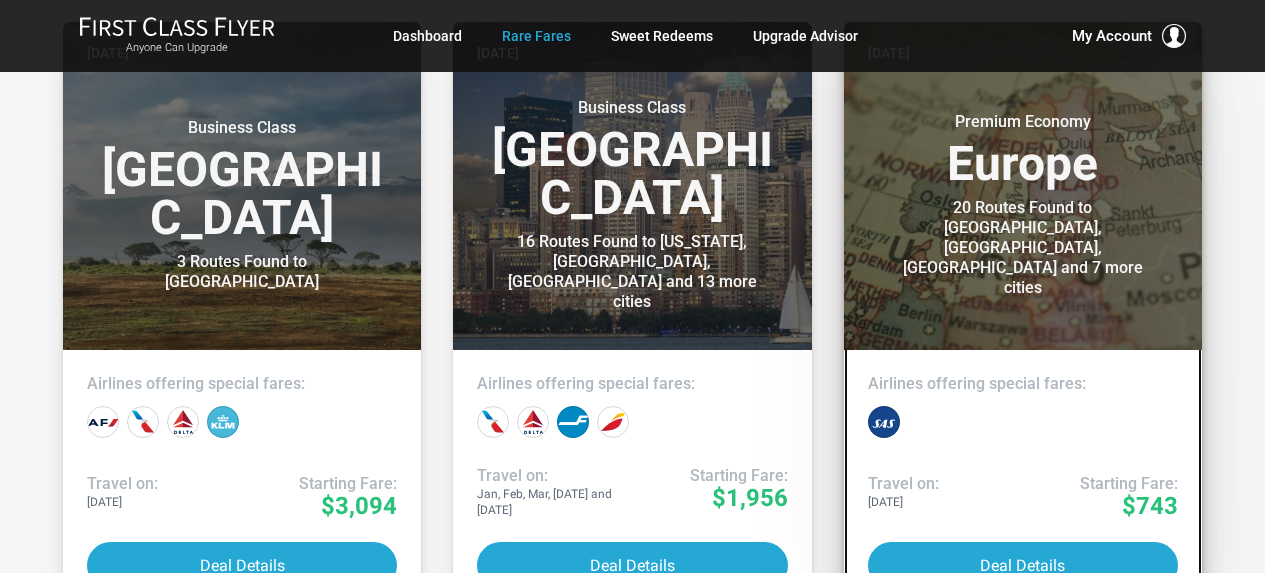 click on "20 Routes Found to Helsinki, Prague, Milan and 7 more cities" at bounding box center [1023, 248] 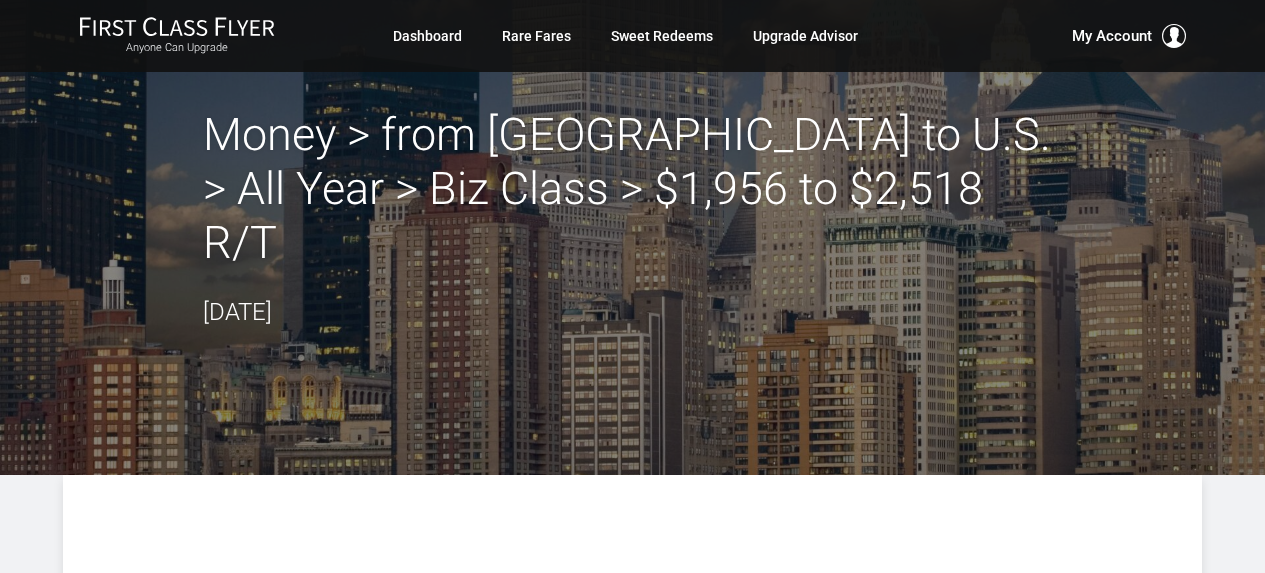 scroll, scrollTop: 0, scrollLeft: 0, axis: both 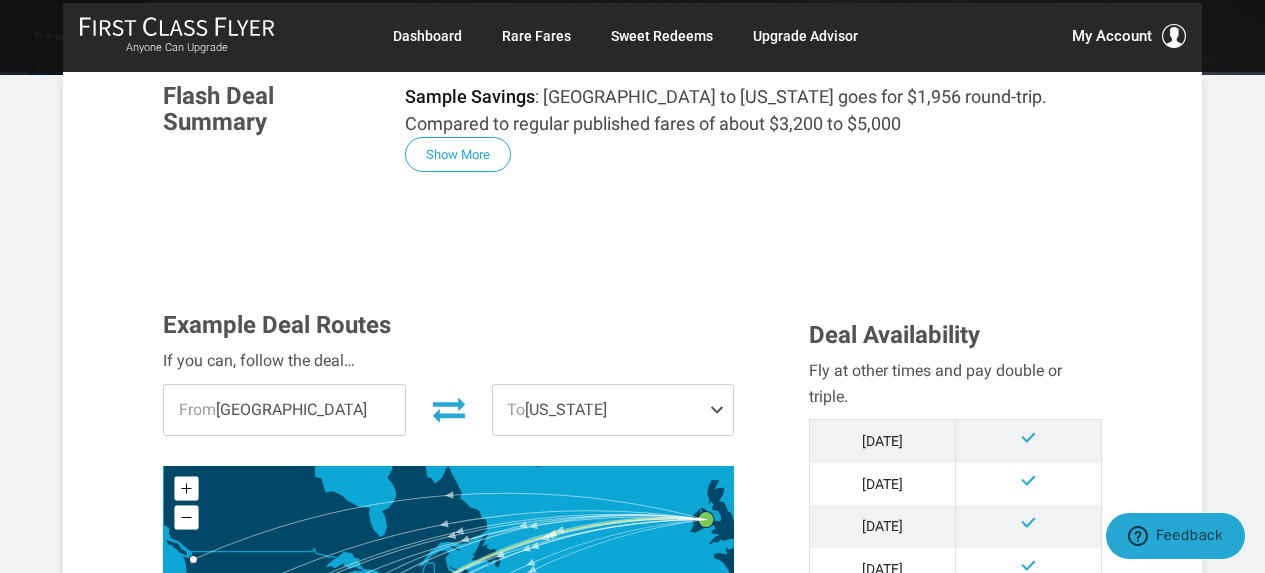 click on "From  [GEOGRAPHIC_DATA]" at bounding box center (284, 410) 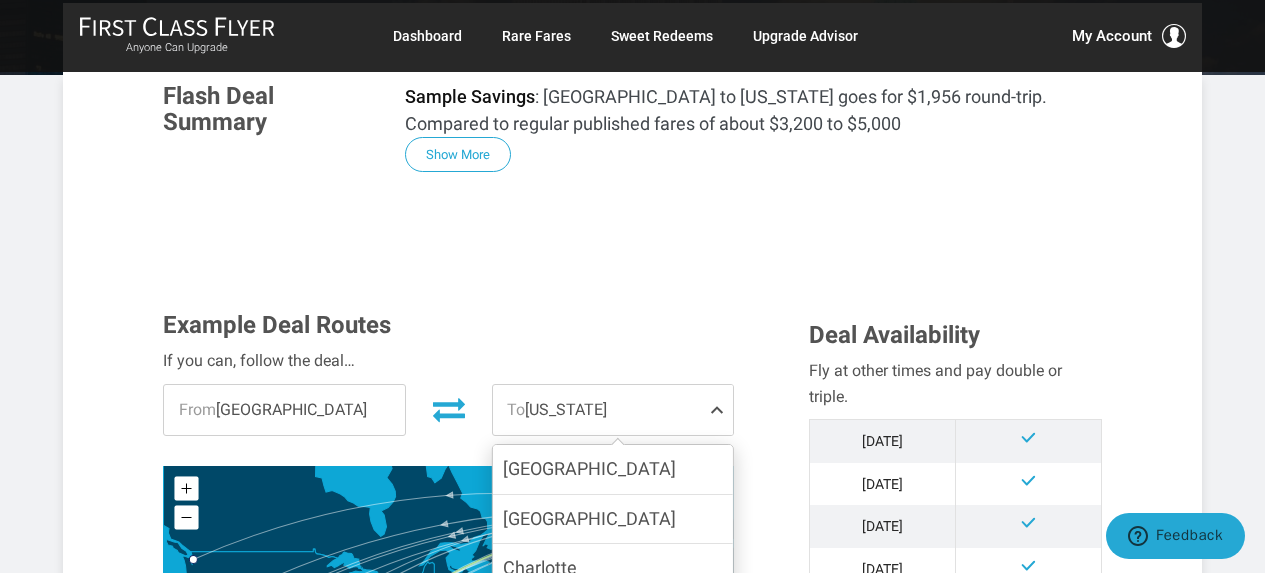 click on "Flash Deal Summary   Sample Savings : [GEOGRAPHIC_DATA] to [US_STATE] goes for $1,956 round-trip. Compared to regular published fares of about $3,200 to $5,000 Show More    Example Deal Routes   If you can, follow the deal…       From  [GEOGRAPHIC_DATA]               To  [US_STATE]             [GEOGRAPHIC_DATA]       [GEOGRAPHIC_DATA]       [GEOGRAPHIC_DATA]       [GEOGRAPHIC_DATA]       [GEOGRAPHIC_DATA]       [GEOGRAPHIC_DATA]       [GEOGRAPHIC_DATA]       [GEOGRAPHIC_DATA]       [GEOGRAPHIC_DATA]       [US_STATE]       [GEOGRAPHIC_DATA]       [GEOGRAPHIC_DATA]       [GEOGRAPHIC_DATA]       [GEOGRAPHIC_DATA]       [GEOGRAPHIC_DATA]       [US_STATE] [GEOGRAPHIC_DATA]                 JavaScript chart by amCharts 3.20.9   Deal Availability   Fly at other times and pay double or triple.       [DATE]   Feb '[DATE]   Apr '[DATE]         Sample Best Deals Found   Click the “get deal” button and you might find even more routes with special flash deals.
Fare                             ▾
Origin                             ▾   ▾
Airlines" at bounding box center [632, 1420] 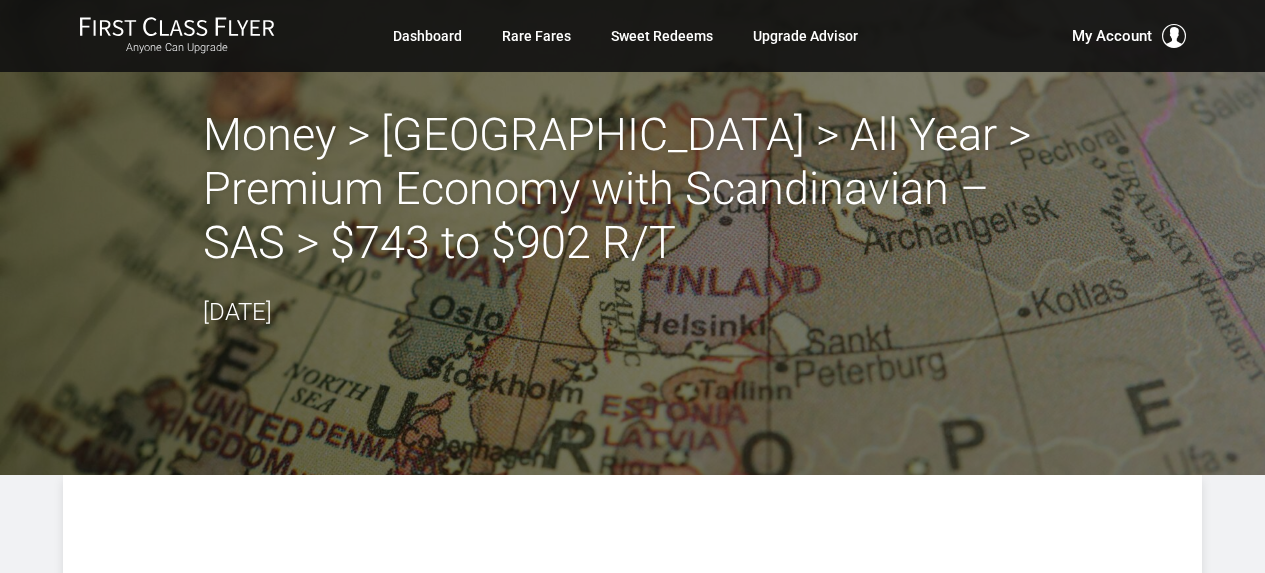 scroll, scrollTop: 300, scrollLeft: 0, axis: vertical 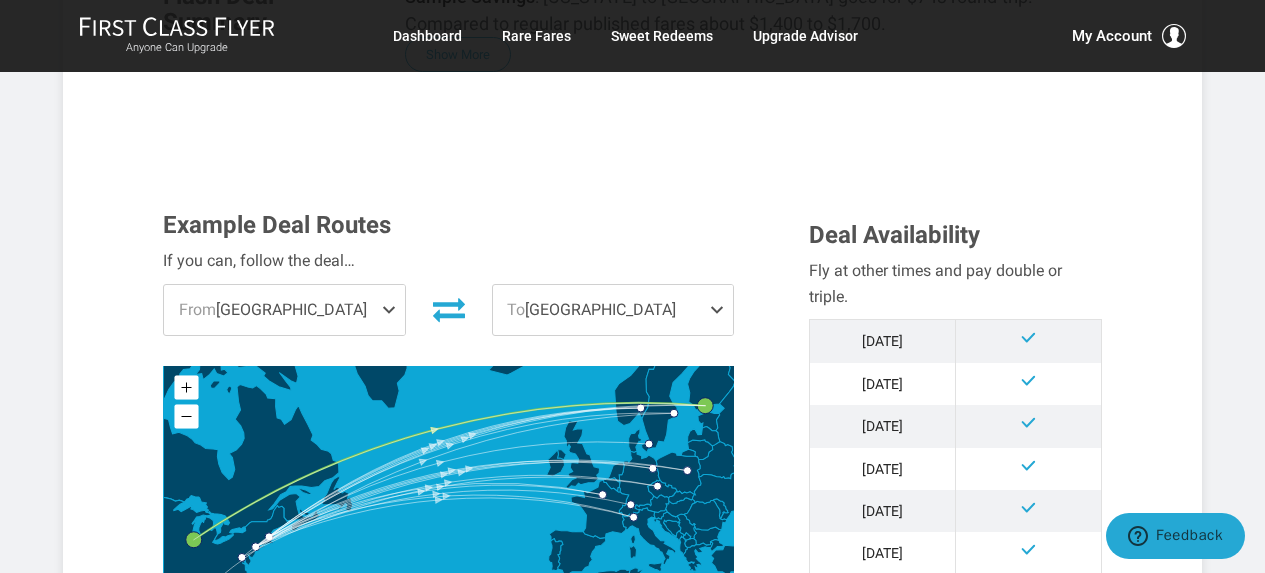 click on "From  Chicago" at bounding box center (284, 310) 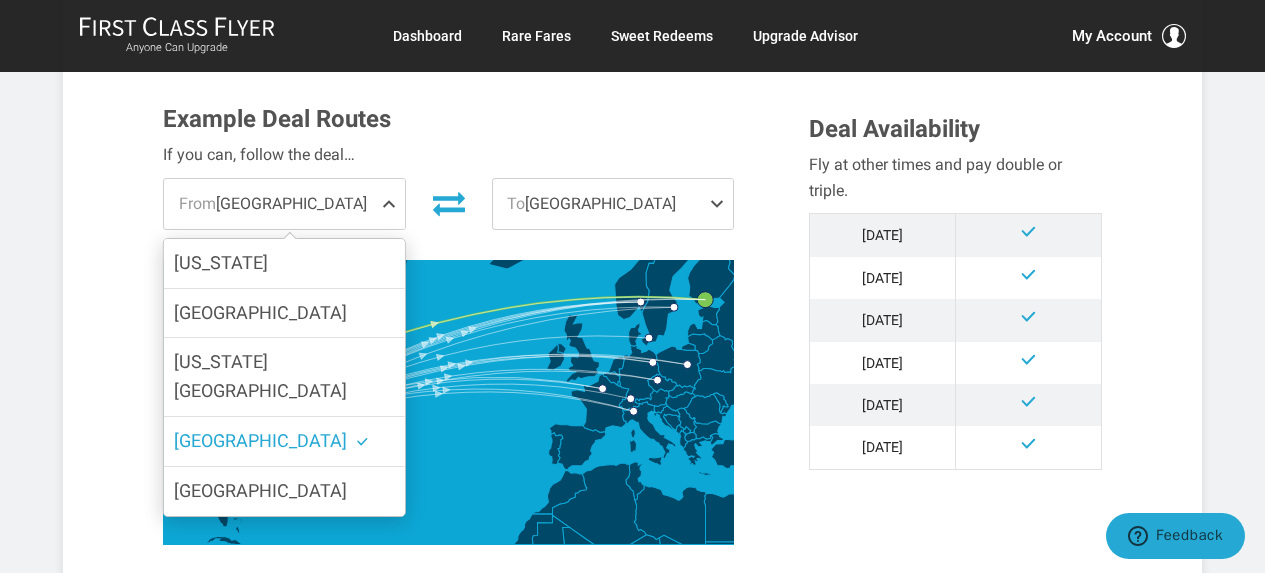 scroll, scrollTop: 600, scrollLeft: 0, axis: vertical 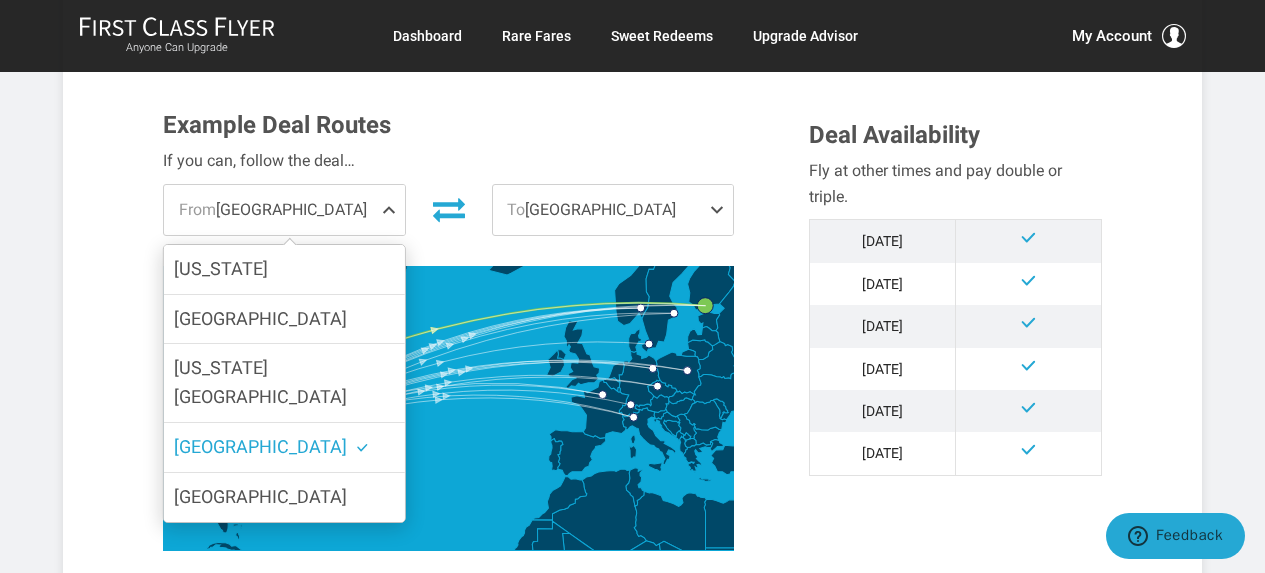 click on "Example Deal Routes   If you can, follow the deal…       From  Chicago             New York       Boston       Washington DC       Chicago       Atlanta                   To  Helsinki             Berlin       Copenhagen       Helsinki       Milan       Oslo       Paris       Prague       Stockholm       Warsaw       Zurich                 JavaScript chart by amCharts 3.20.9" at bounding box center [471, 336] 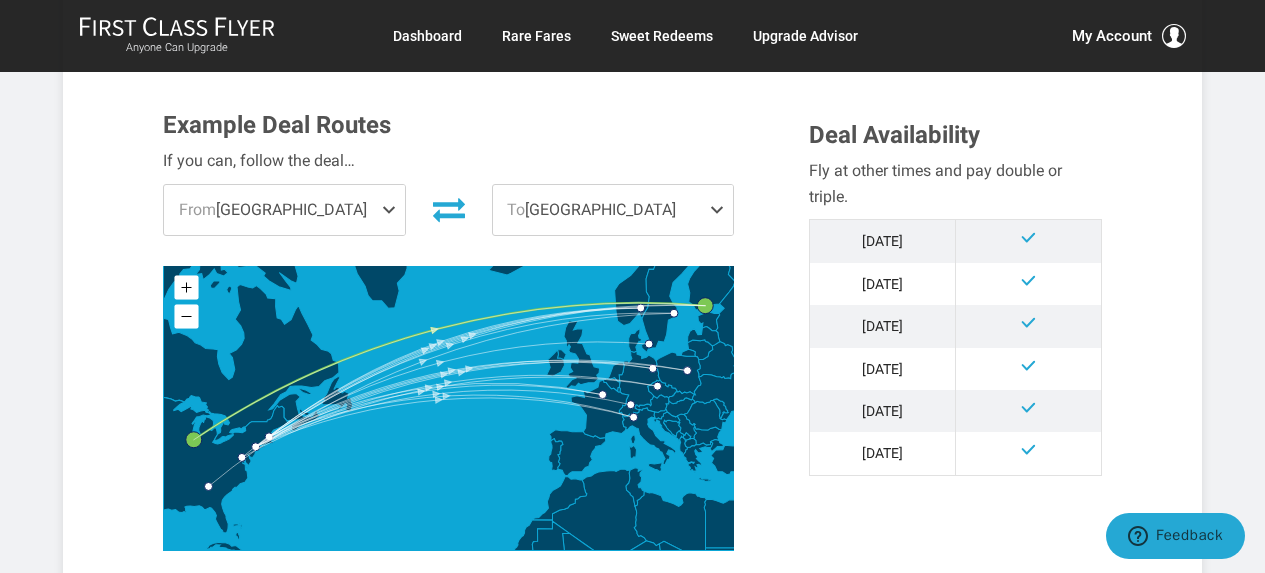 click on "To  Helsinki" at bounding box center [613, 210] 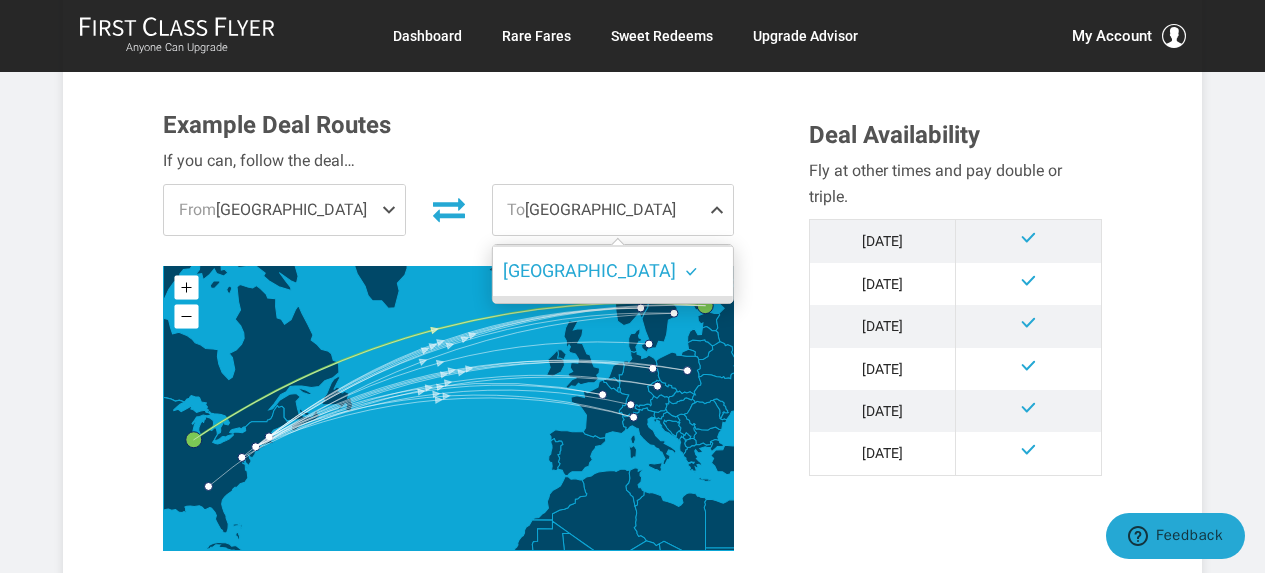click on "Example Deal Routes   If you can, follow the deal…       From  Chicago             New York       Boston       Washington DC       Chicago       Atlanta                   To  Helsinki             Berlin       Copenhagen       Helsinki       Milan       Oslo       Paris       Prague       Stockholm       Warsaw       Zurich                 JavaScript chart by amCharts 3.20.9" at bounding box center [471, 336] 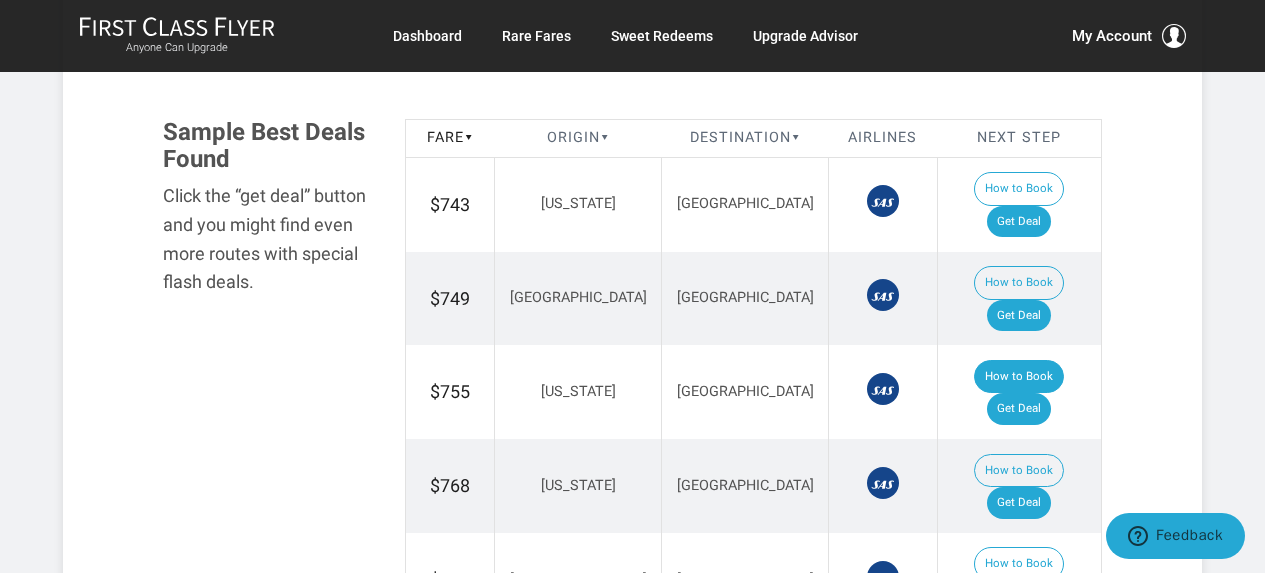 scroll, scrollTop: 1200, scrollLeft: 0, axis: vertical 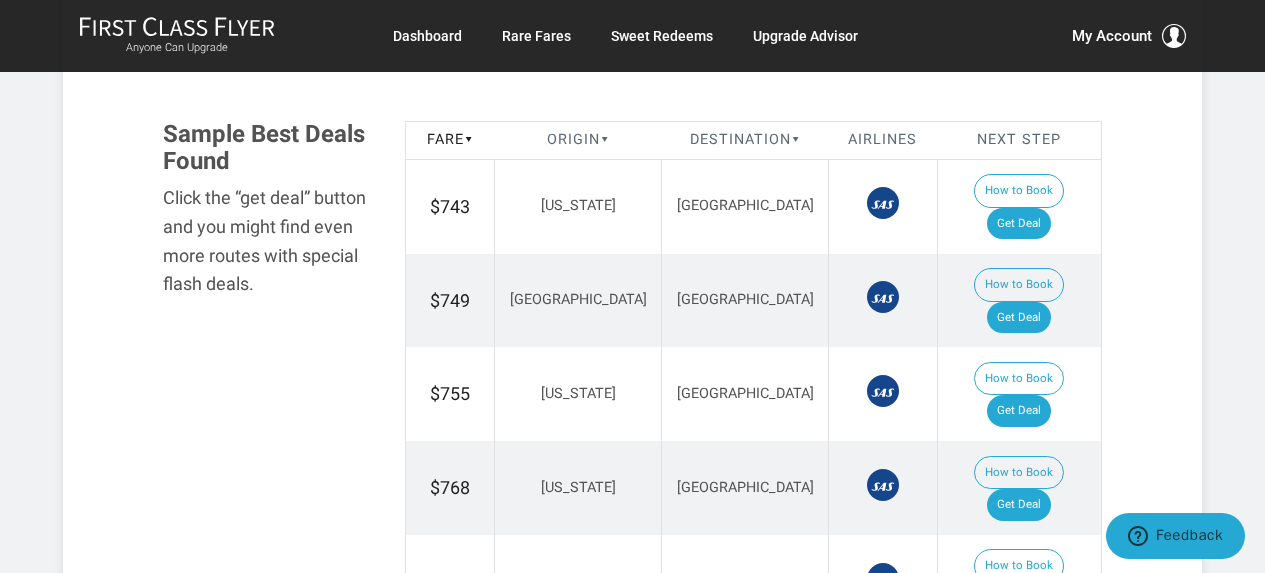 click on "Helsinki" at bounding box center [745, 205] 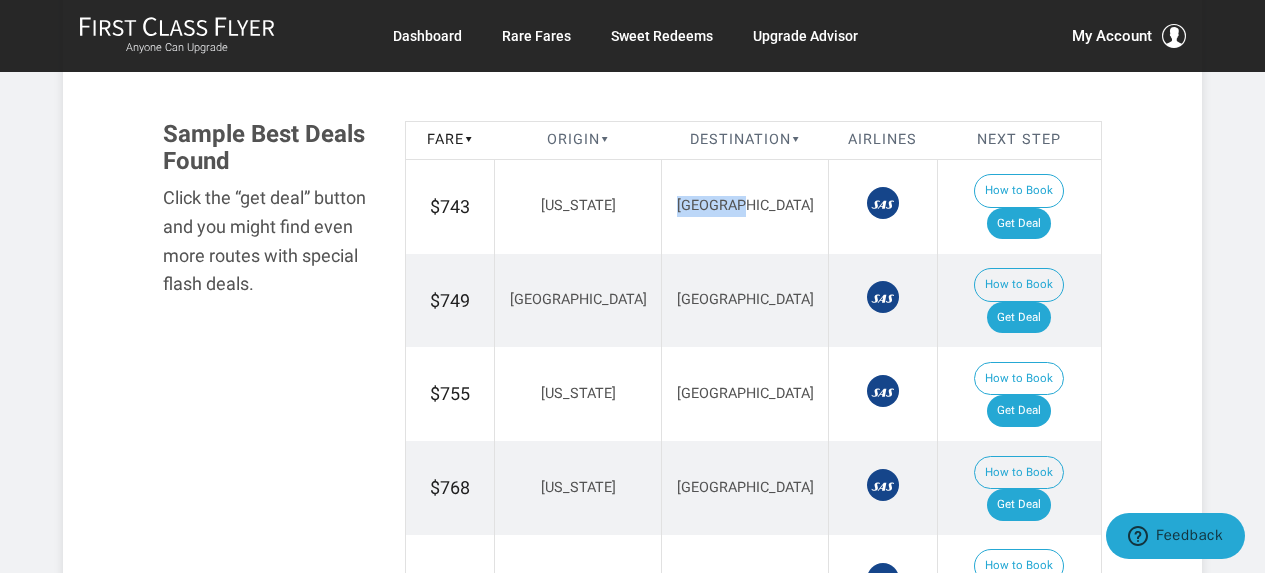 click on "Helsinki" at bounding box center [745, 205] 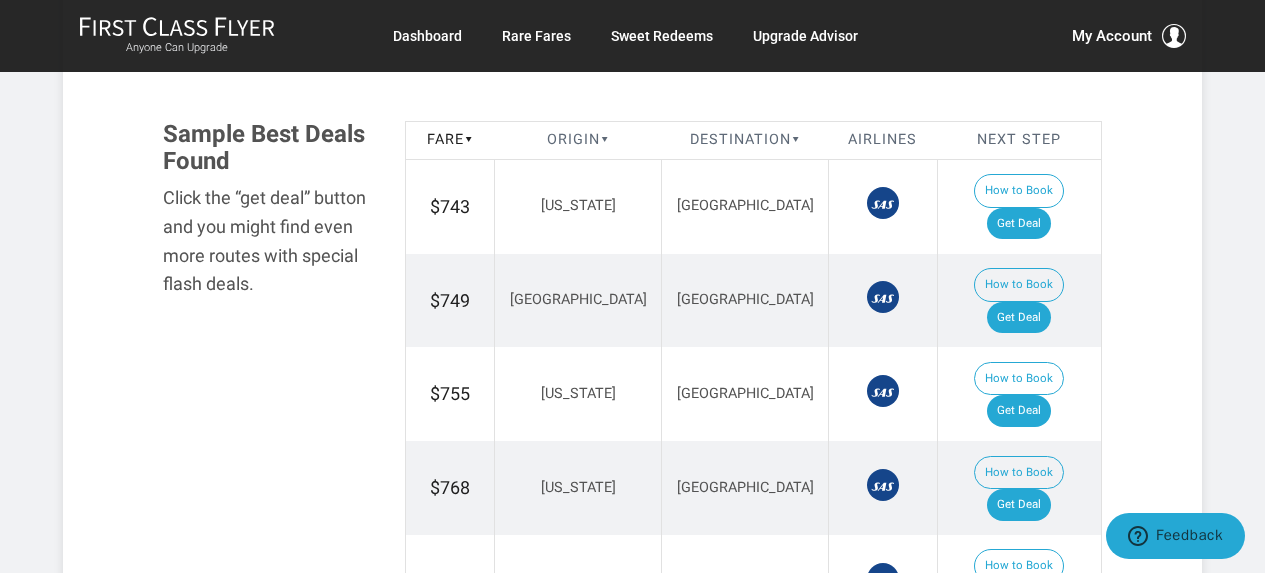 click on "Flash Deal Summary   Sample Savings : New York to Helsinki goes for $743 round-trip. Compared to regular published fares about $1,400 to $1,700. Show More    Example Deal Routes   If you can, follow the deal…       From  Chicago             New York       Boston       Washington DC       Chicago       Atlanta                   To  Helsinki             Berlin       Copenhagen       Helsinki       Milan       Oslo       Paris       Prague       Stockholm       Warsaw       Zurich                 JavaScript chart by amCharts 3.20.9   Deal Availability   Fly at other times and pay double or triple.       Oct '25   Nov '25   Dec '25   Jan '26   Feb '26   Mar '26         Sample Best Deals Found   Click the “get deal” button and you might find even more routes with special flash deals.
Fare                             ▾
Origin                             ▾
Destination                             ▾       $743" at bounding box center (632, 734) 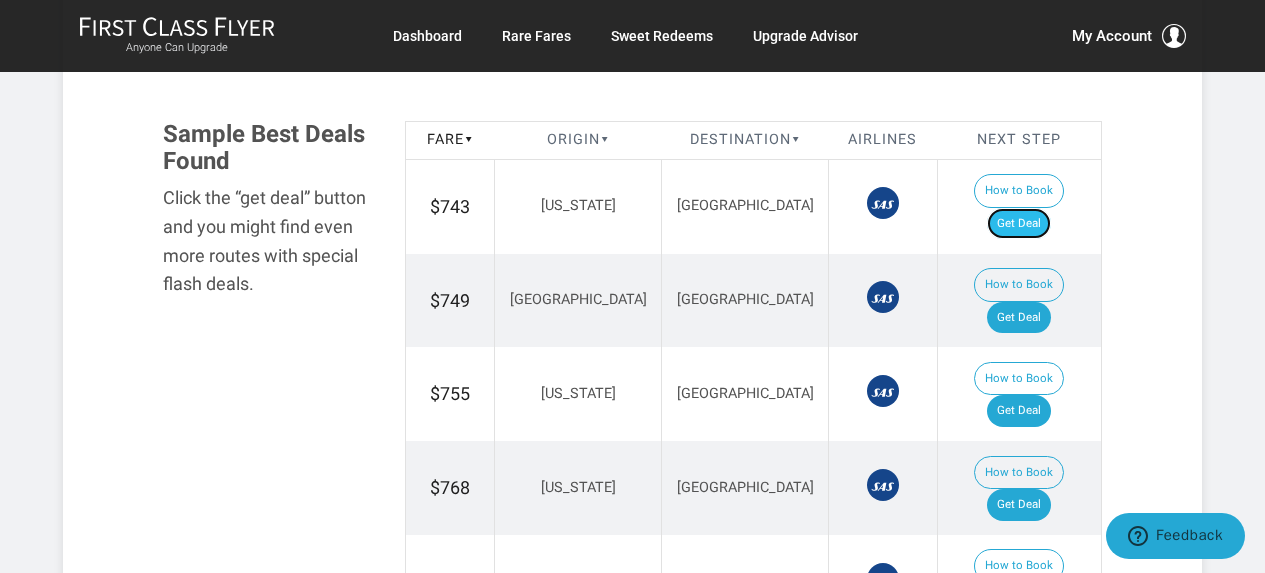 click on "Get Deal" at bounding box center [1019, 224] 